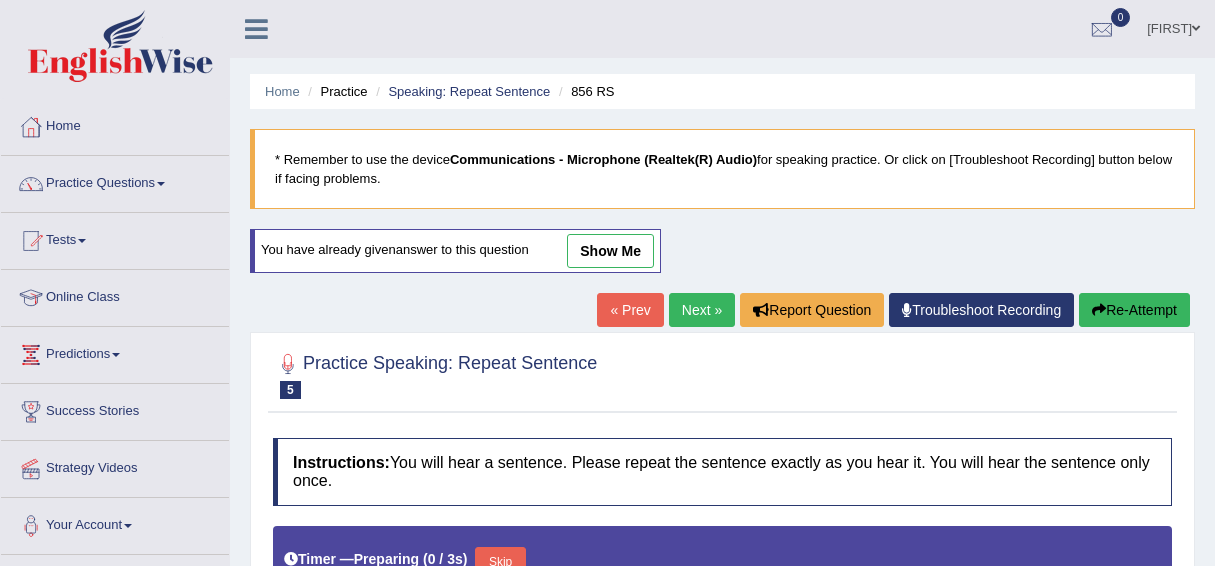 scroll, scrollTop: 380, scrollLeft: 0, axis: vertical 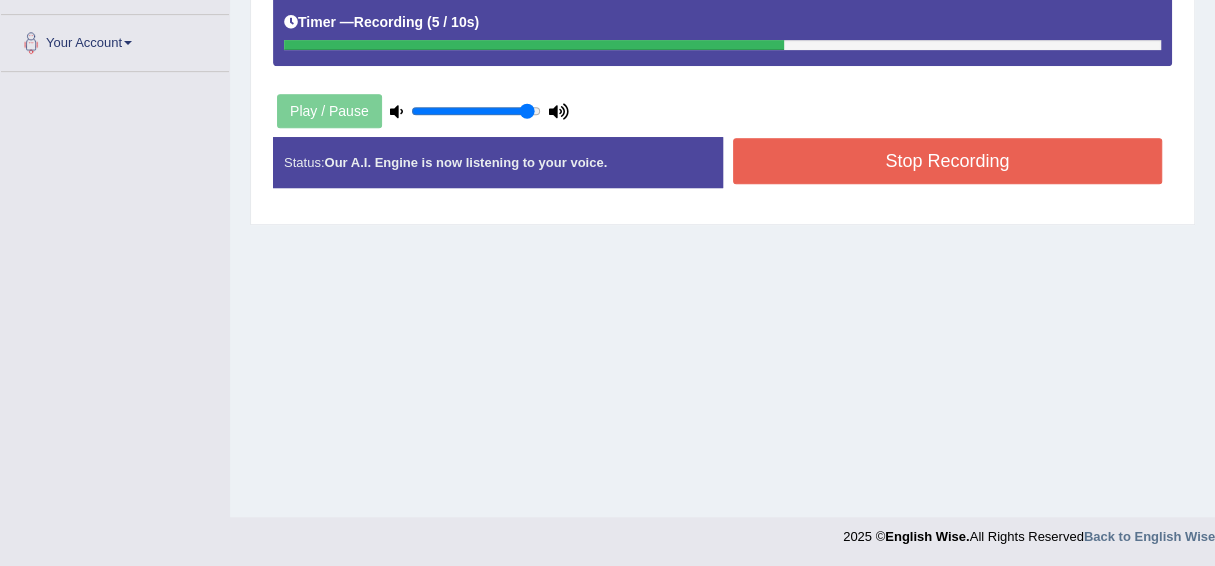 click on "Stop Recording" at bounding box center [948, 161] 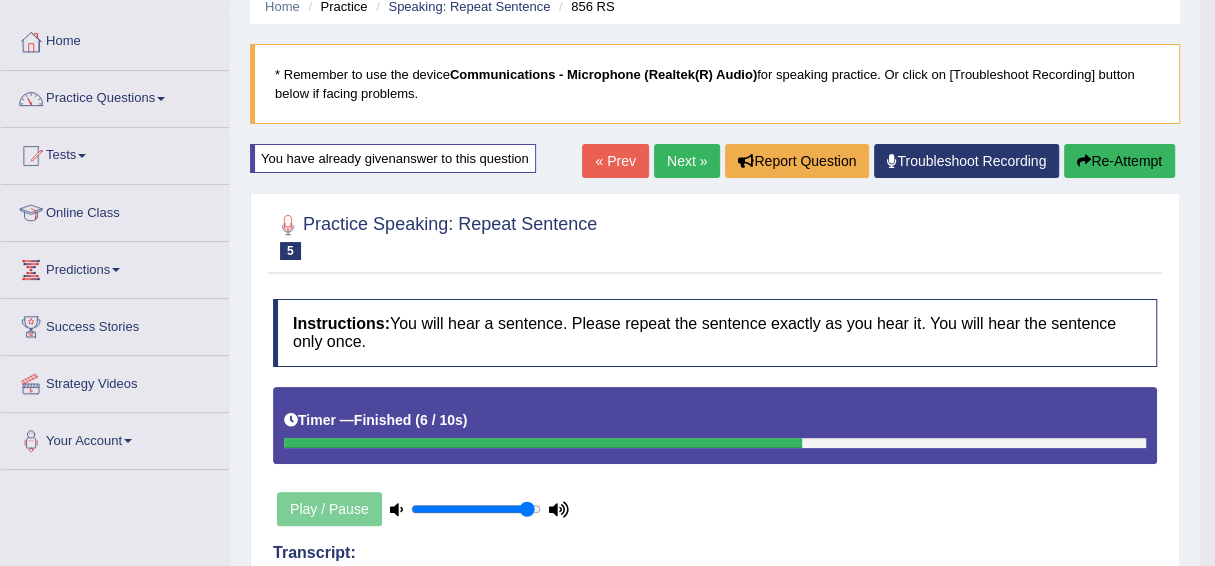 scroll, scrollTop: 0, scrollLeft: 0, axis: both 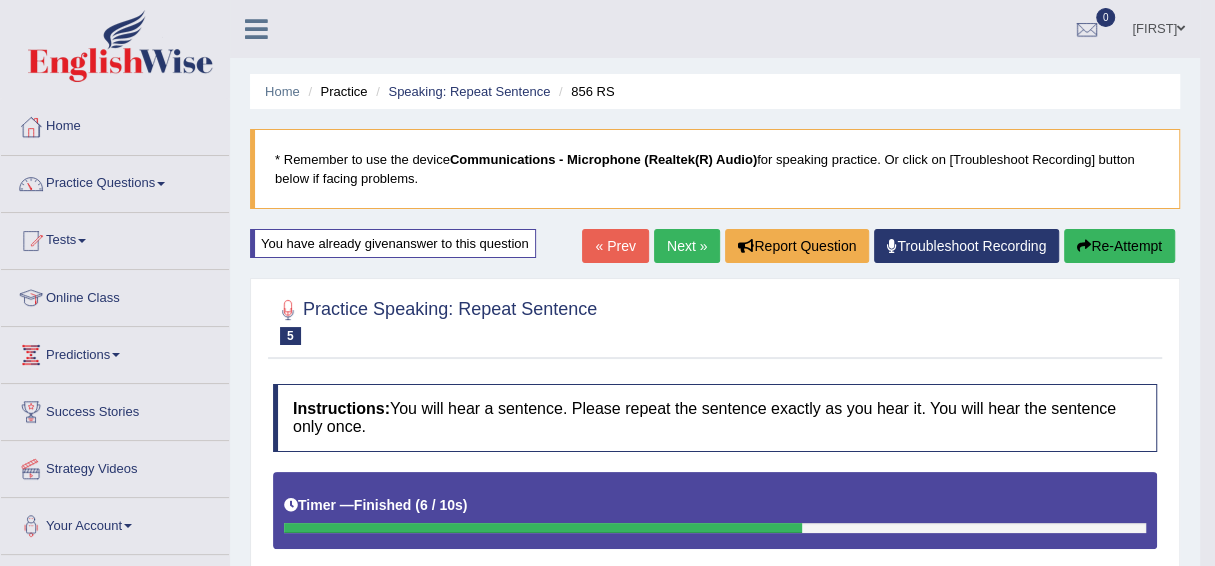 click on "Next »" at bounding box center [687, 246] 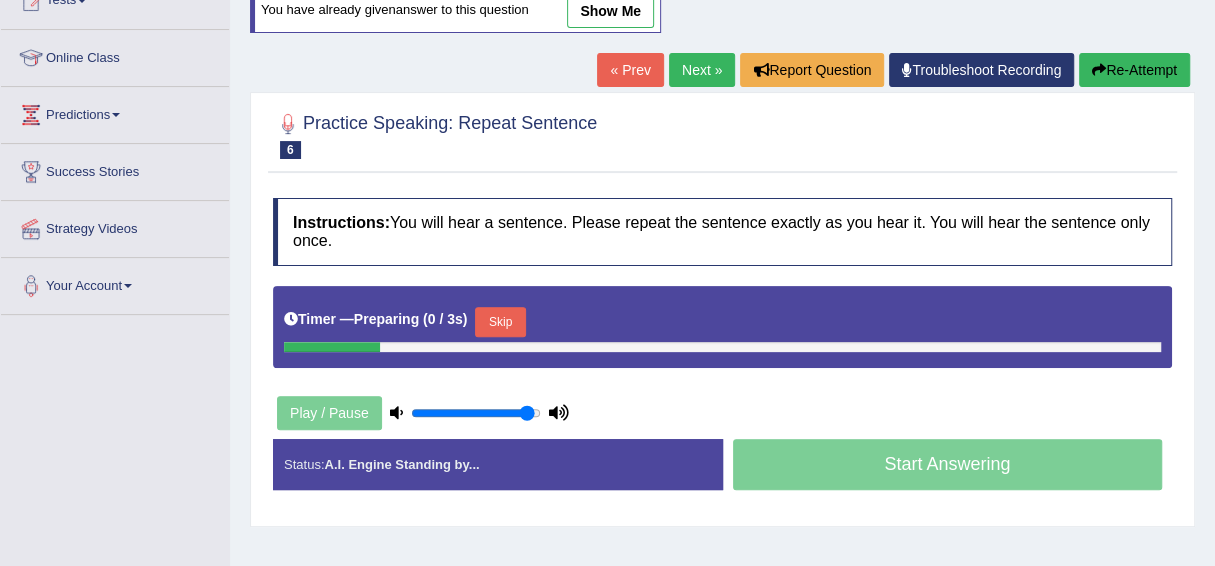 scroll, scrollTop: 0, scrollLeft: 0, axis: both 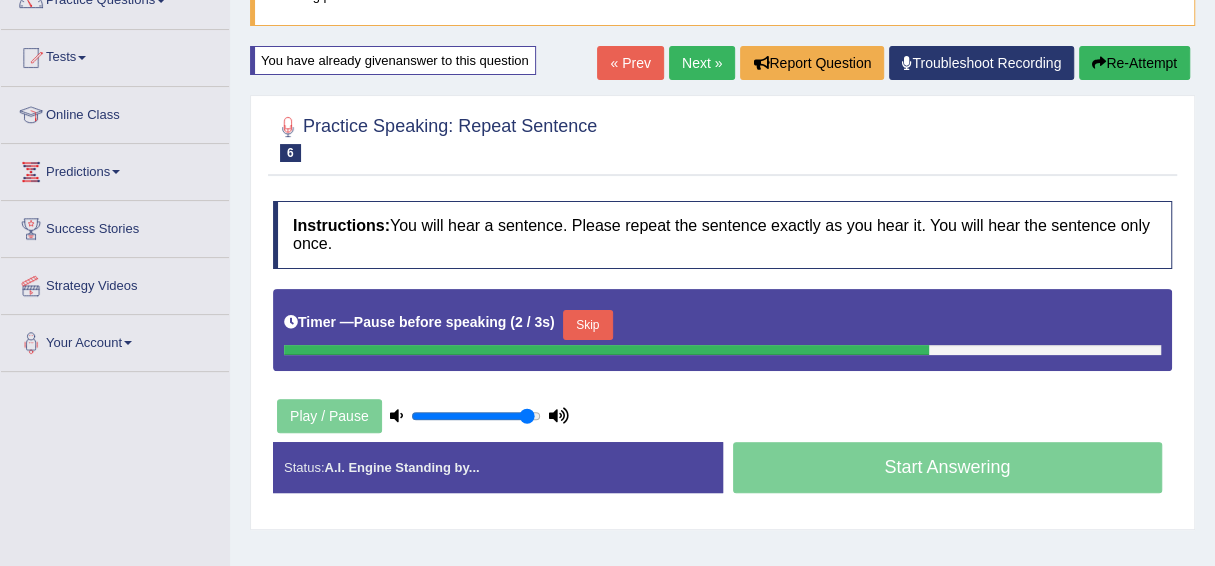 click on "Re-Attempt" at bounding box center [1134, 63] 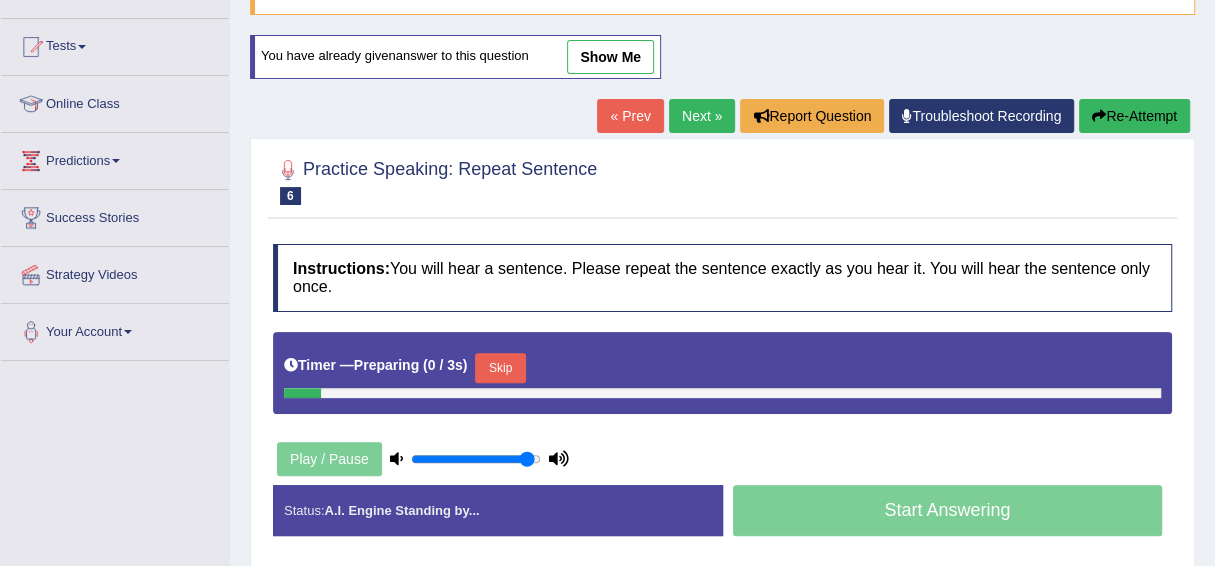 scroll, scrollTop: 0, scrollLeft: 0, axis: both 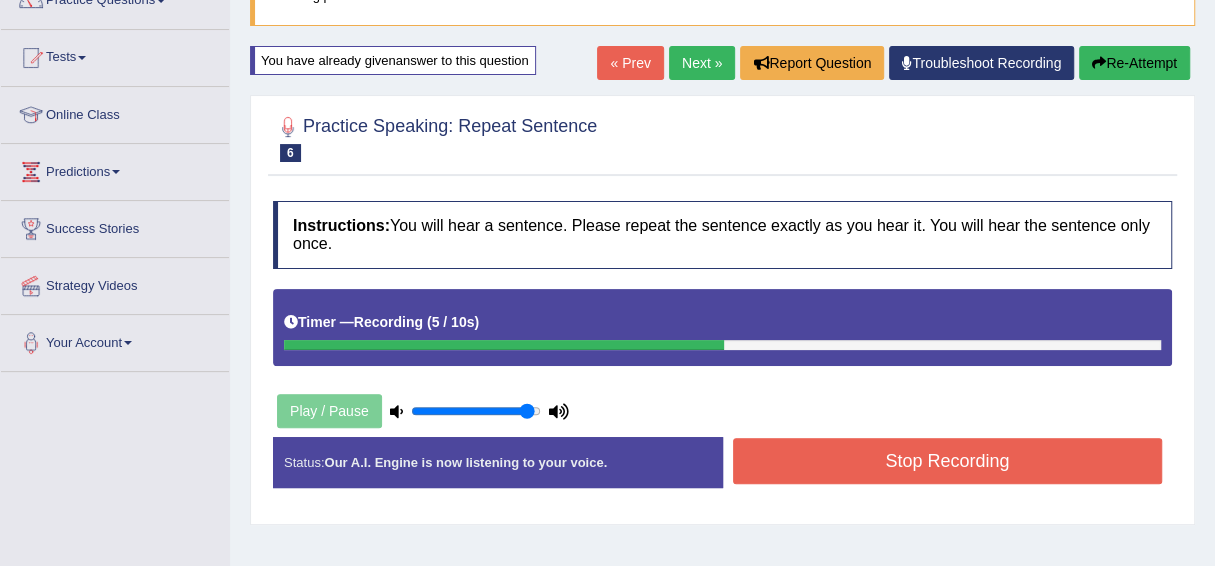click on "Stop Recording" at bounding box center [948, 461] 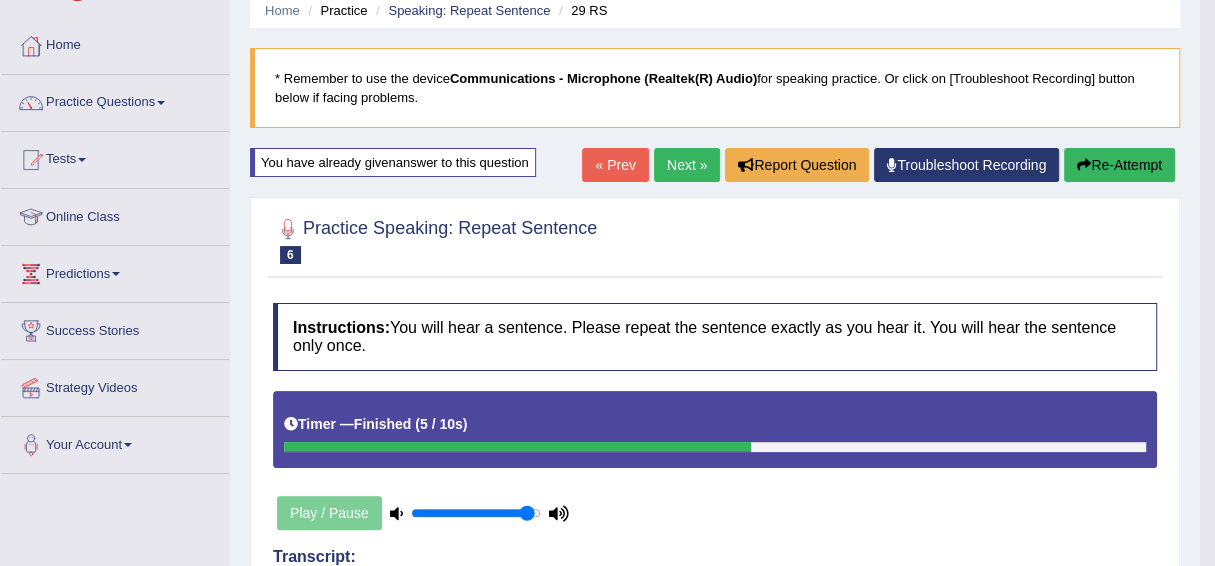 scroll, scrollTop: 0, scrollLeft: 0, axis: both 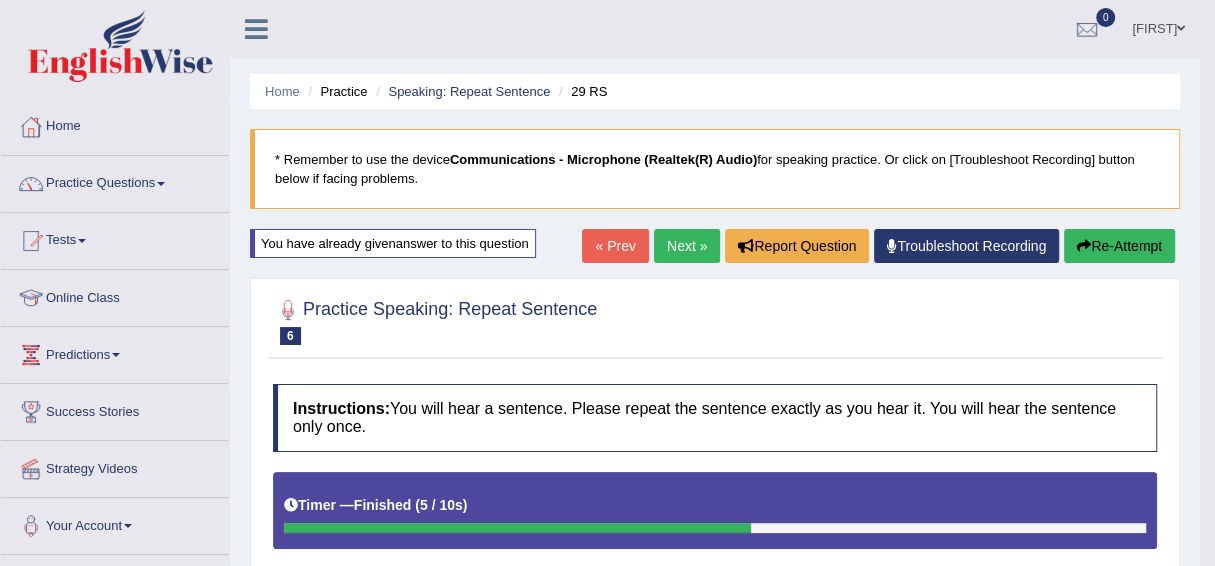 click on "Home
Practice
Speaking: Repeat Sentence
29 RS
* Remember to use the device  Communications - Microphone (Realtek(R) Audio)  for speaking practice. Or click on [Troubleshoot Recording] button below if facing problems.
You have already given   answer to this question
« Prev Next »  Report Question  Troubleshoot Recording  Re-Attempt
Practice Speaking: Repeat Sentence
6
29 RS
Instructions:  You will hear a sentence. Please repeat the sentence exactly as you hear it. You will hear the sentence only once.
Timer —  Finished   ( 5 / 10s ) Play / Pause Transcript: I can't afford to take a gap year unless I can get a job and save up. Created with Highcharts 7.1.2 Too low Too high Time Pitch meter: 0 2.5 5 7.5 10 Created with Highcharts 7.1.2 Great Too slow Too fast Time 0 10 20 30 40" at bounding box center (715, 716) 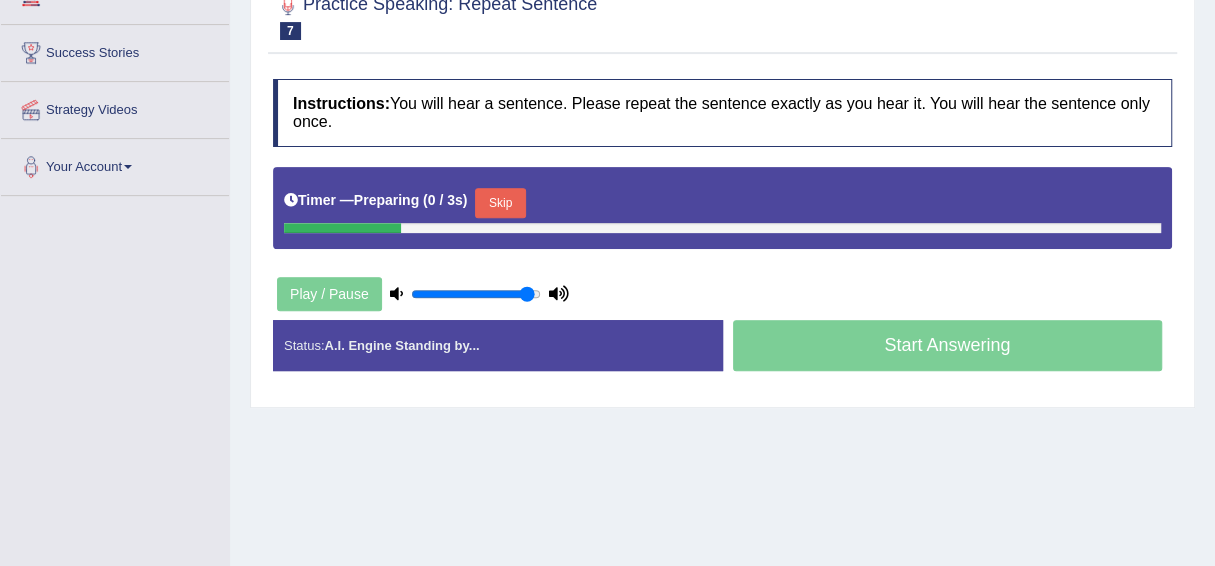 scroll, scrollTop: 0, scrollLeft: 0, axis: both 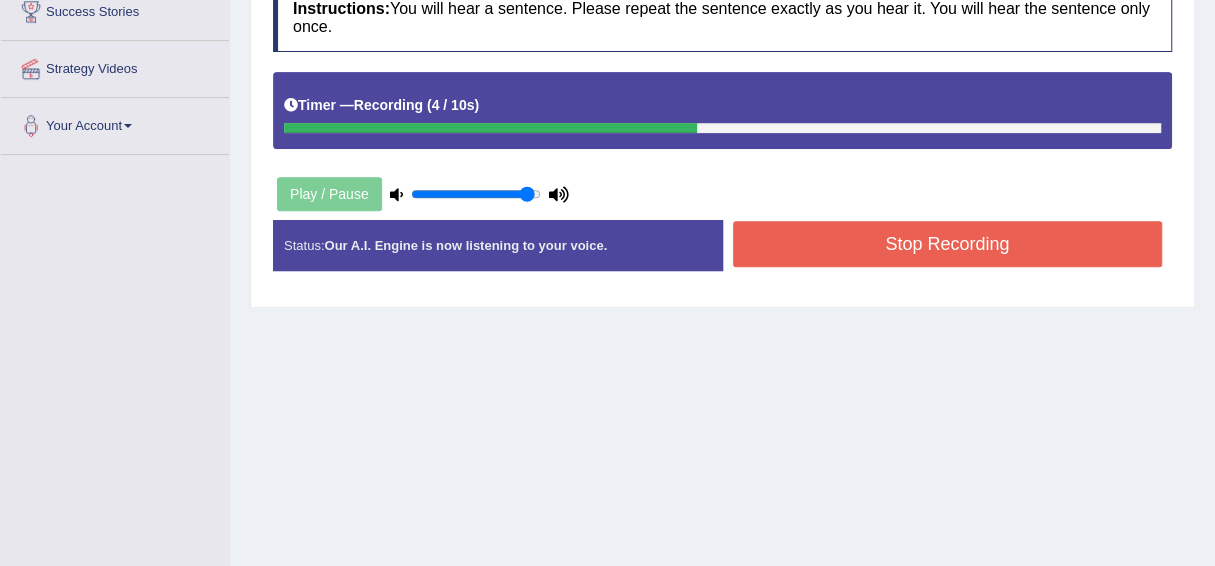 click on "Stop Recording" at bounding box center [948, 244] 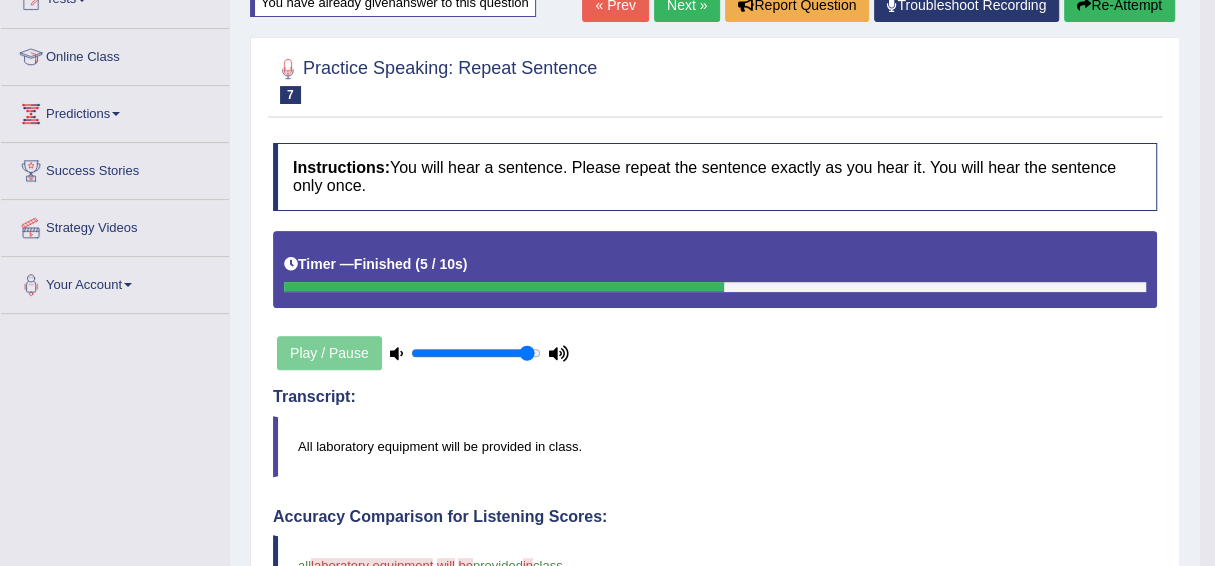 scroll, scrollTop: 0, scrollLeft: 0, axis: both 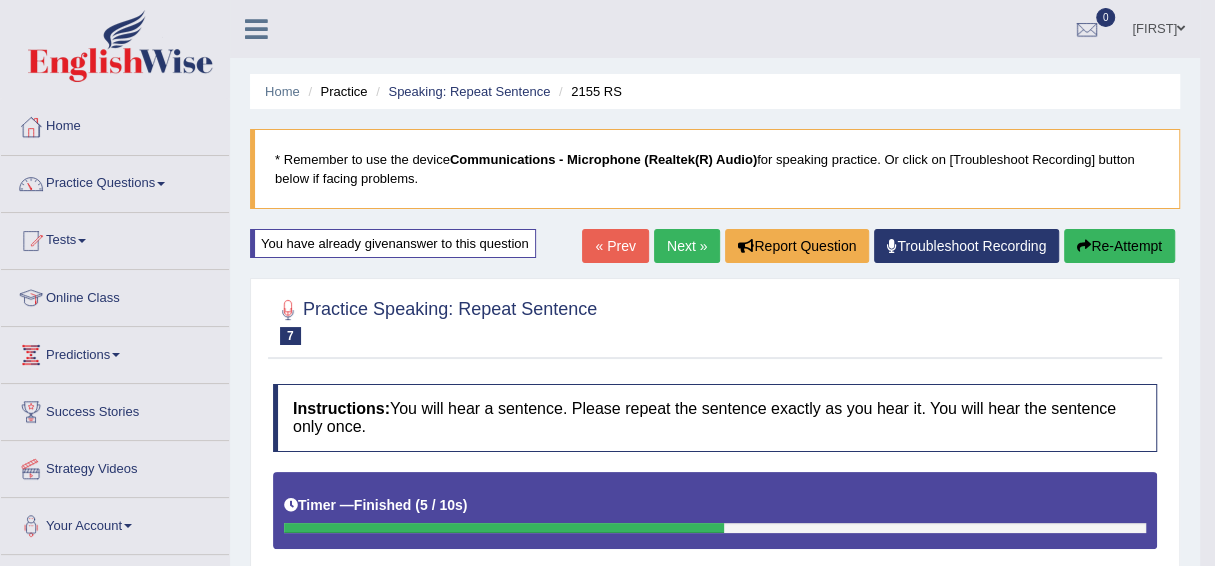 click on "Re-Attempt" at bounding box center (1119, 246) 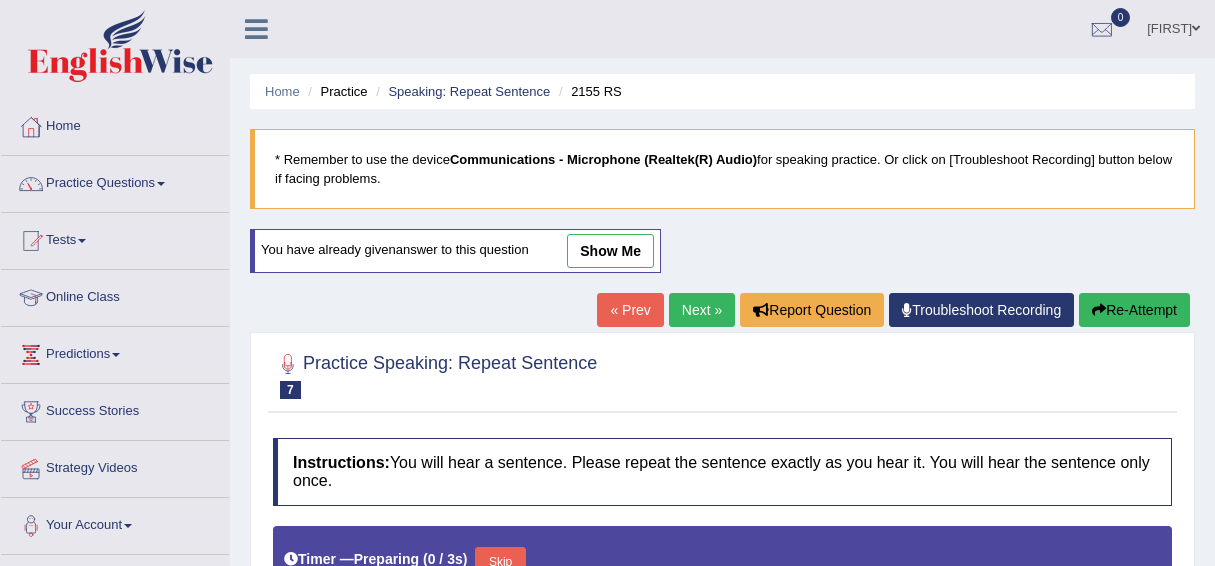 scroll, scrollTop: 0, scrollLeft: 0, axis: both 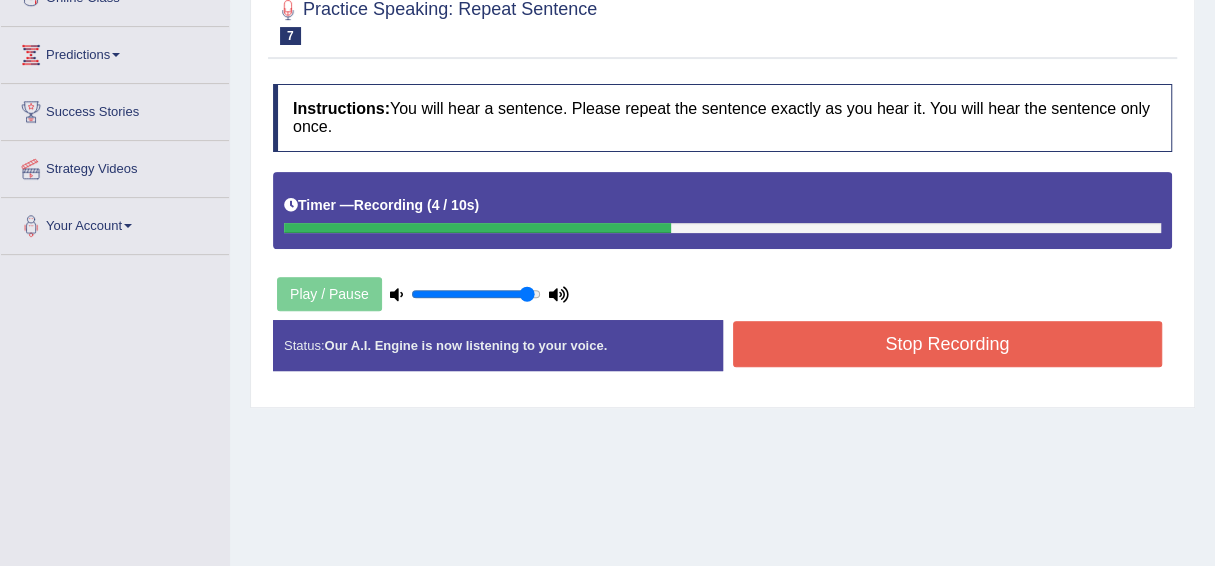 click on "Stop Recording" at bounding box center [948, 344] 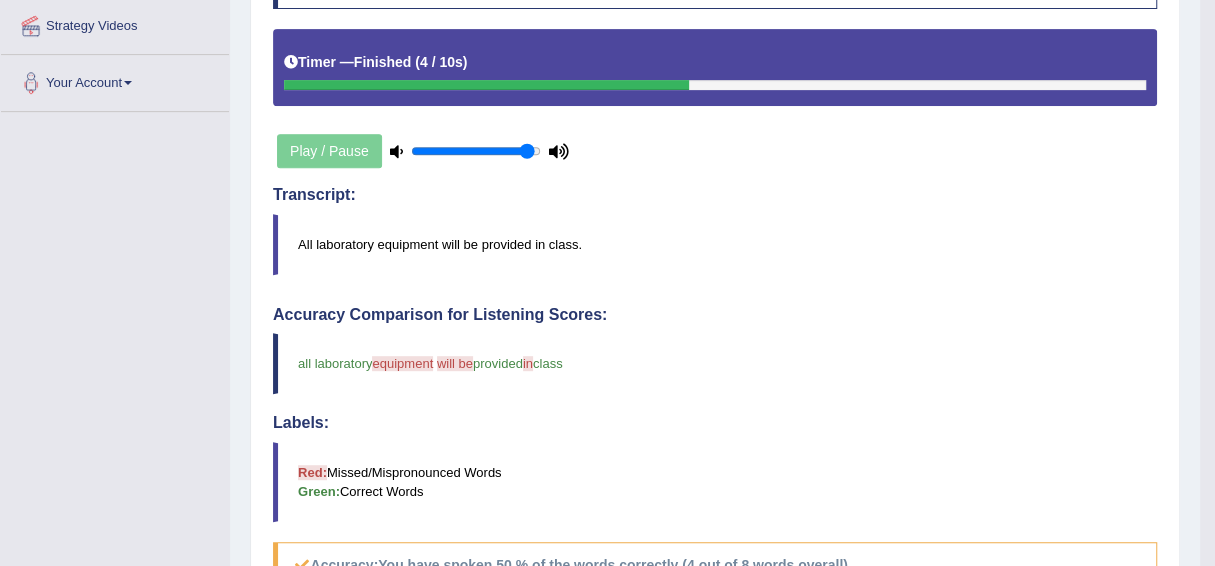 scroll, scrollTop: 200, scrollLeft: 0, axis: vertical 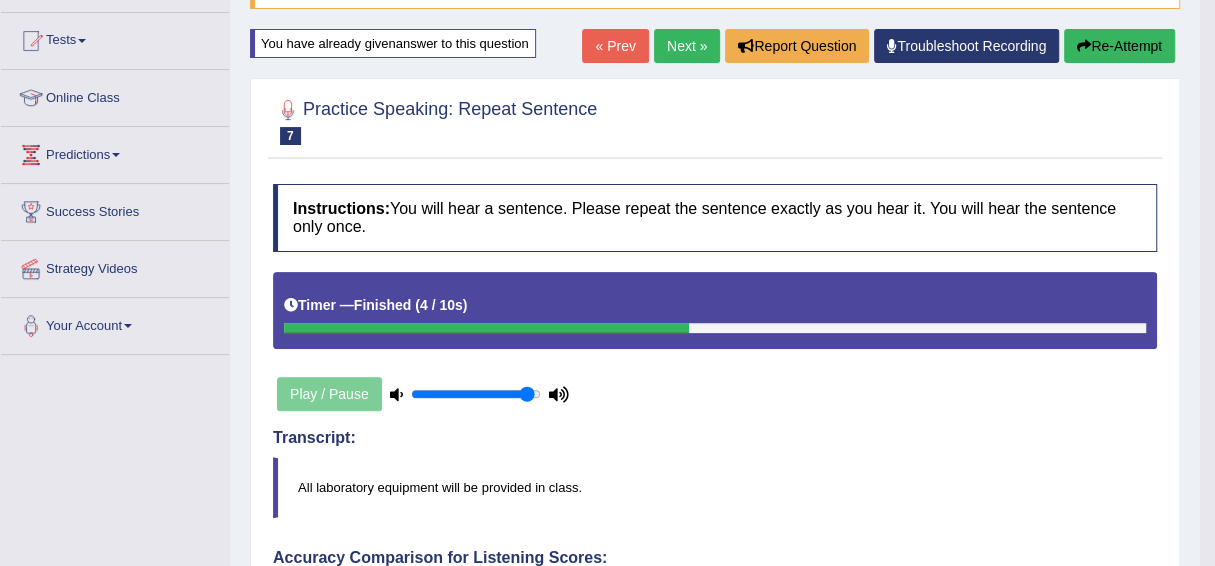 click on "Home
Practice
Speaking: Repeat Sentence
2155 RS
* Remember to use the device  Communications - Microphone (Realtek(R) Audio)  for speaking practice. Or click on [Troubleshoot Recording] button below if facing problems.
You have already given   answer to this question
« Prev Next »  Report Question  Troubleshoot Recording  Re-Attempt
Practice Speaking: Repeat Sentence
7
2155 RS
Instructions:  You will hear a sentence. Please repeat the sentence exactly as you hear it. You will hear the sentence only once.
Timer —  Finished   ( 4 / 10s ) Play / Pause Transcript: All laboratory equipment will be provided in class. Created with Highcharts 7.1.2 Too low Too high Time Pitch meter: 0 2.5 5 7.5 10 Created with Highcharts 7.1.2 Great Too slow Too fast Time Speech pace meter: 0 10 20" at bounding box center (715, 516) 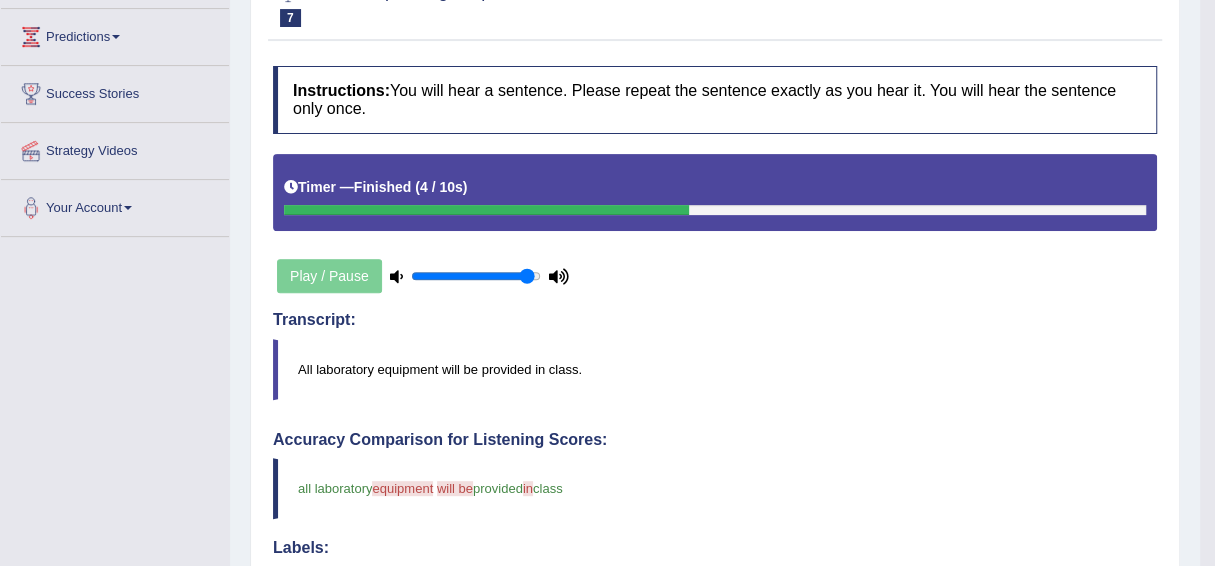 scroll, scrollTop: 99, scrollLeft: 0, axis: vertical 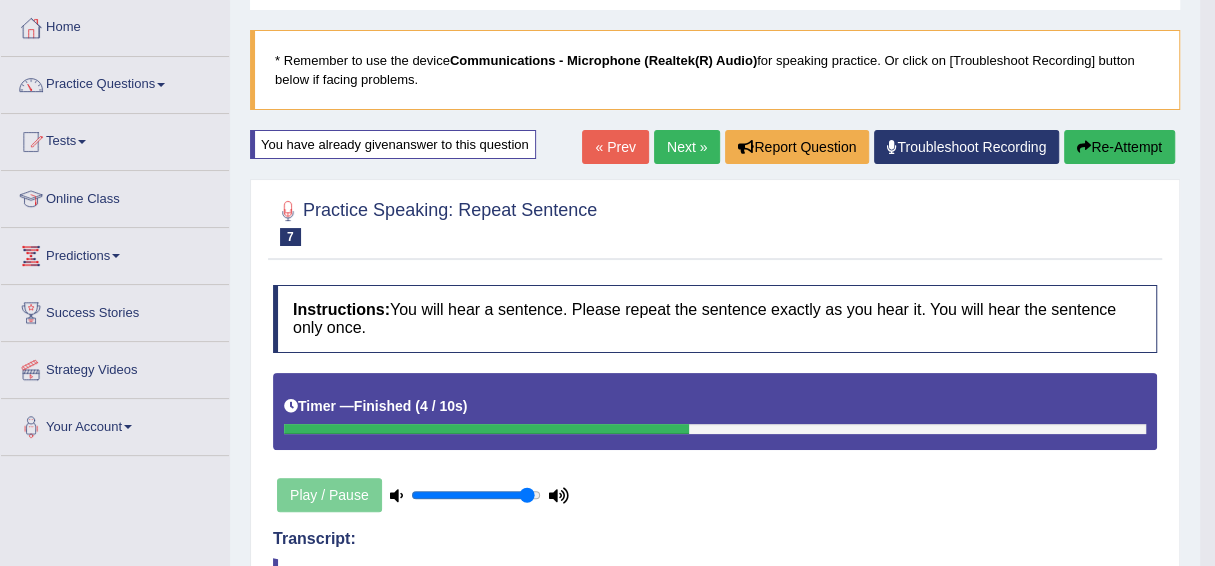 click on "Home
Practice
Speaking: Repeat Sentence
2155 RS
* Remember to use the device  Communications - Microphone (Realtek(R) Audio)  for speaking practice. Or click on [Troubleshoot Recording] button below if facing problems.
You have already given   answer to this question
« Prev Next »  Report Question  Troubleshoot Recording  Re-Attempt
Practice Speaking: Repeat Sentence
7
2155 RS
Instructions:  You will hear a sentence. Please repeat the sentence exactly as you hear it. You will hear the sentence only once.
Timer —  Finished   ( 4 / 10s ) Play / Pause Transcript: All laboratory equipment will be provided in class. Created with Highcharts 7.1.2 Too low Too high Time Pitch meter: 0 2.5 5 7.5 10 Created with Highcharts 7.1.2 Great Too slow Too fast Time Speech pace meter: 0 10 20" at bounding box center (715, 617) 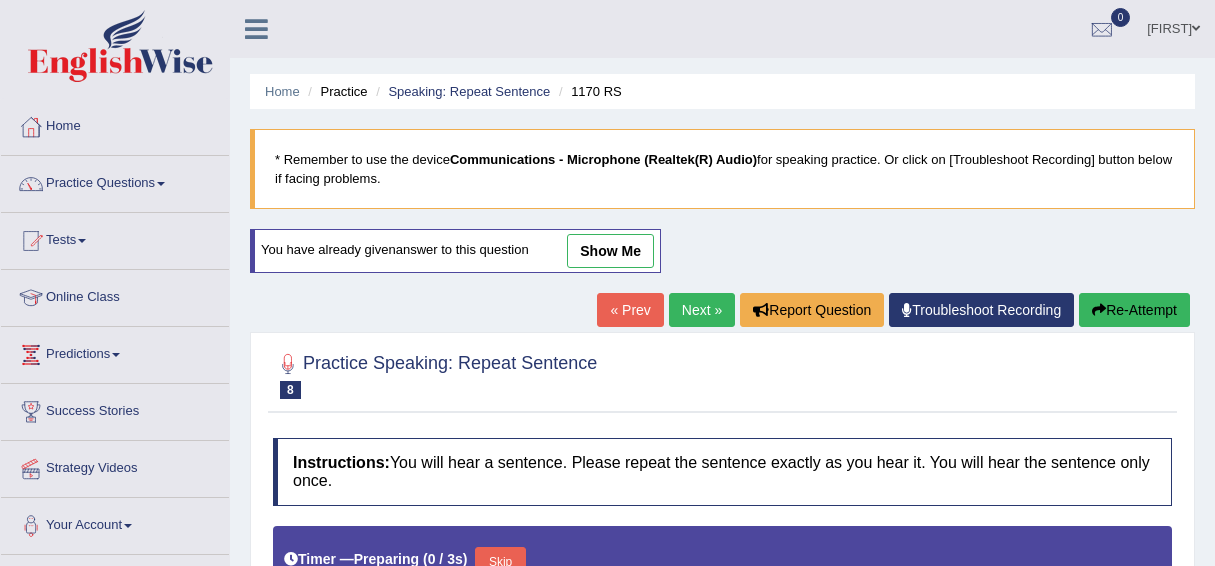 scroll, scrollTop: 0, scrollLeft: 0, axis: both 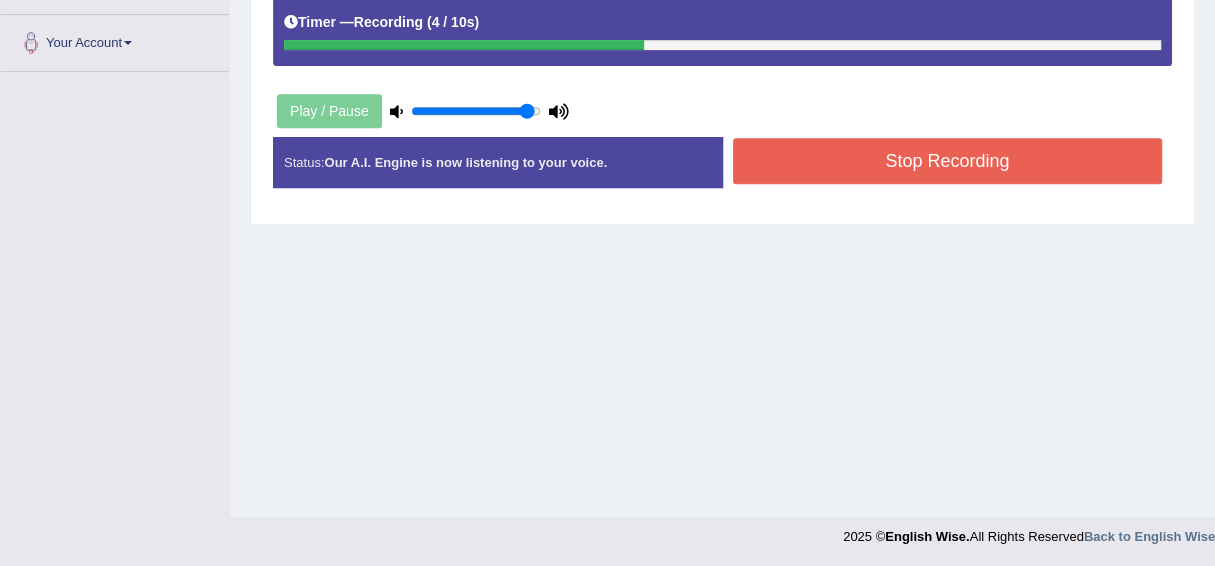 click on "Stop Recording" at bounding box center (948, 161) 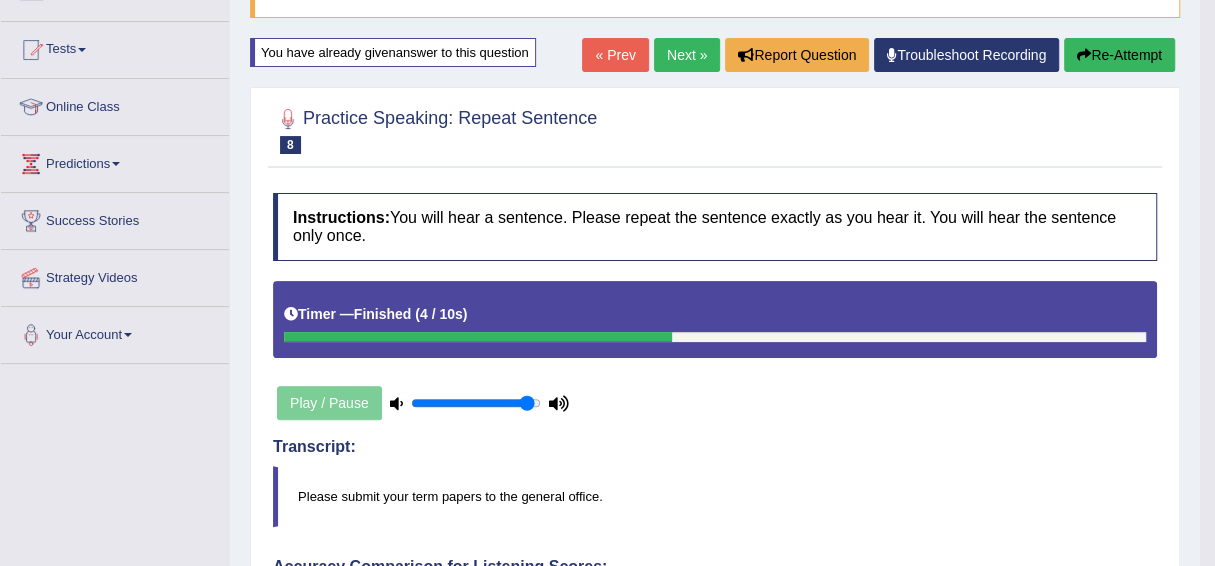 scroll, scrollTop: 183, scrollLeft: 0, axis: vertical 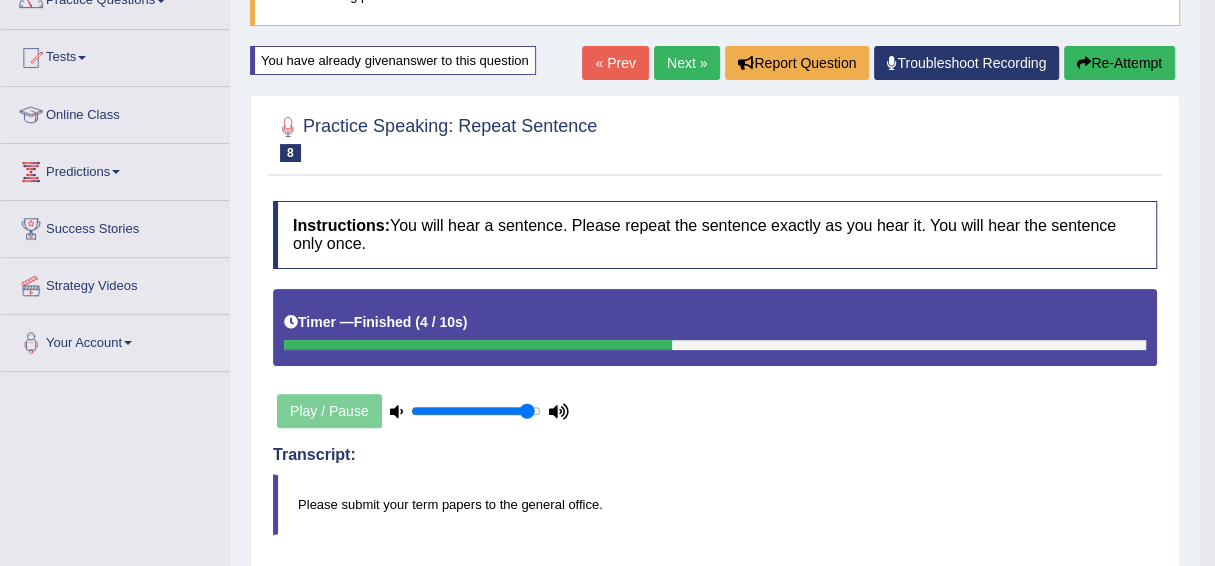 click on "Re-Attempt" at bounding box center [1119, 63] 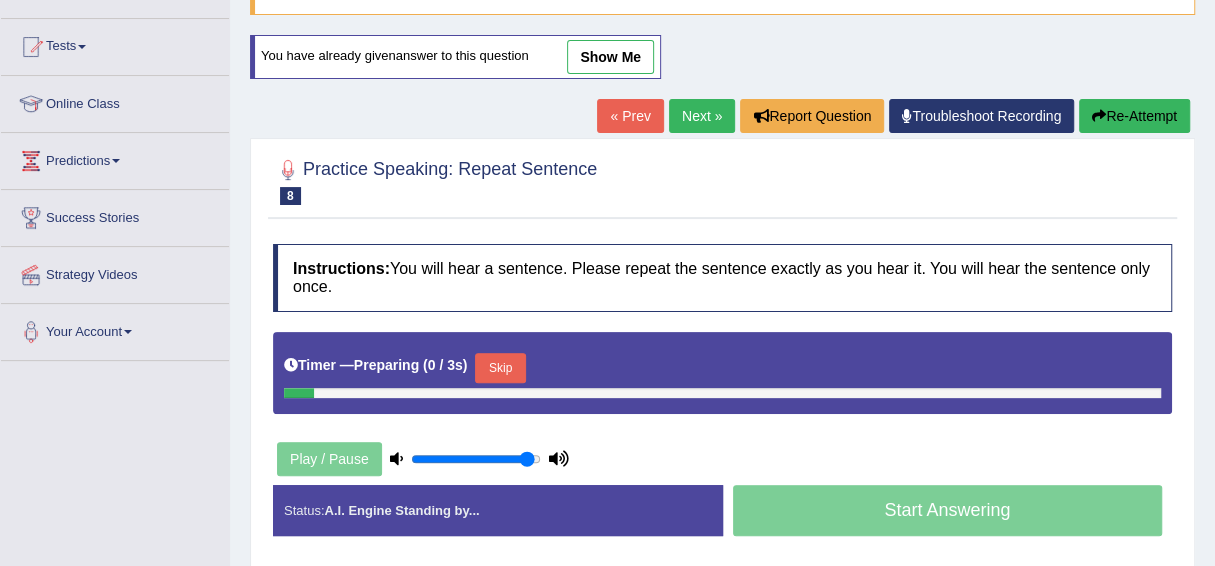 scroll, scrollTop: 183, scrollLeft: 0, axis: vertical 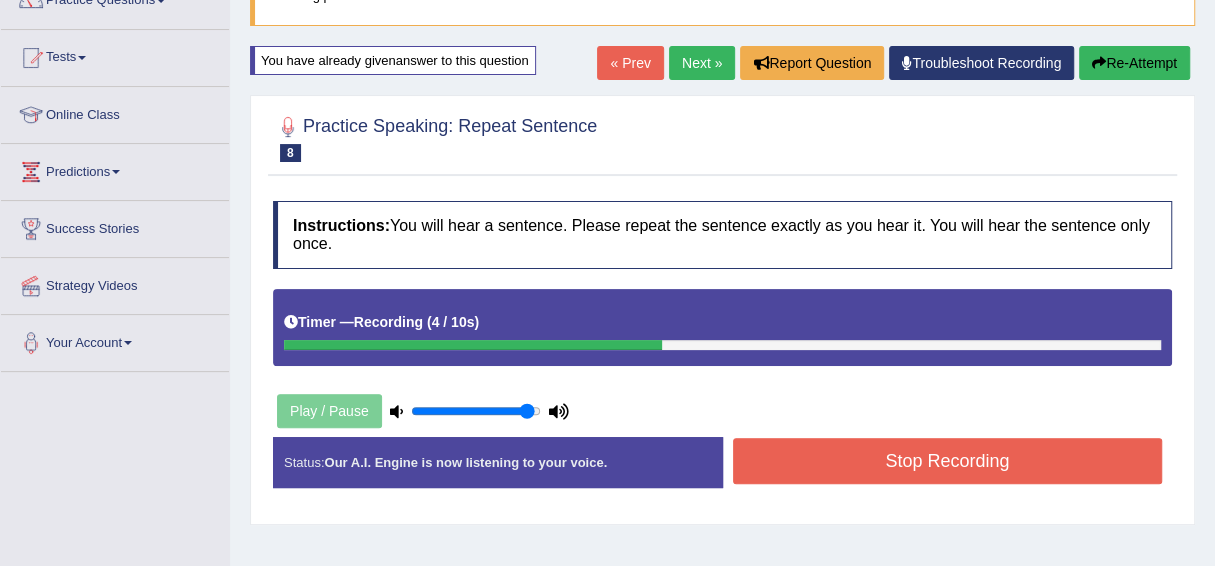 click on "Stop Recording" at bounding box center [948, 461] 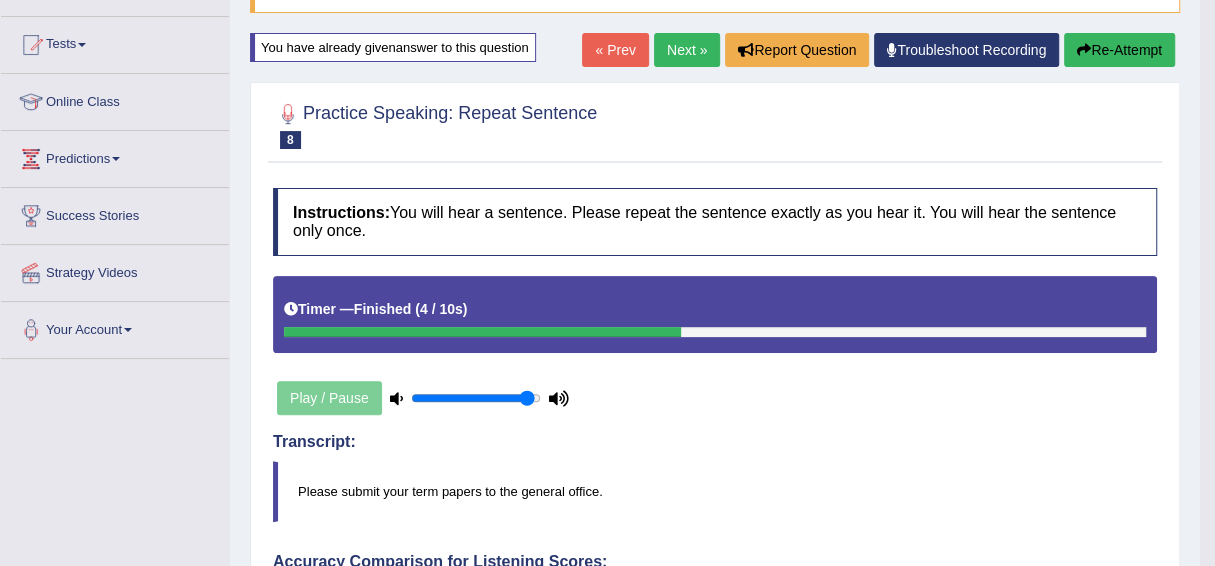 scroll, scrollTop: 0, scrollLeft: 0, axis: both 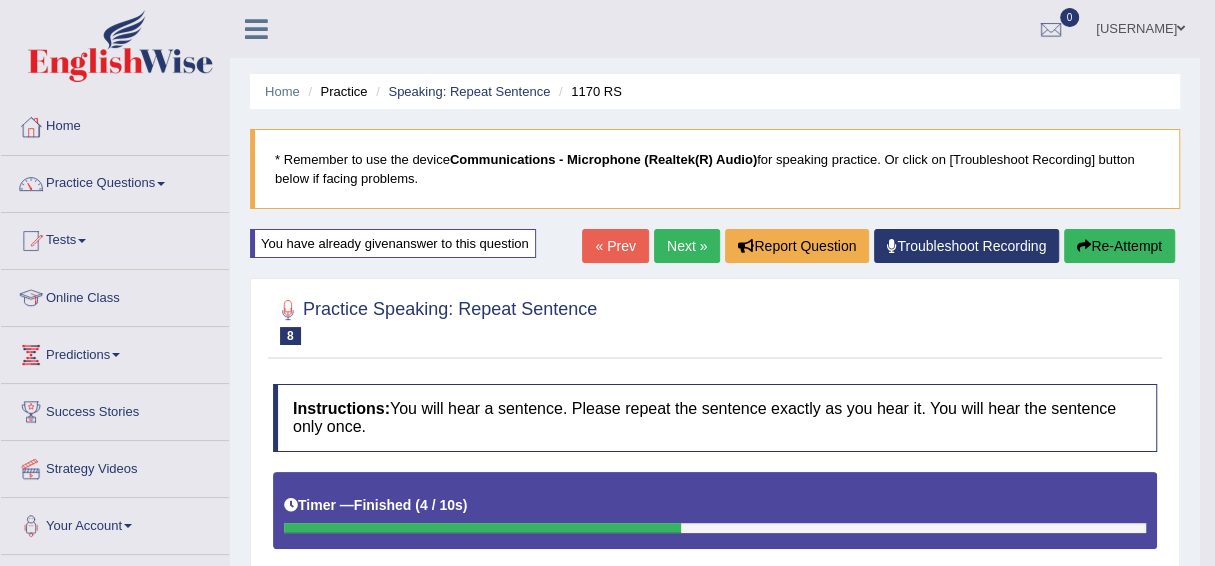 click on "Next »" at bounding box center (687, 246) 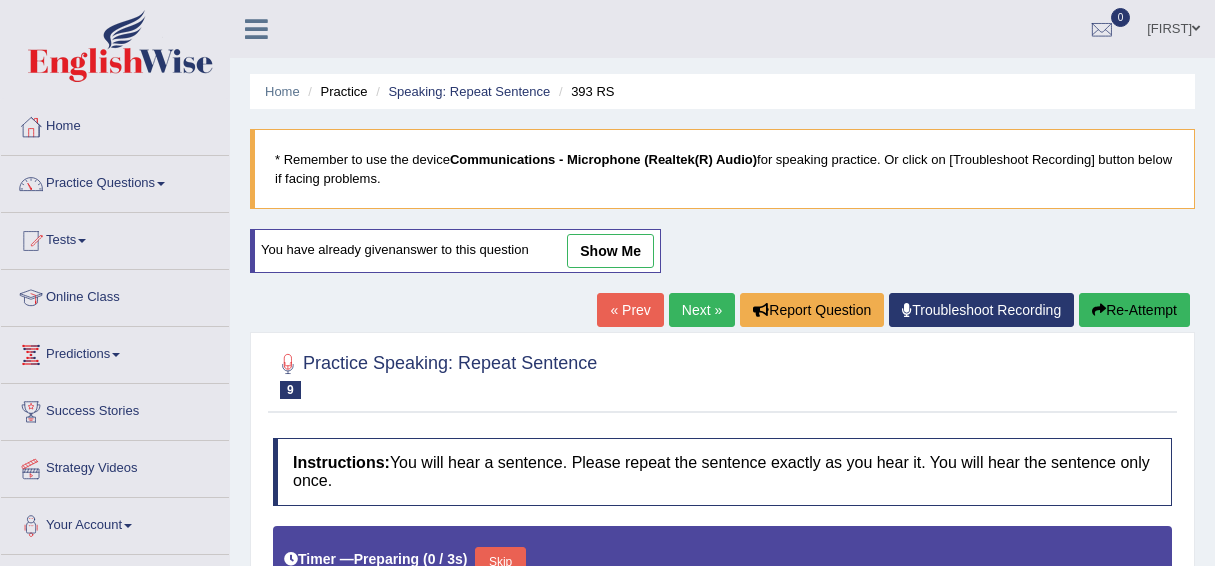 scroll, scrollTop: 170, scrollLeft: 0, axis: vertical 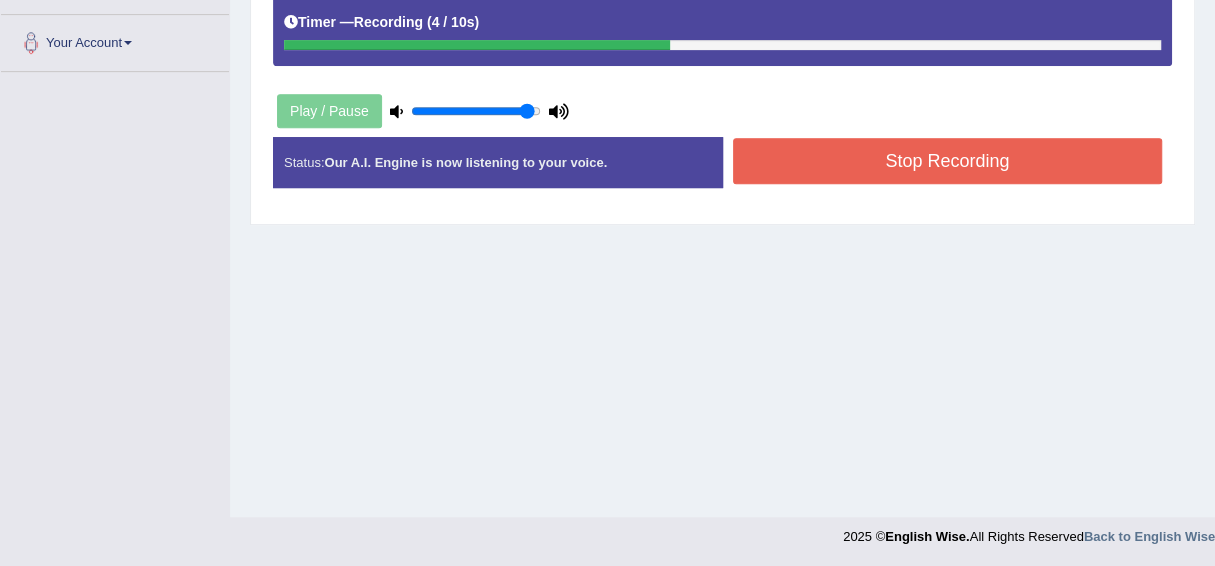 click on "Stop Recording" at bounding box center (948, 161) 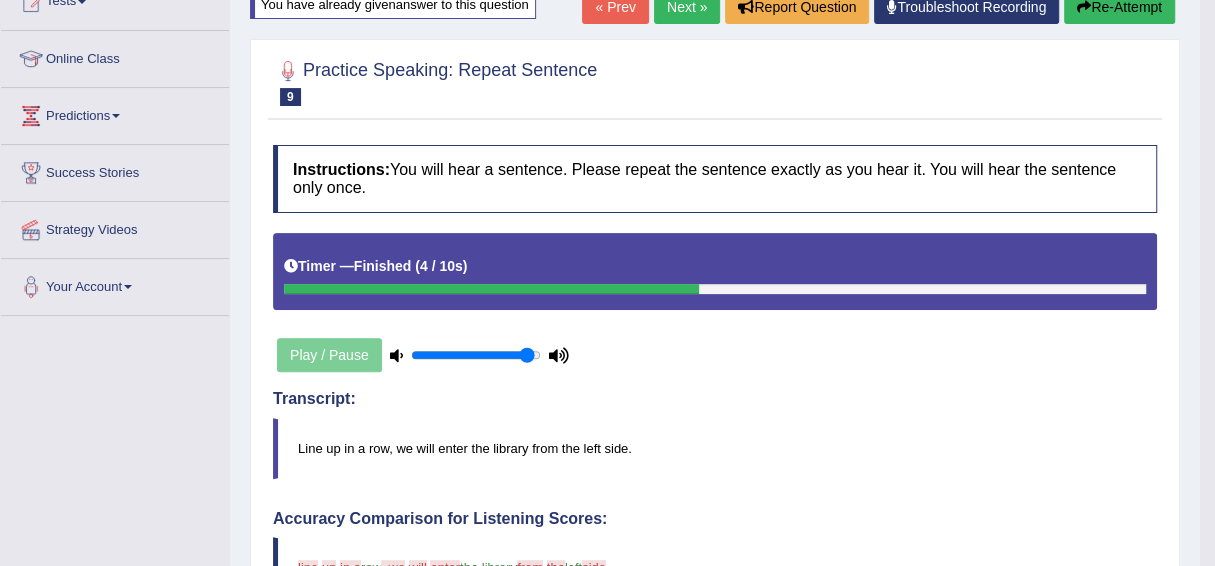 scroll, scrollTop: 300, scrollLeft: 0, axis: vertical 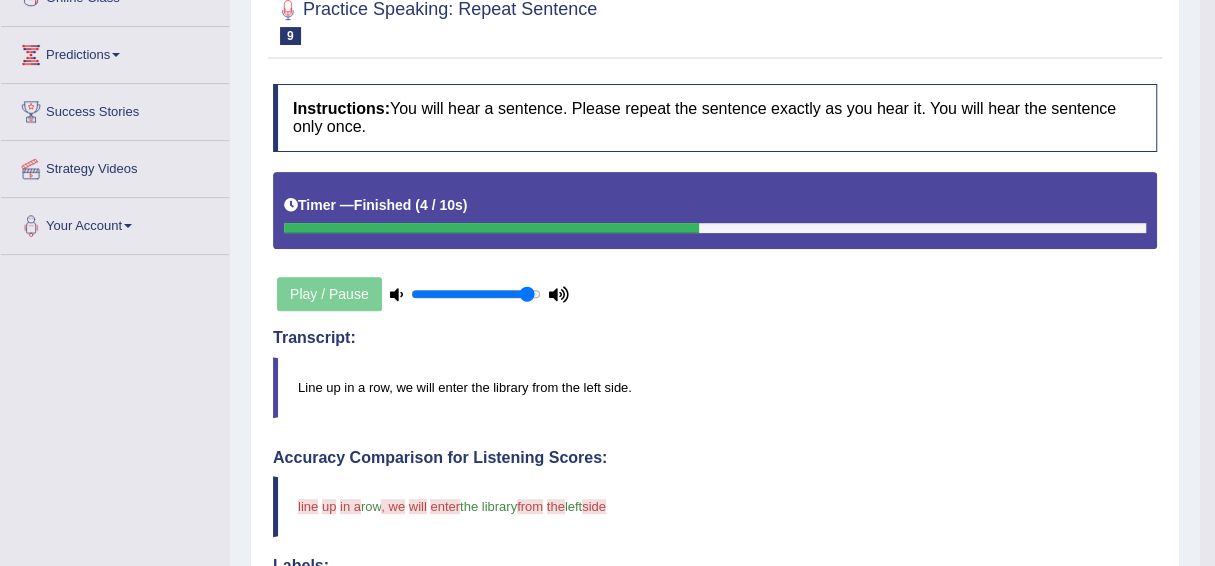 click at bounding box center (559, 294) 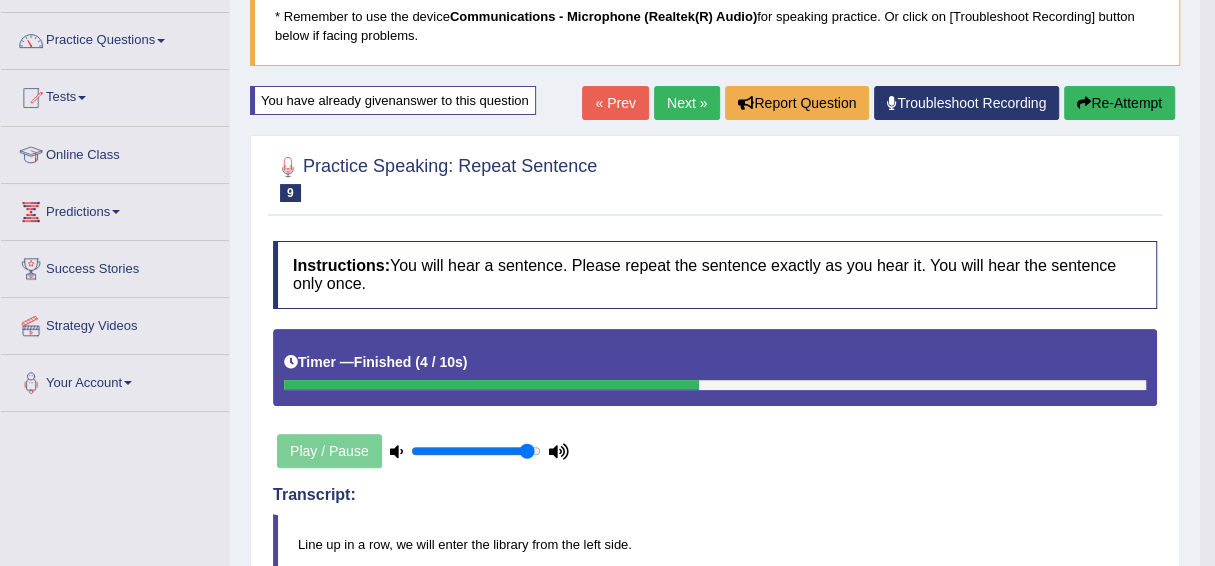 scroll, scrollTop: 0, scrollLeft: 0, axis: both 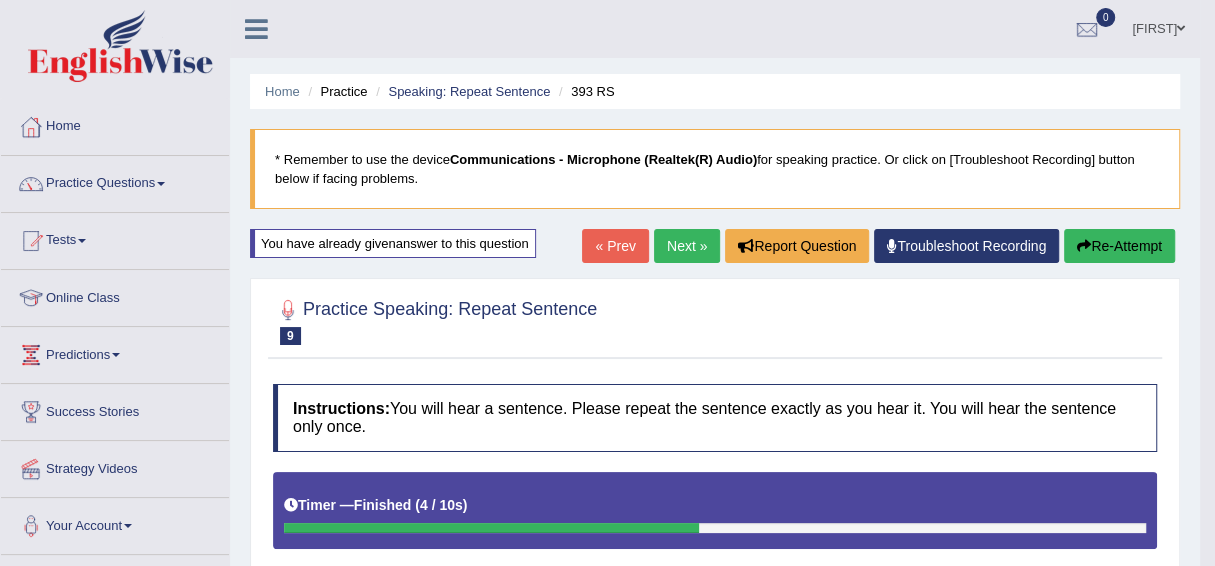 click on "Next »" at bounding box center [687, 246] 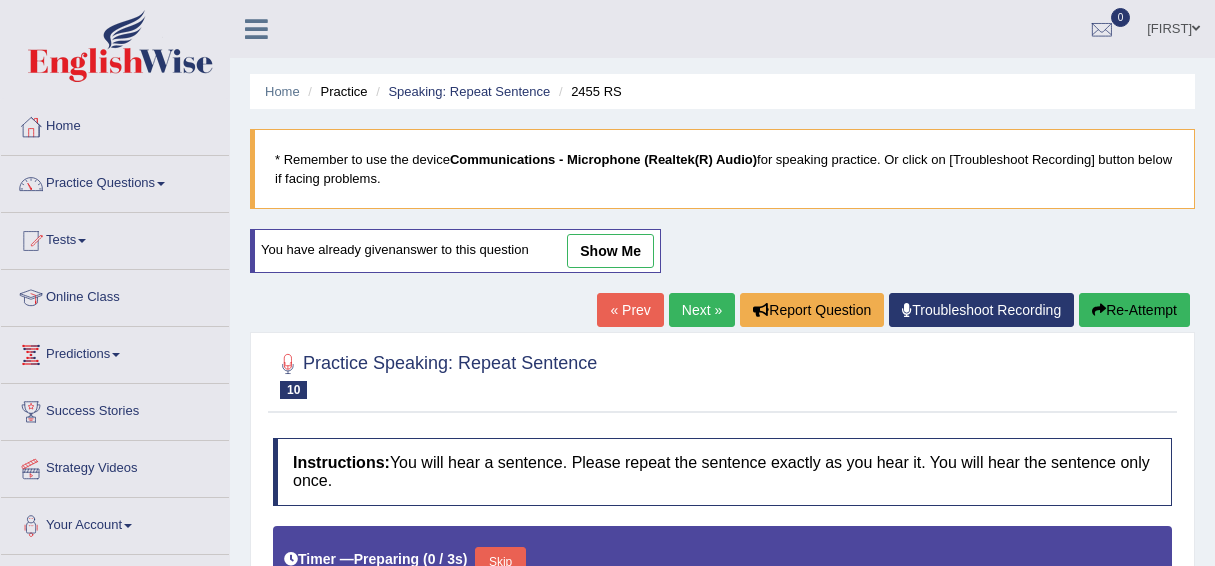 scroll, scrollTop: 85, scrollLeft: 0, axis: vertical 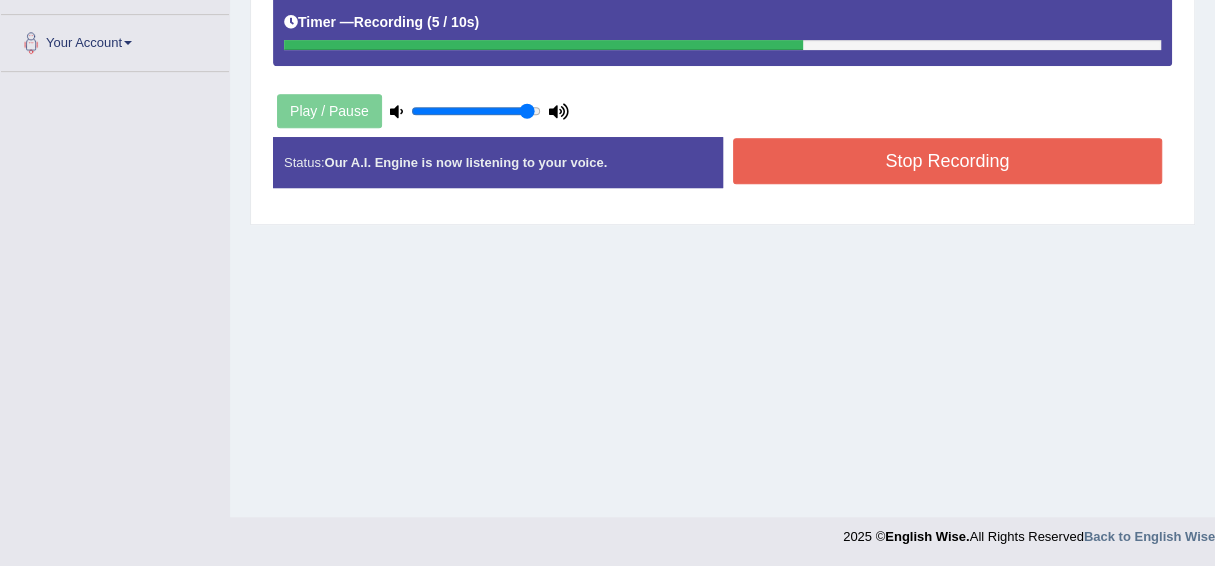 click on "Stop Recording" at bounding box center (948, 161) 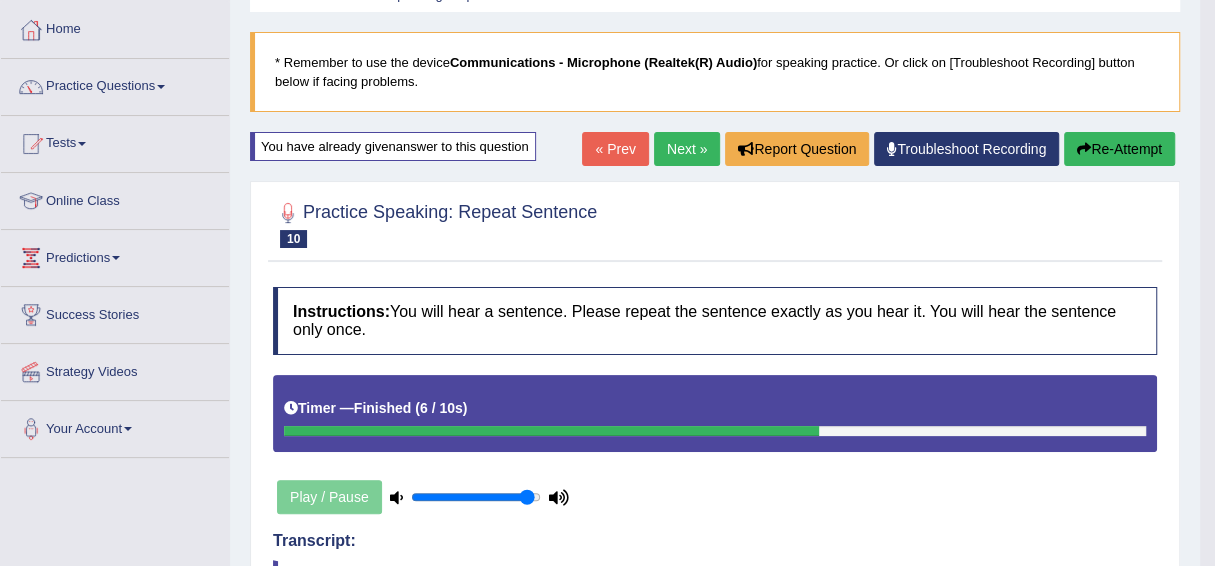 scroll, scrollTop: 83, scrollLeft: 0, axis: vertical 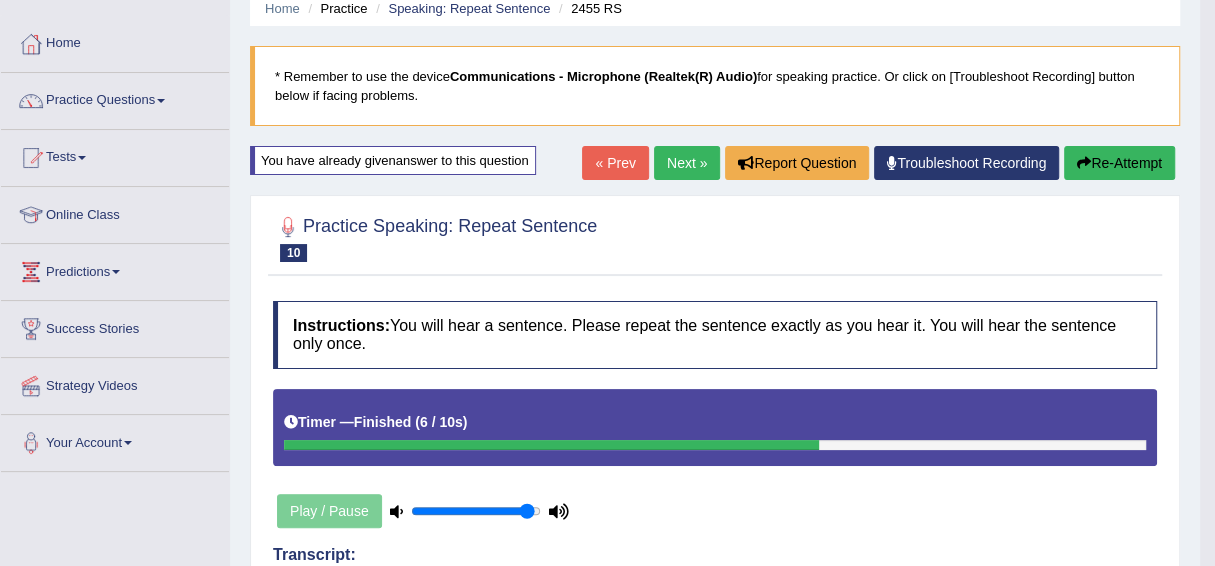 click on "Next »" at bounding box center (687, 163) 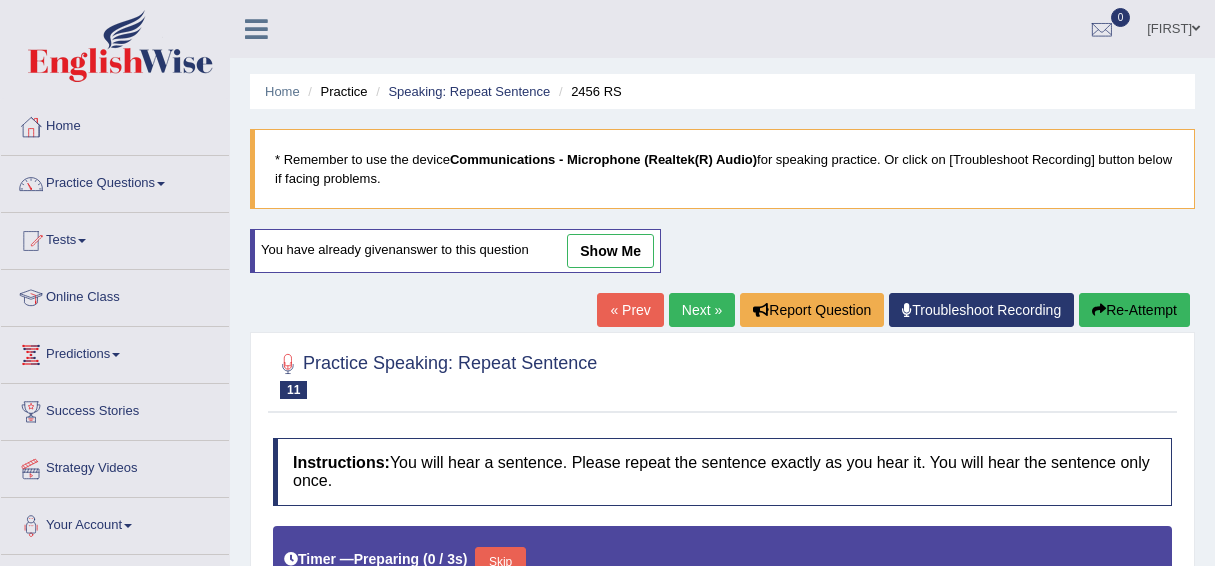 scroll, scrollTop: 73, scrollLeft: 0, axis: vertical 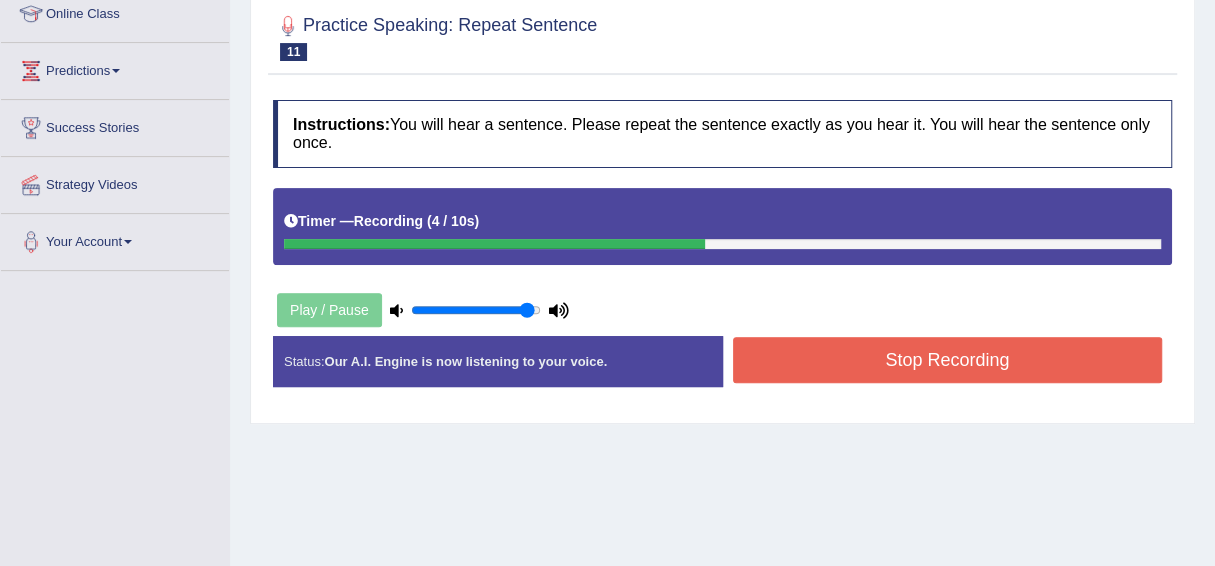 click on "Instructions:  You will hear a sentence. Please repeat the sentence exactly as you hear it. You will hear the sentence only once.
Timer —  Recording   ( 4 / 10s ) Play / Pause Transcript: My goal is to begin a family in my thirties. Created with Highcharts 7.1.2 Too low Too high Time Pitch meter: 0 2.5 5 7.5 10 Created with Highcharts 7.1.2 Great Too slow Too fast Time Speech pace meter: 0 10 20 30 40 Accuracy Comparison for Listening Scores: Labels:
Red:  Missed/Mispronounced Words
Green:  Correct Words
Accuracy:  Voice Analysis: A.I. Scores:
2  / 3              Content
5  / 5              Oral fluency
4.4  / 5              Pronunciation
Your Response: Status:  Our A.I. Engine is now listening to your voice. Start Answering Stop Recording" at bounding box center (722, 251) 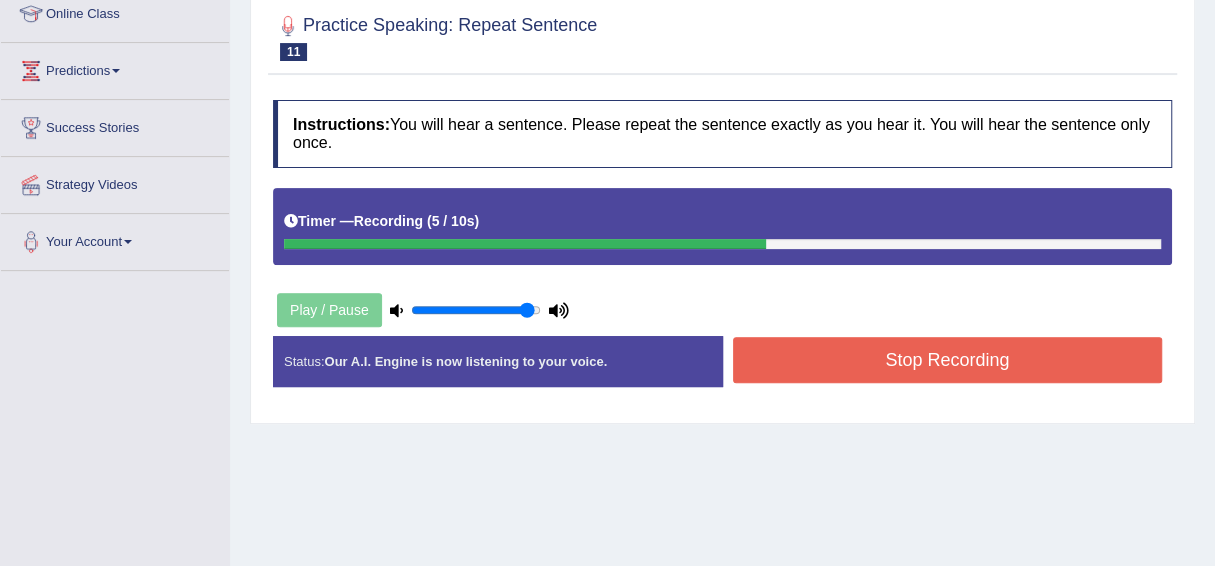 click on "Stop Recording" at bounding box center (948, 360) 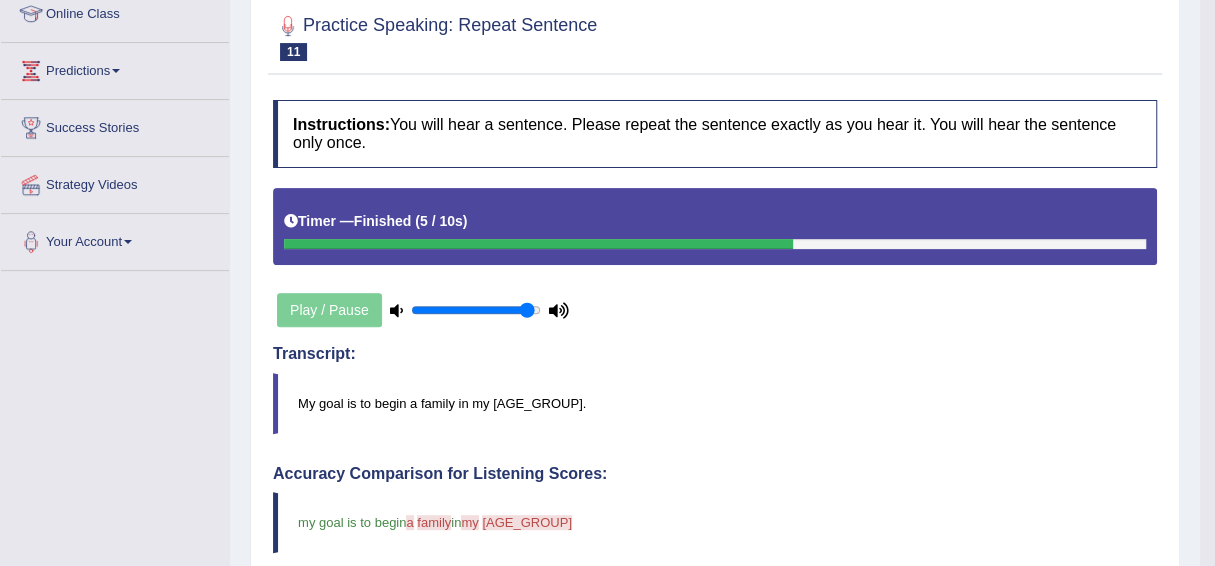 scroll, scrollTop: 0, scrollLeft: 0, axis: both 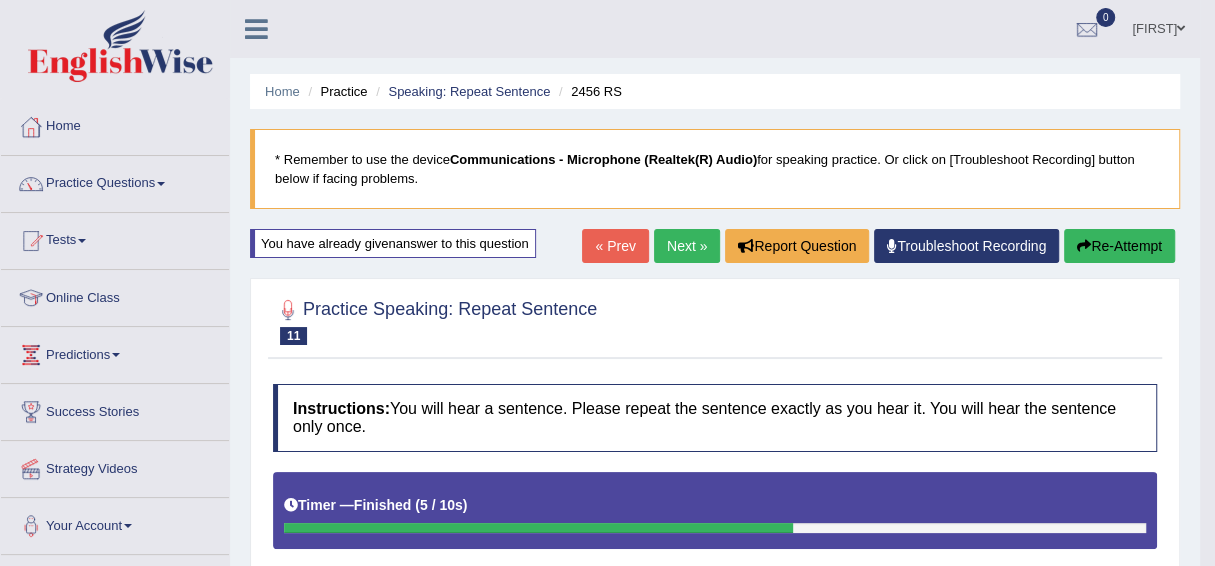 click on "Next »" at bounding box center [687, 246] 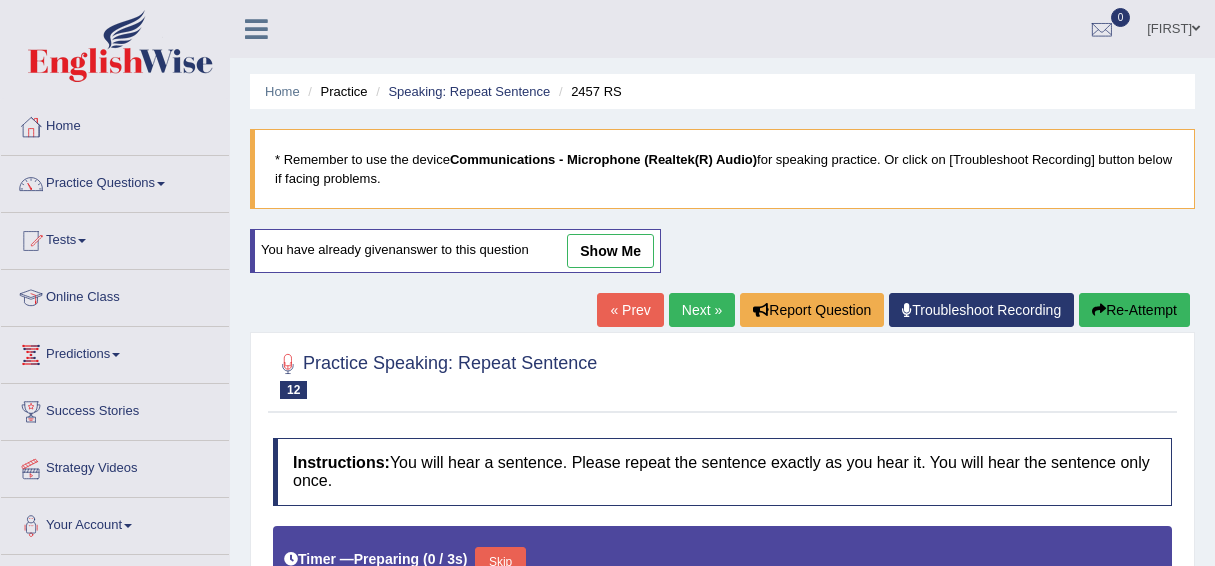 scroll, scrollTop: 298, scrollLeft: 0, axis: vertical 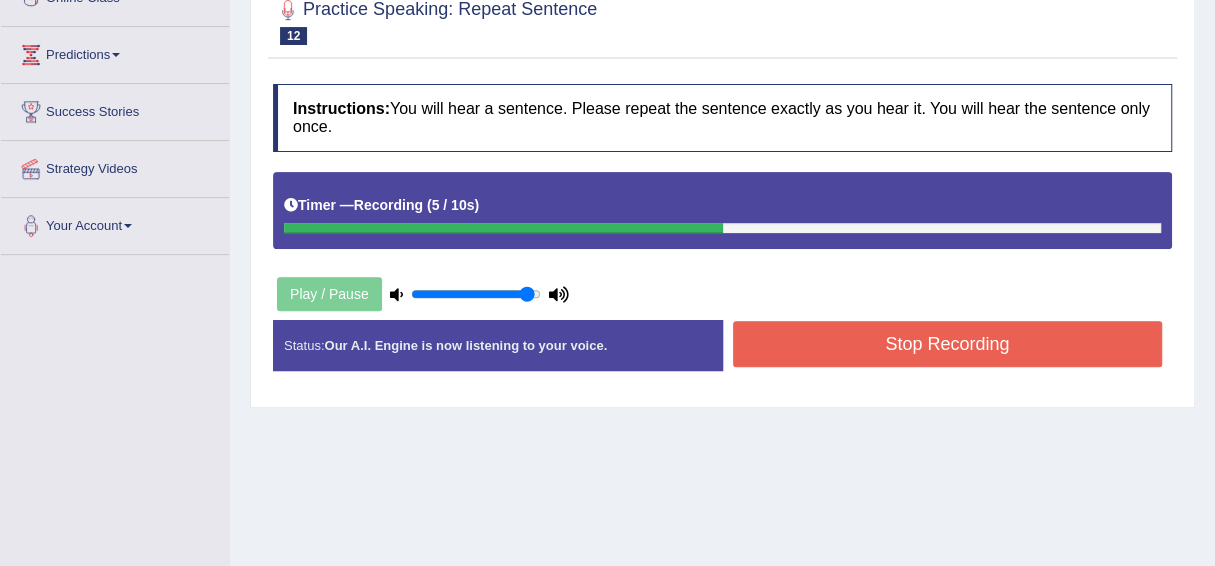 click on "Stop Recording" at bounding box center (948, 344) 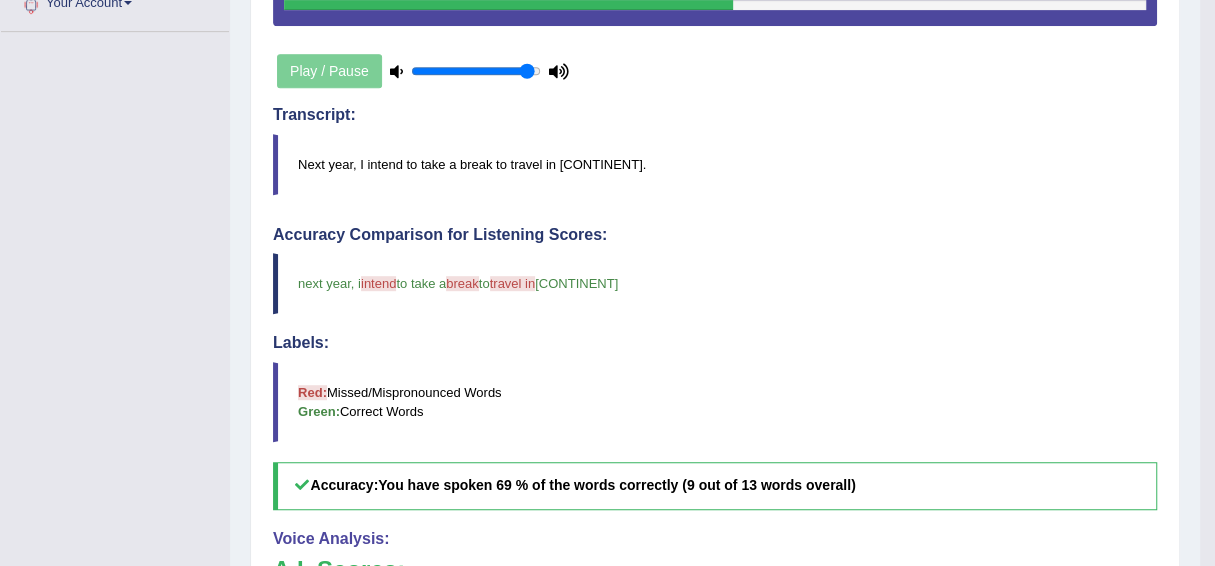 scroll, scrollTop: 200, scrollLeft: 0, axis: vertical 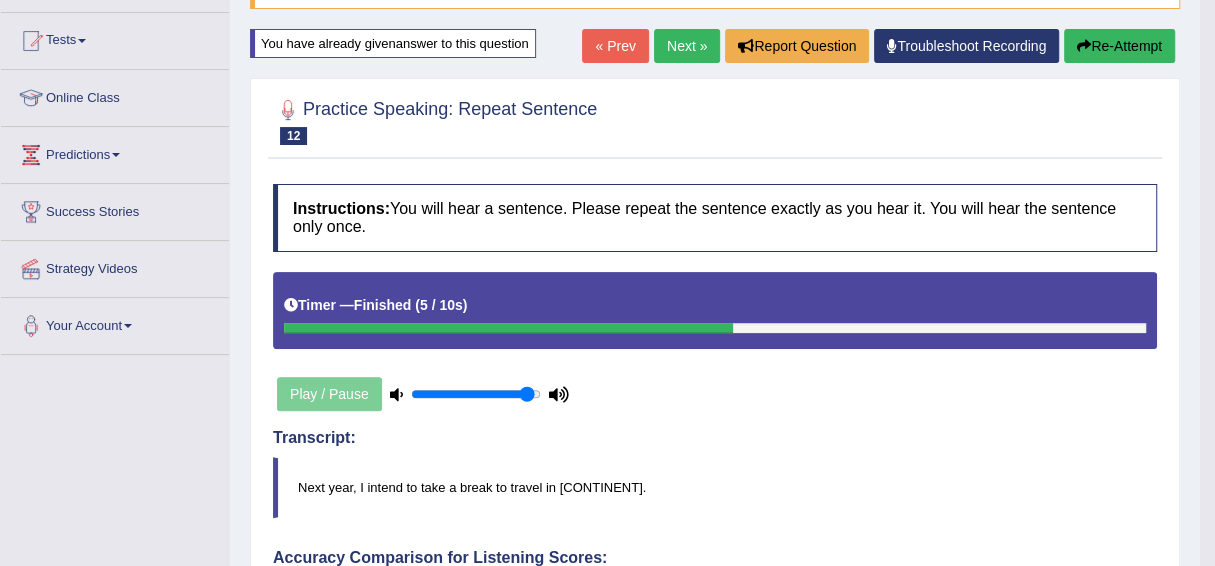 click on "Next »" at bounding box center [687, 46] 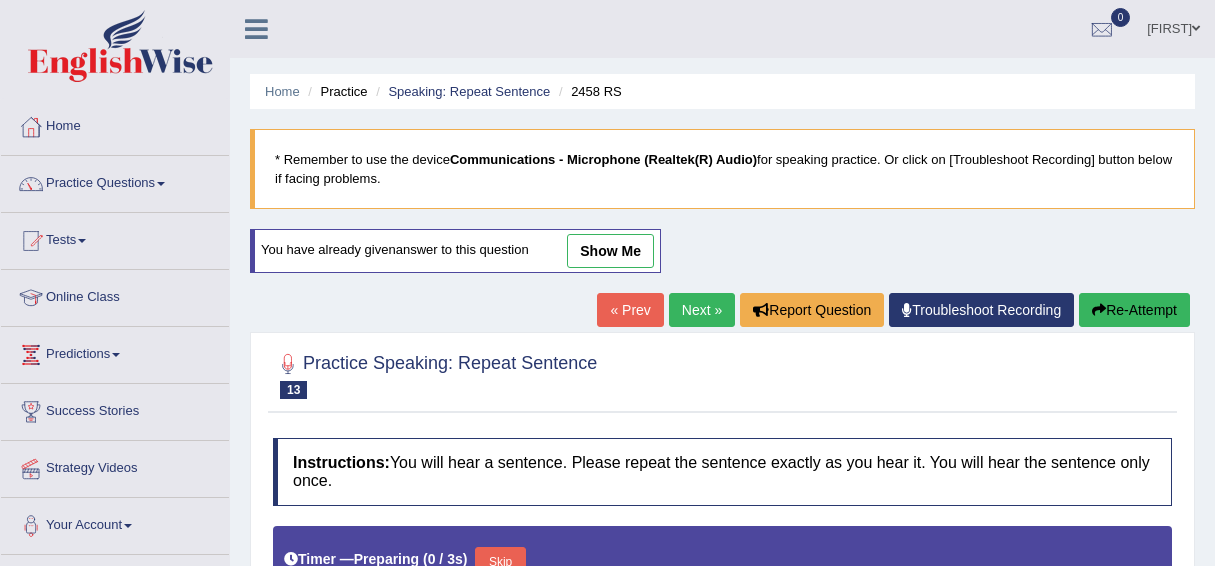scroll, scrollTop: 0, scrollLeft: 0, axis: both 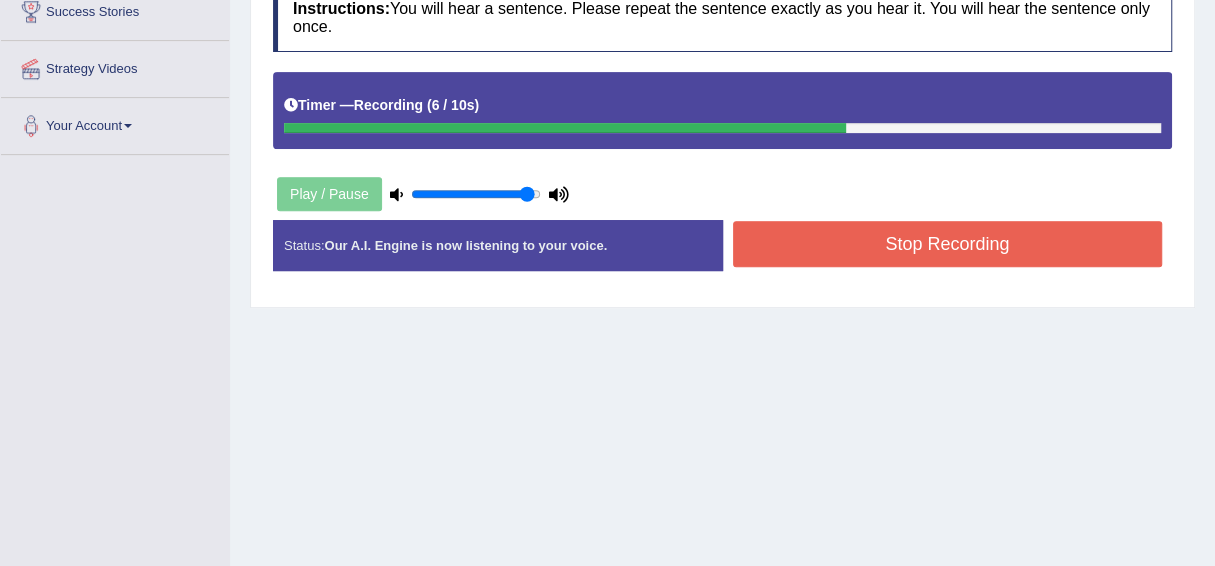 click on "Stop Recording" at bounding box center (948, 244) 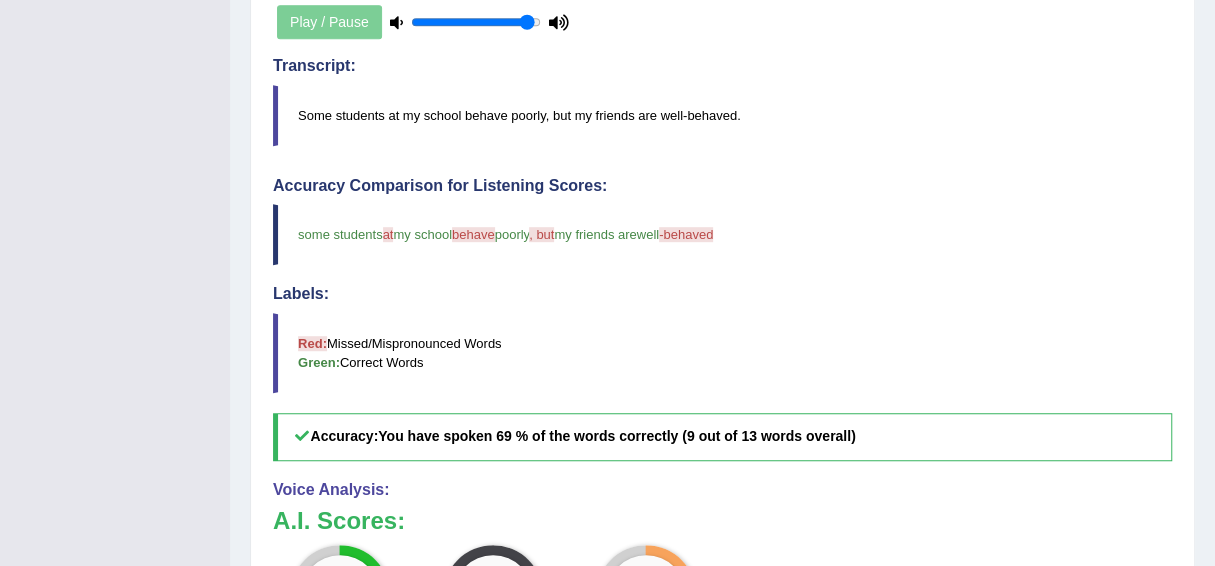 scroll, scrollTop: 200, scrollLeft: 0, axis: vertical 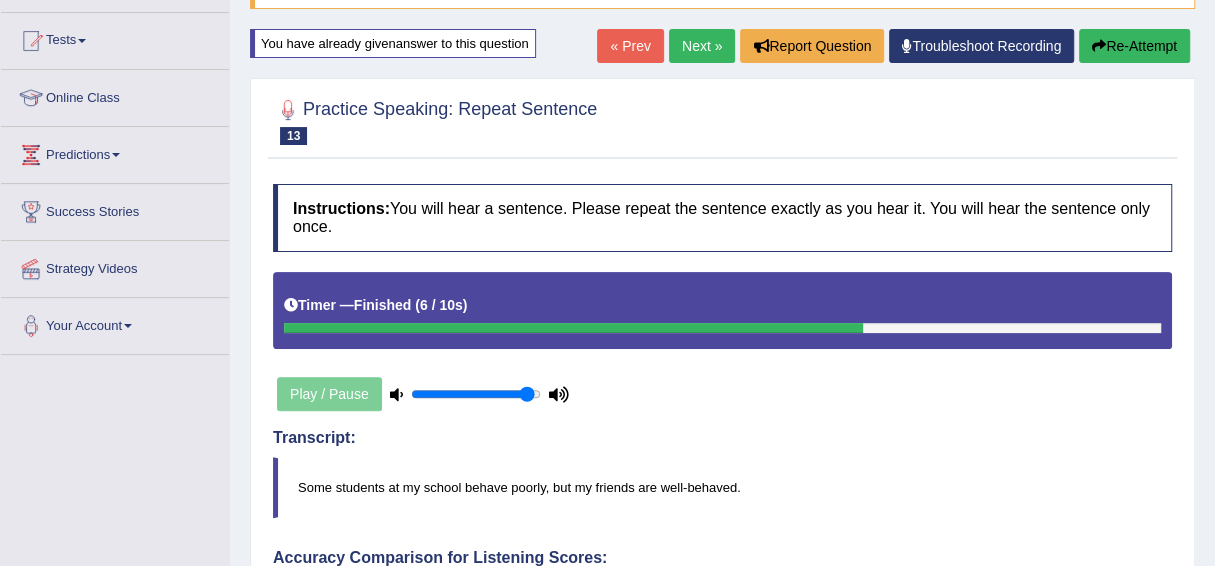 click on "Next »" at bounding box center (702, 46) 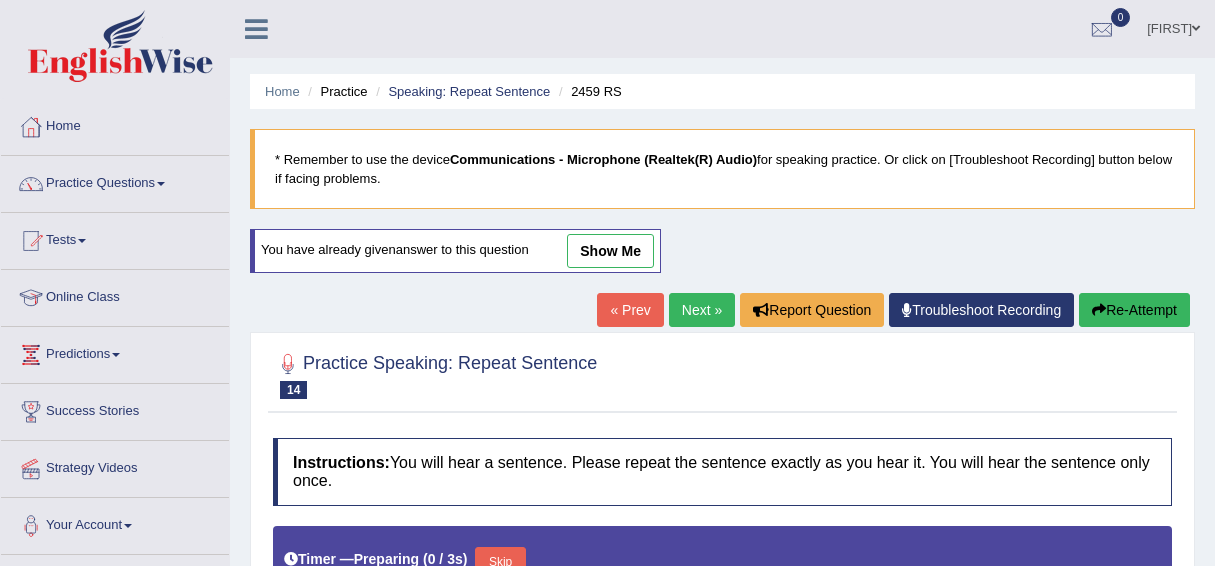scroll, scrollTop: 300, scrollLeft: 0, axis: vertical 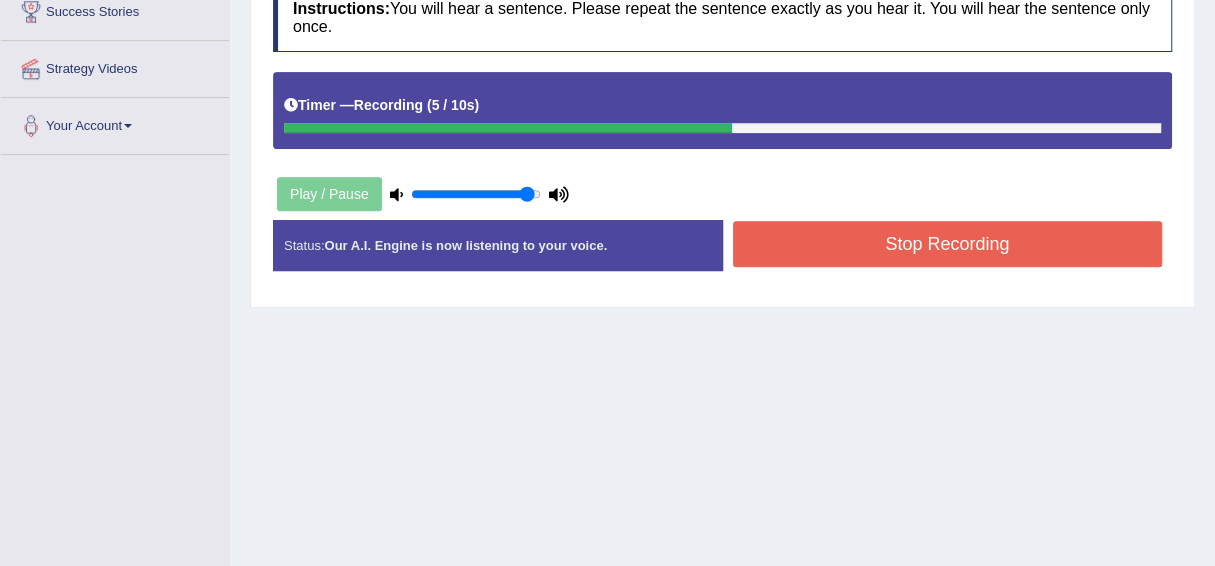 click on "Stop Recording" at bounding box center [948, 244] 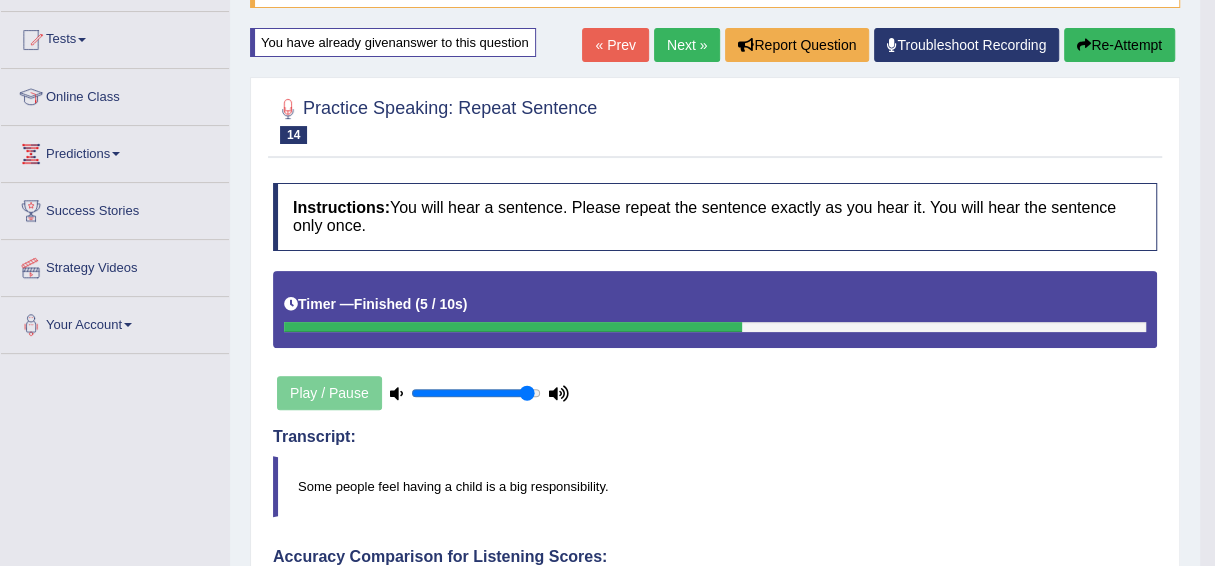scroll, scrollTop: 200, scrollLeft: 0, axis: vertical 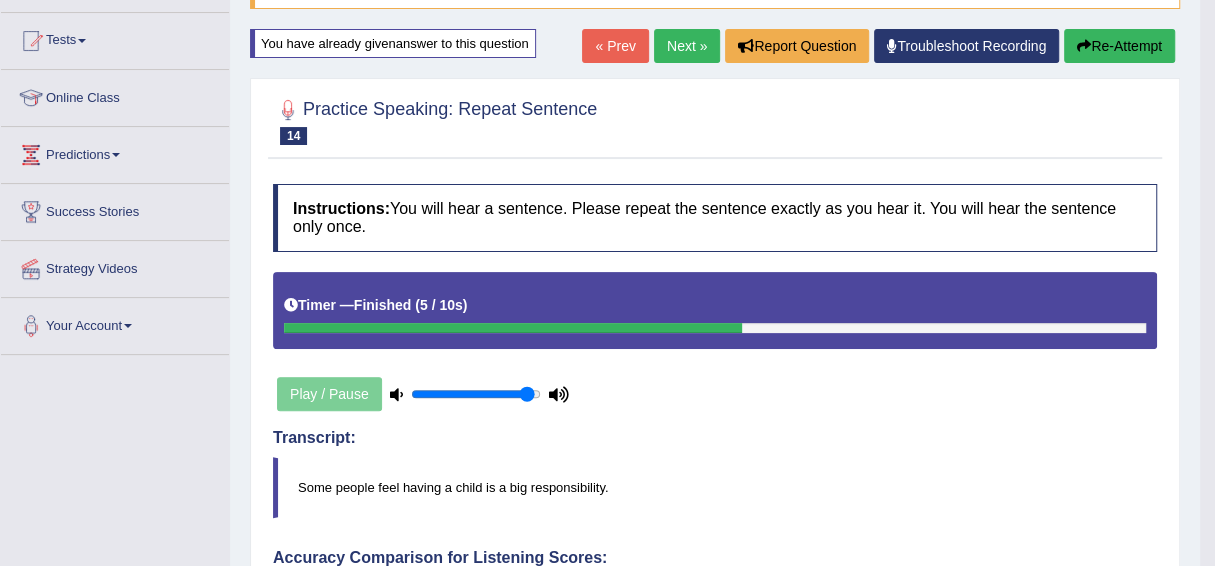 click on "Next »" at bounding box center (687, 46) 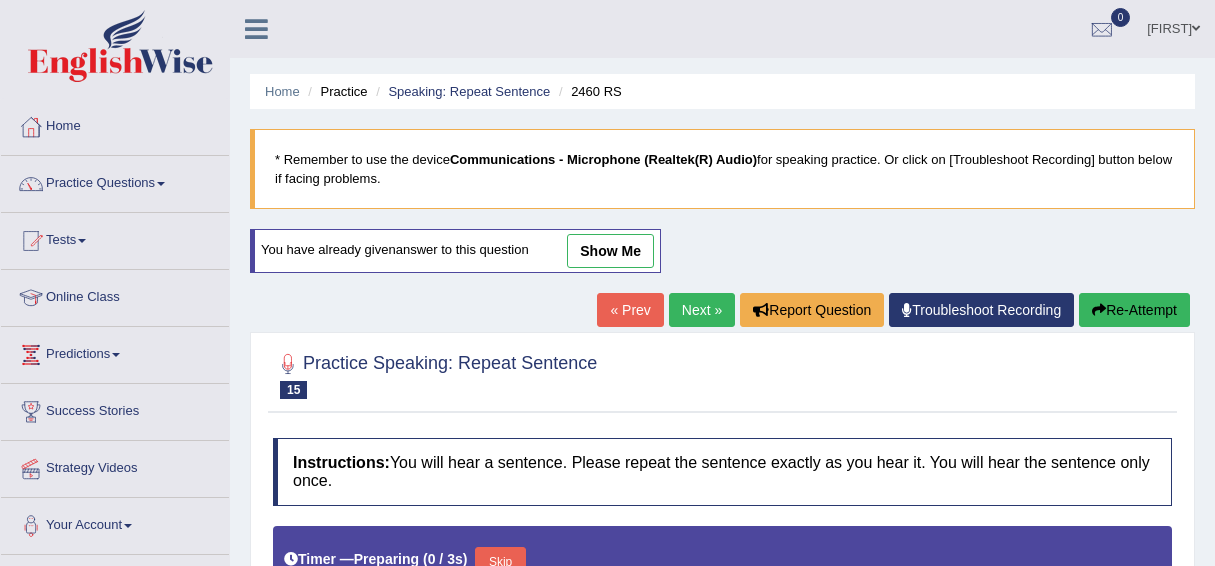 scroll, scrollTop: 300, scrollLeft: 0, axis: vertical 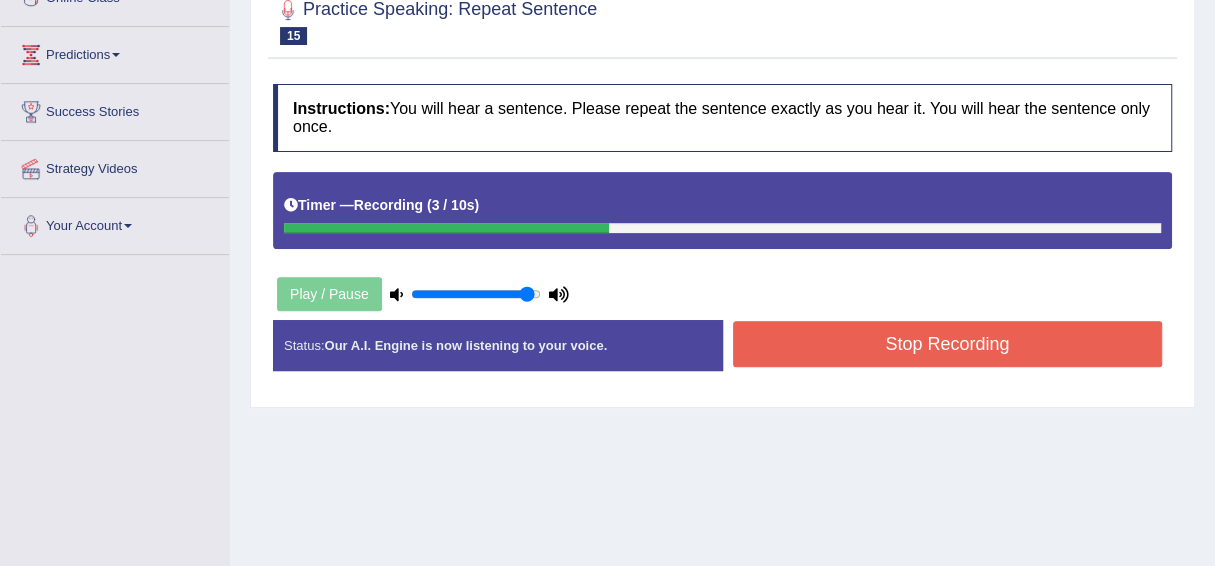 click on "Stop Recording" at bounding box center (948, 344) 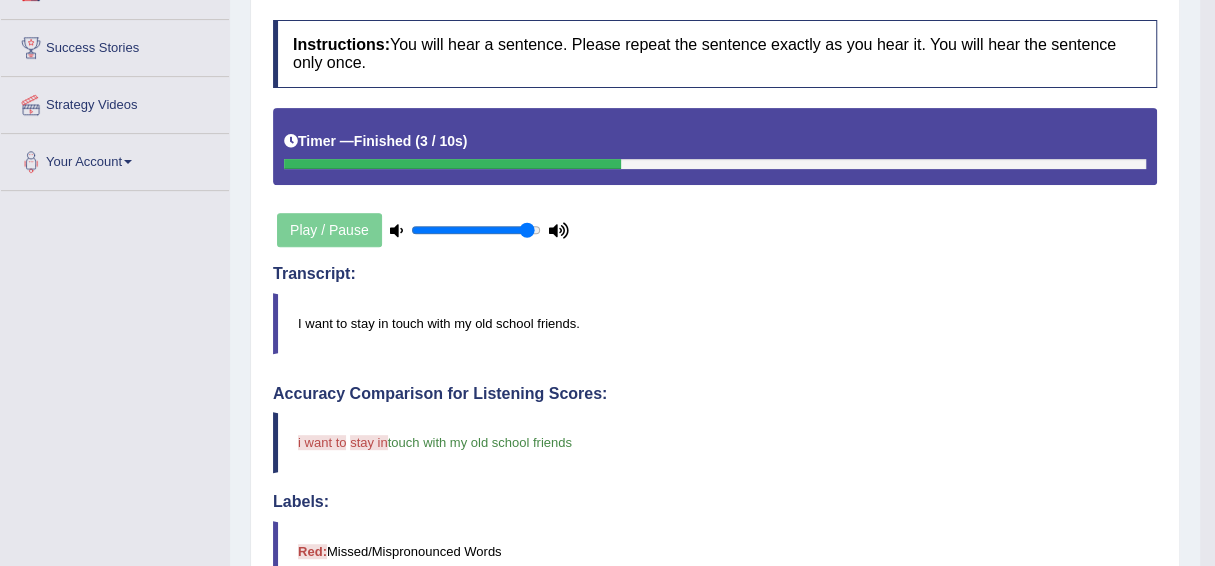scroll, scrollTop: 200, scrollLeft: 0, axis: vertical 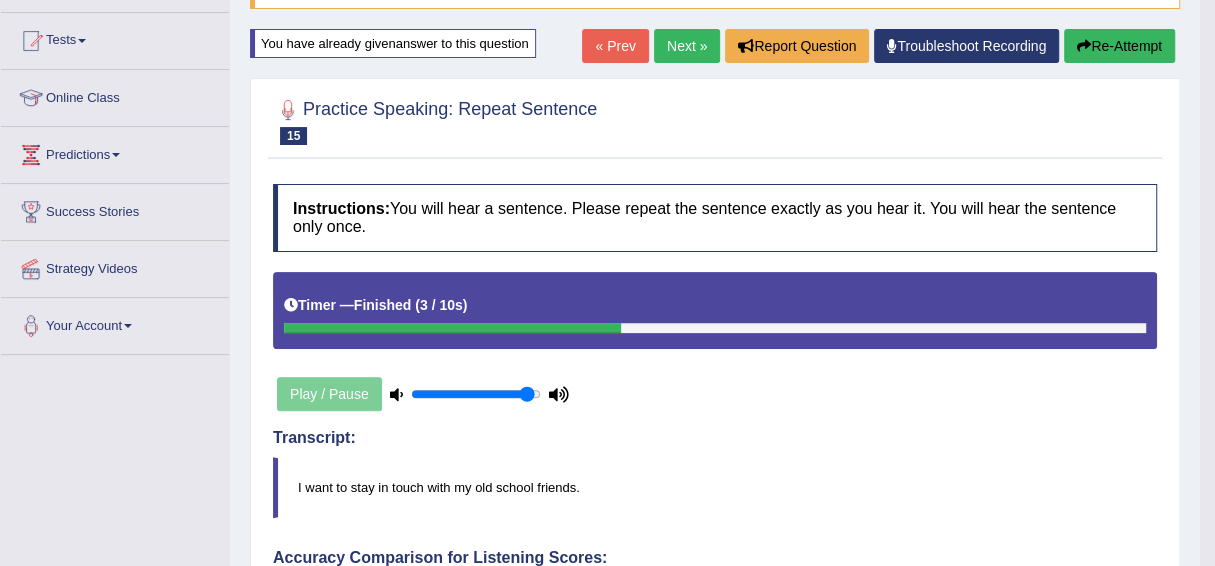 click on "Next »" at bounding box center (687, 46) 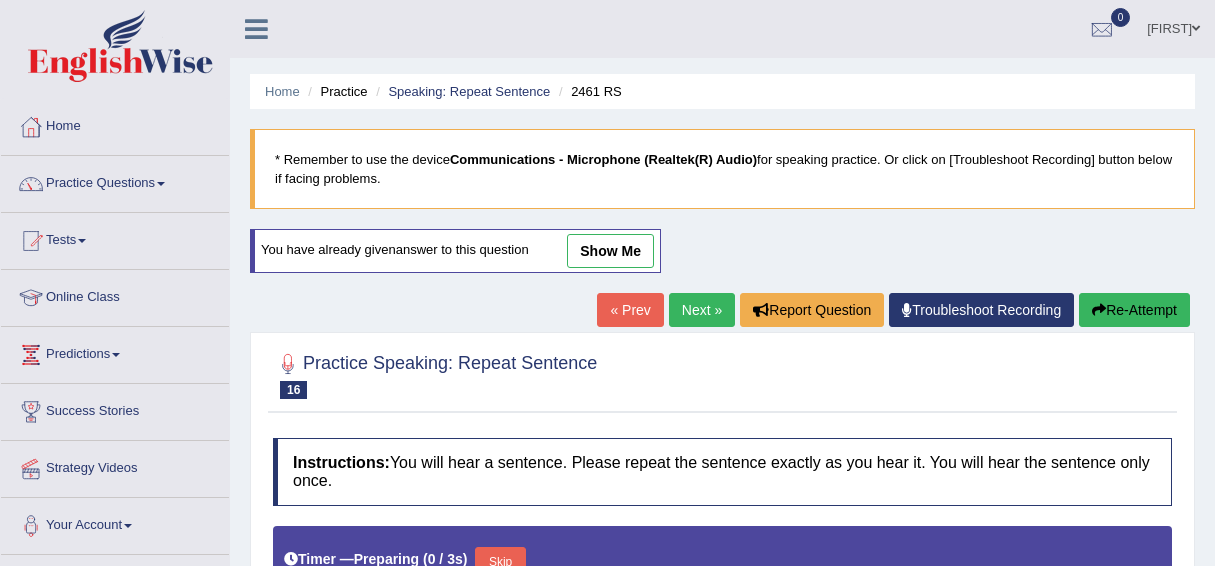 scroll, scrollTop: 300, scrollLeft: 0, axis: vertical 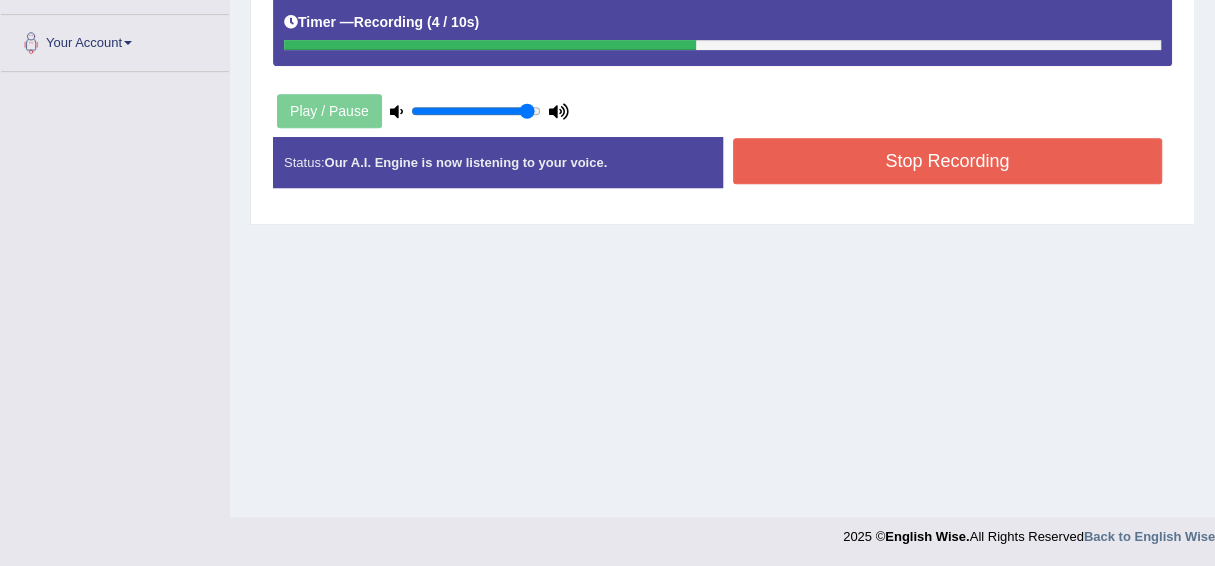 click on "Stop Recording" at bounding box center (948, 161) 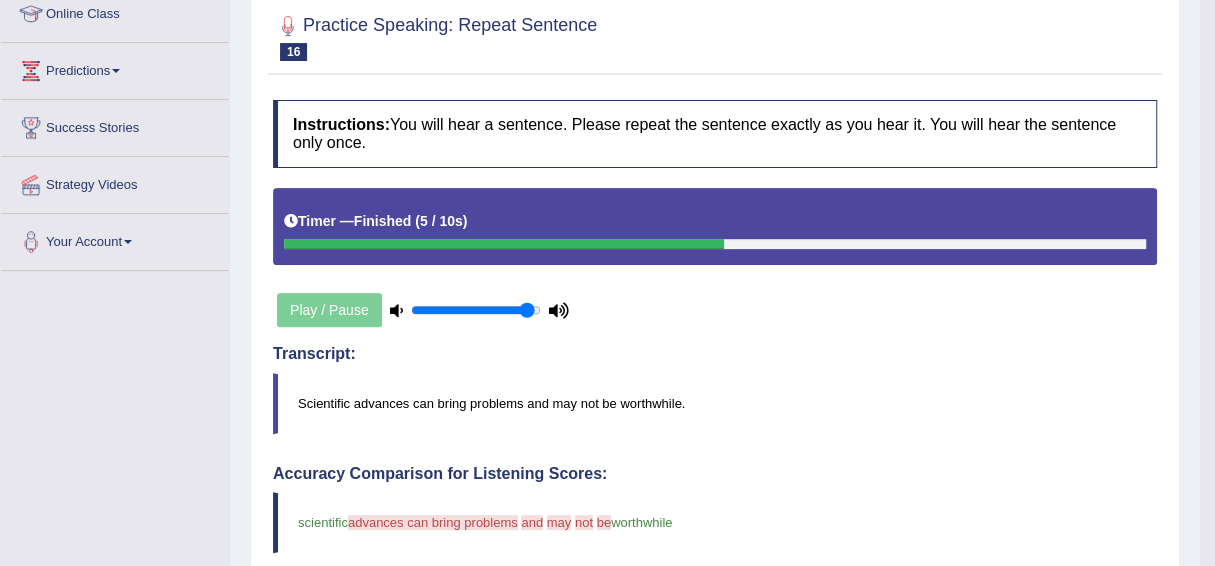 scroll, scrollTop: 0, scrollLeft: 0, axis: both 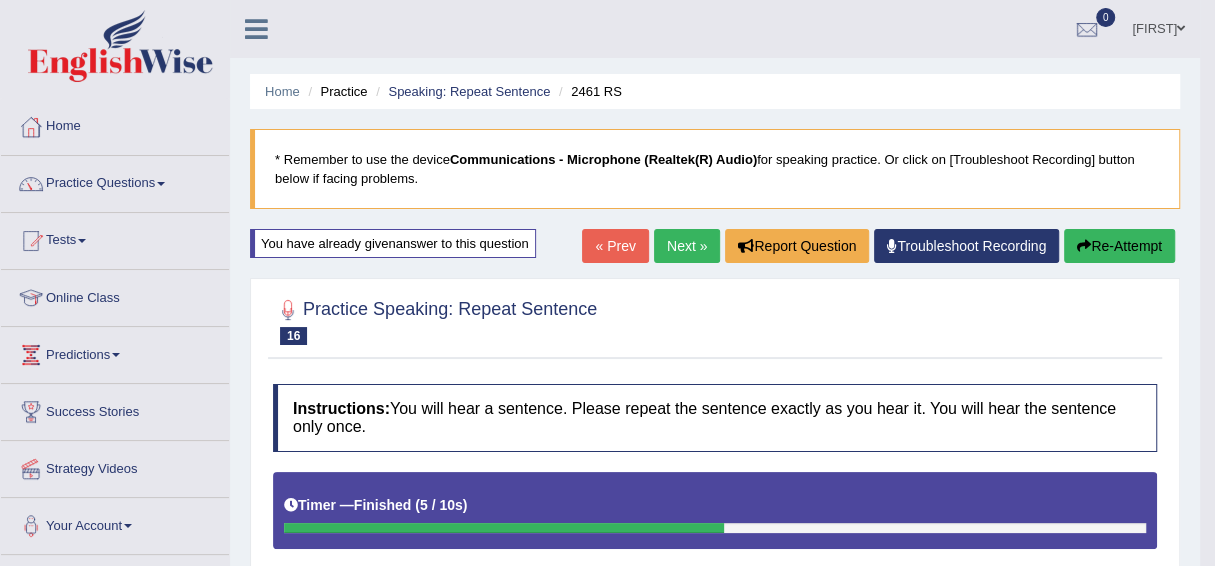 click on "Re-Attempt" at bounding box center [1119, 246] 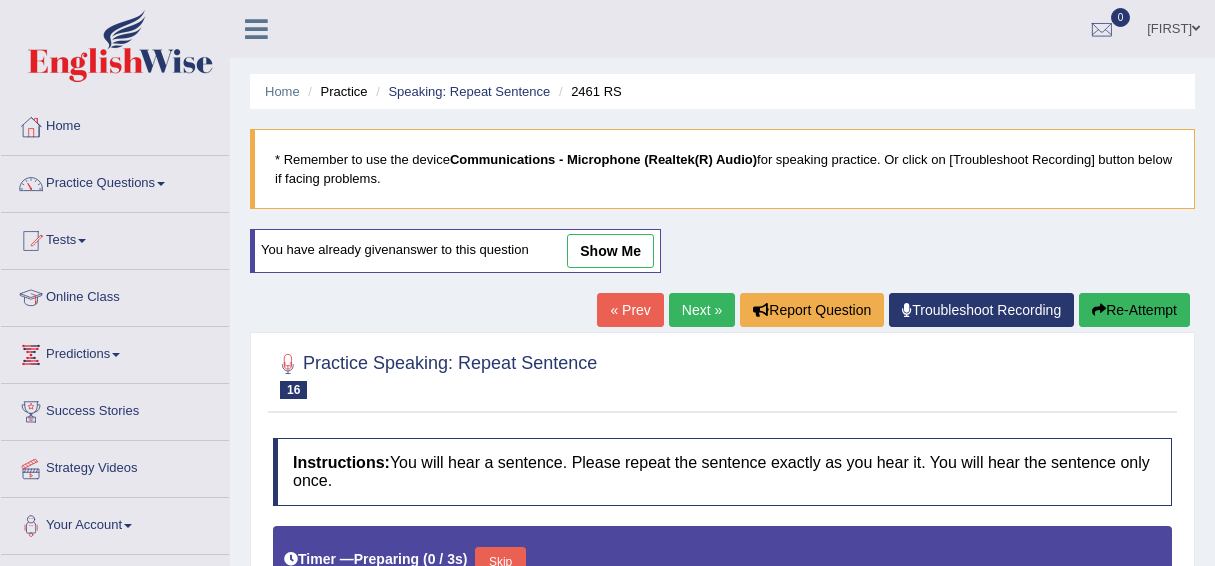 scroll, scrollTop: 0, scrollLeft: 0, axis: both 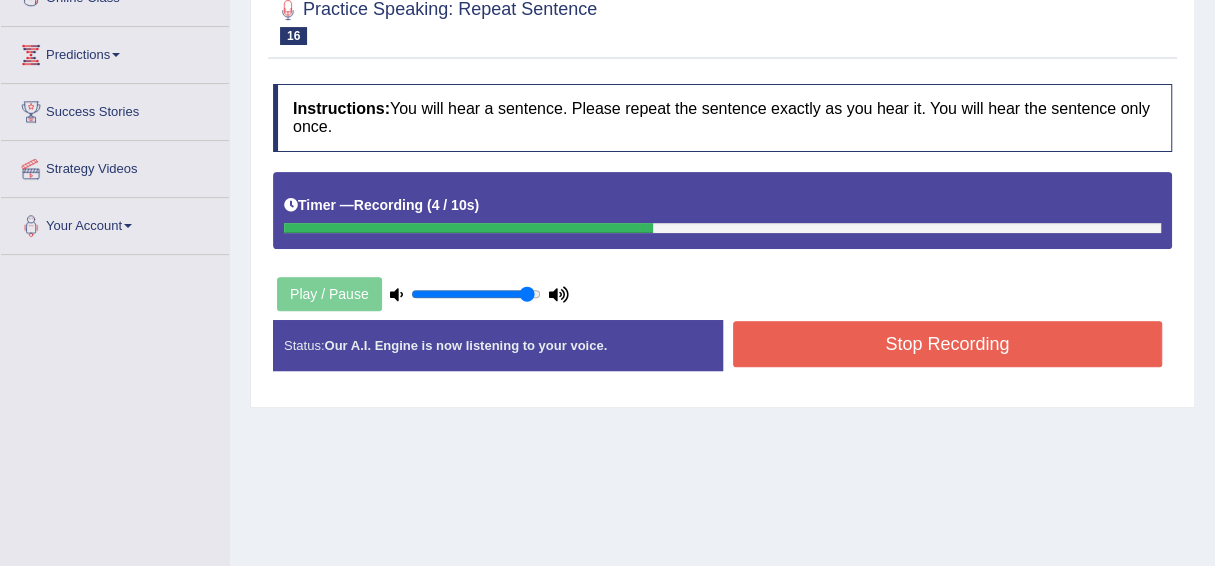 click on "Stop Recording" at bounding box center (948, 344) 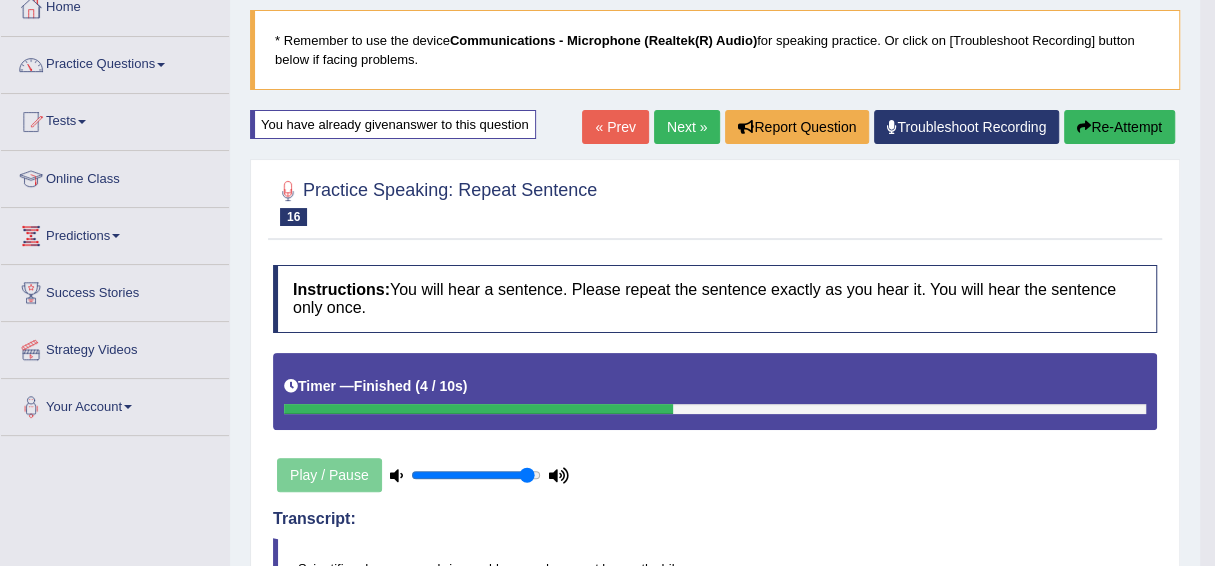 scroll, scrollTop: 0, scrollLeft: 0, axis: both 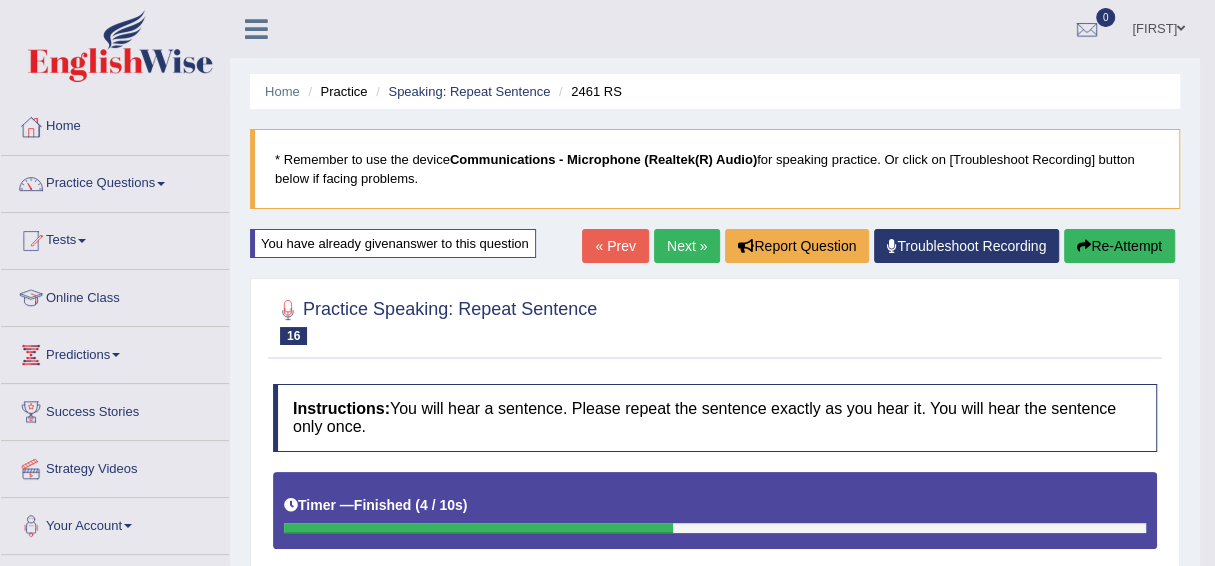 click on "Re-Attempt" at bounding box center (1119, 246) 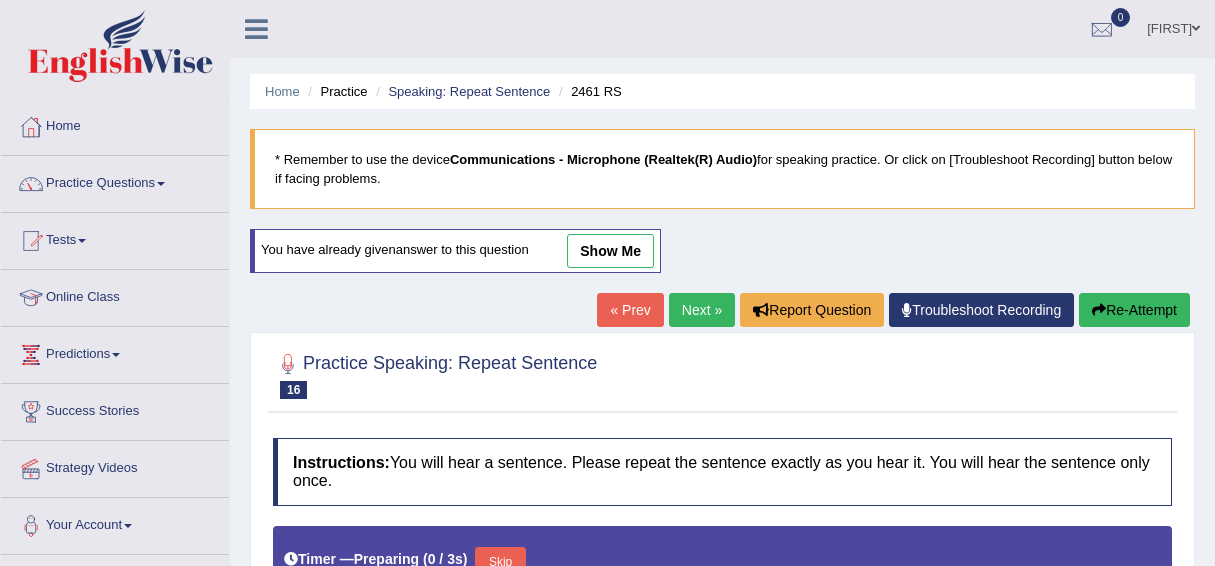 scroll, scrollTop: 0, scrollLeft: 0, axis: both 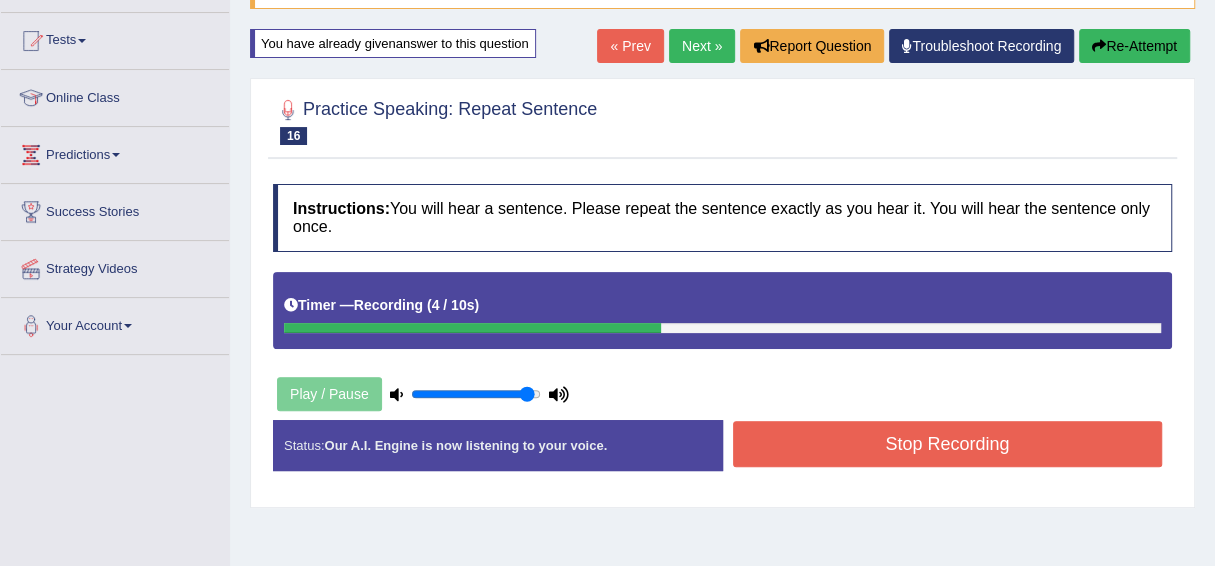 click on "Stop Recording" at bounding box center [948, 444] 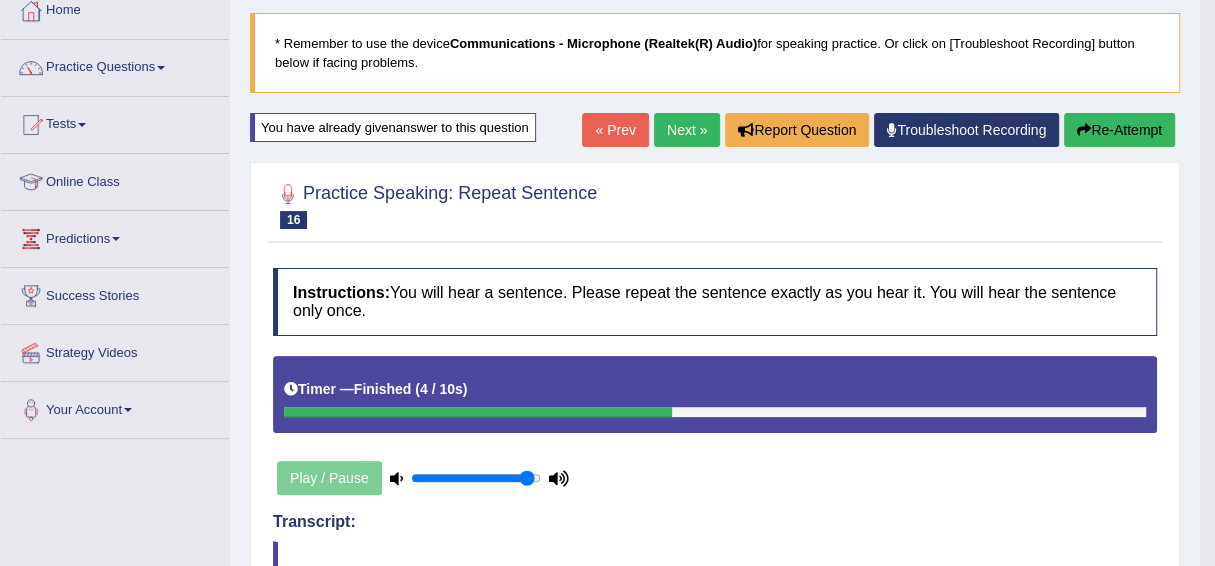 scroll, scrollTop: 0, scrollLeft: 0, axis: both 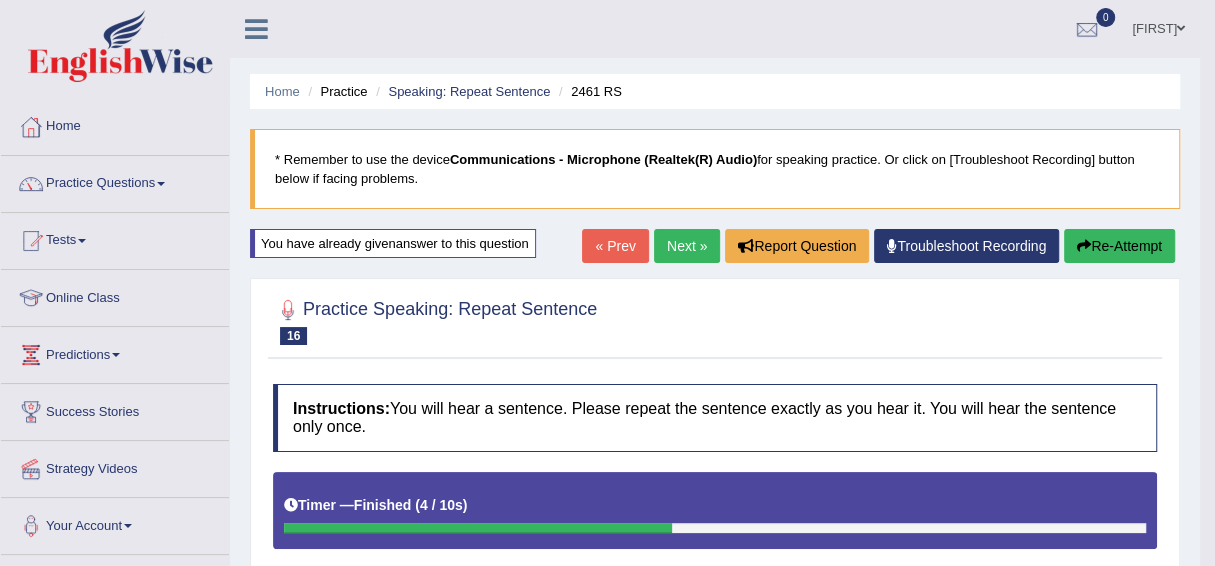 click on "Next »" at bounding box center (687, 246) 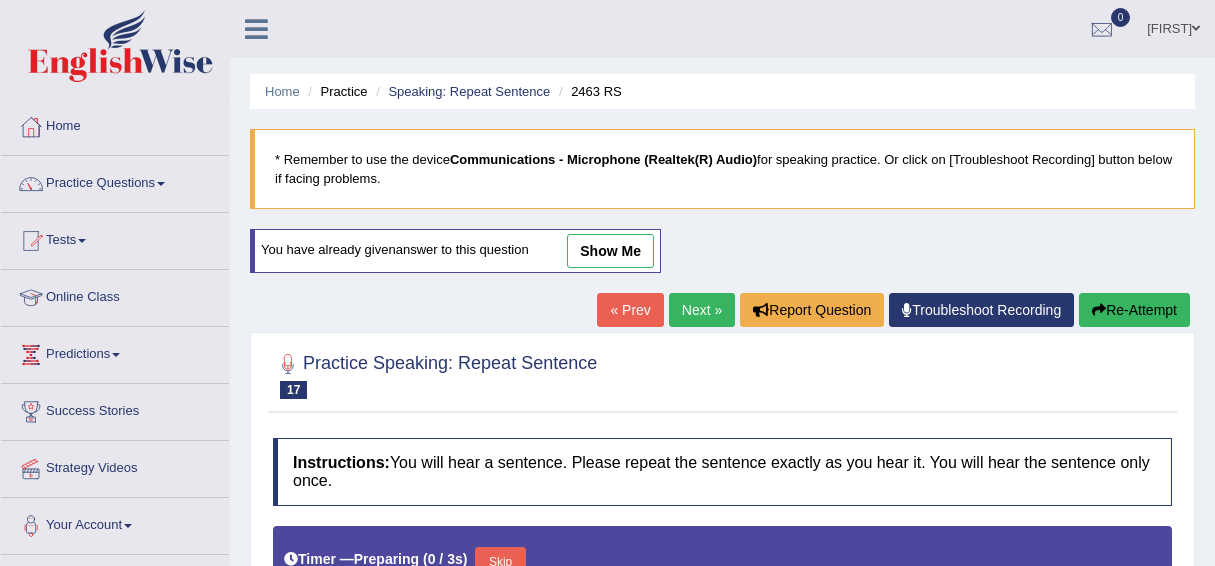 scroll, scrollTop: 483, scrollLeft: 0, axis: vertical 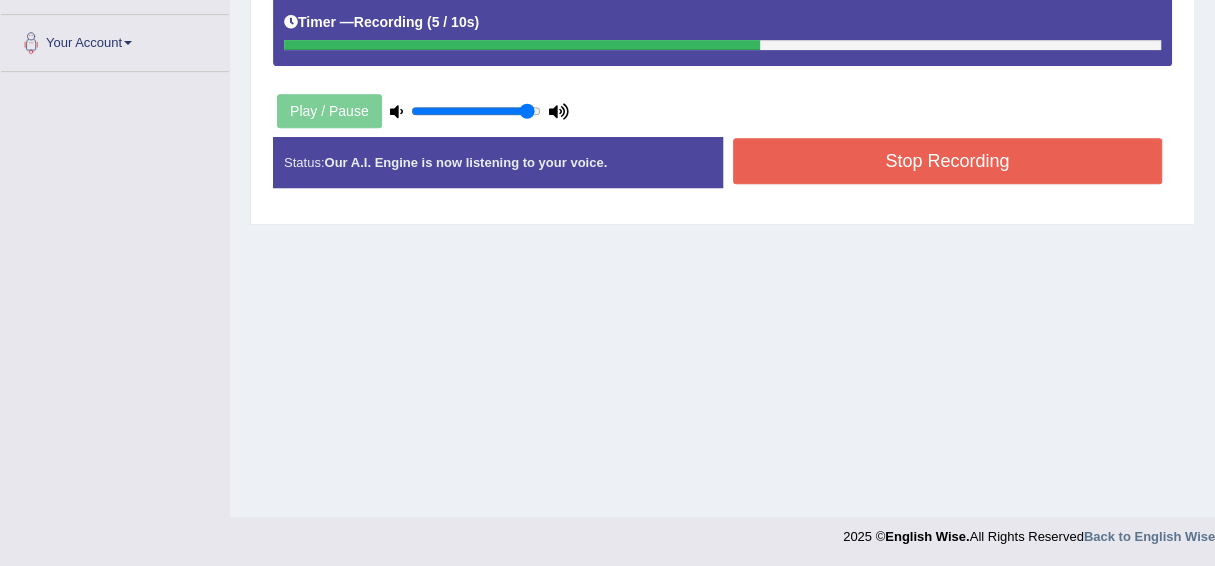 click on "Stop Recording" at bounding box center [948, 161] 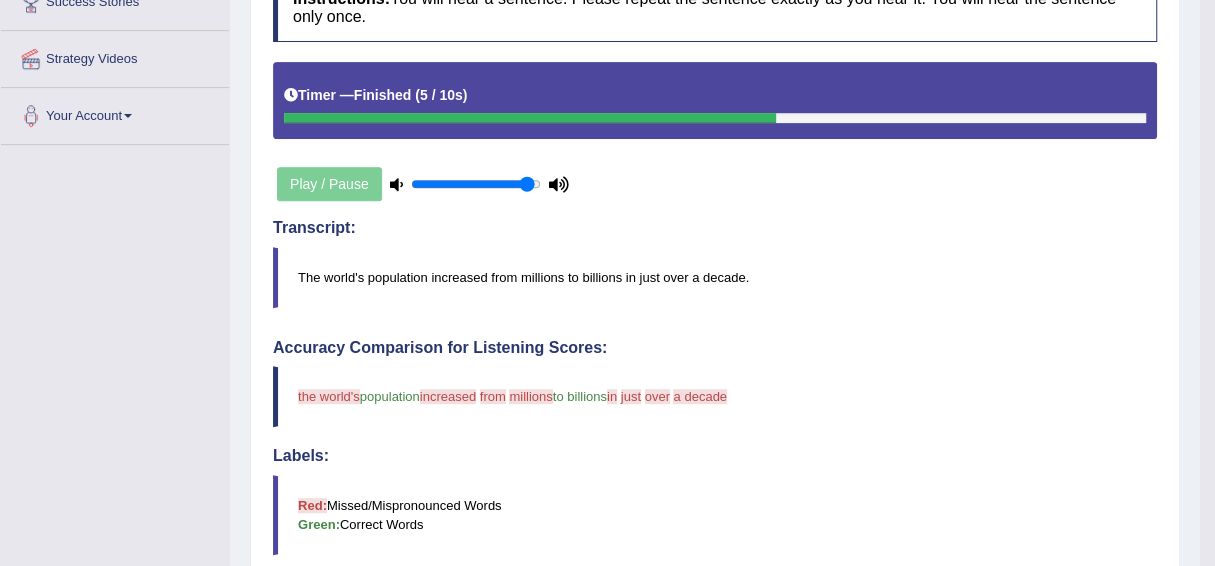 scroll, scrollTop: 0, scrollLeft: 0, axis: both 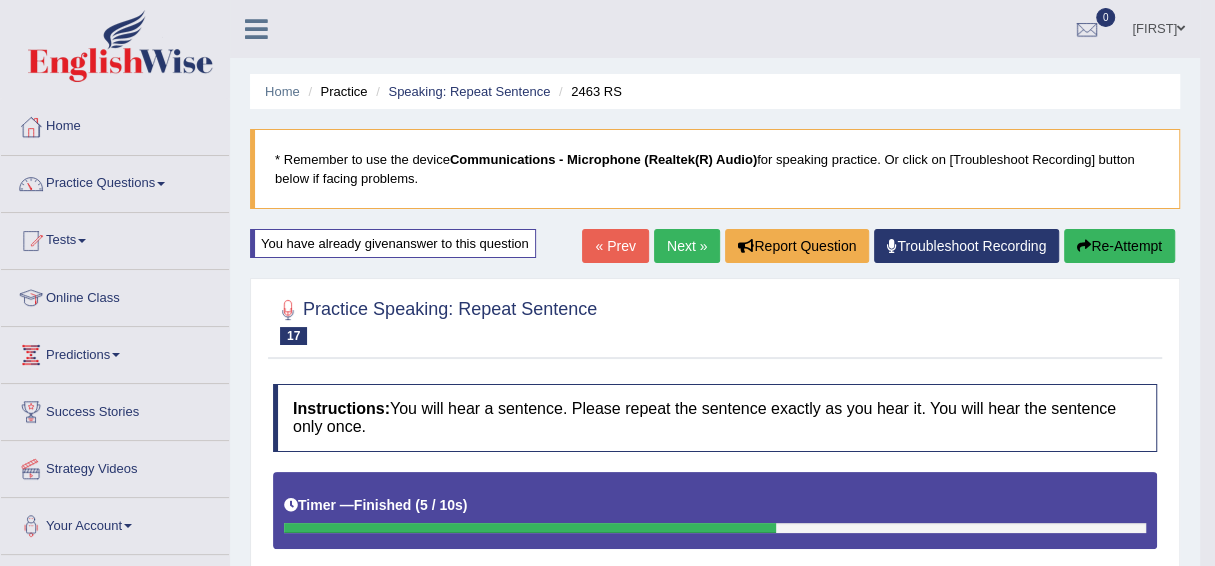 click on "Re-Attempt" at bounding box center (1119, 246) 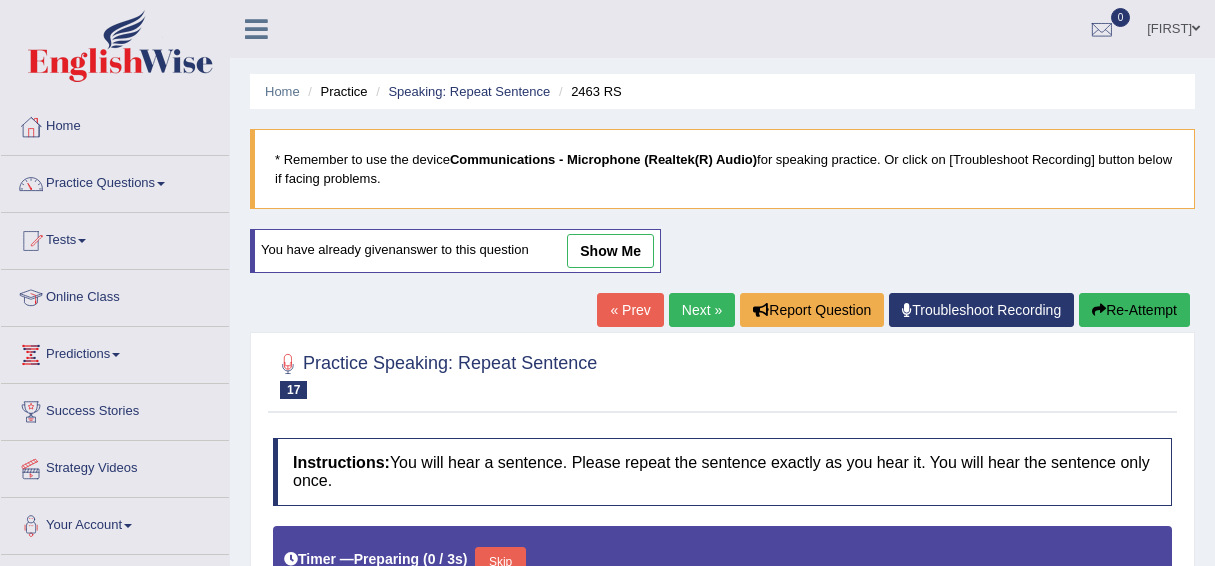 scroll, scrollTop: 0, scrollLeft: 0, axis: both 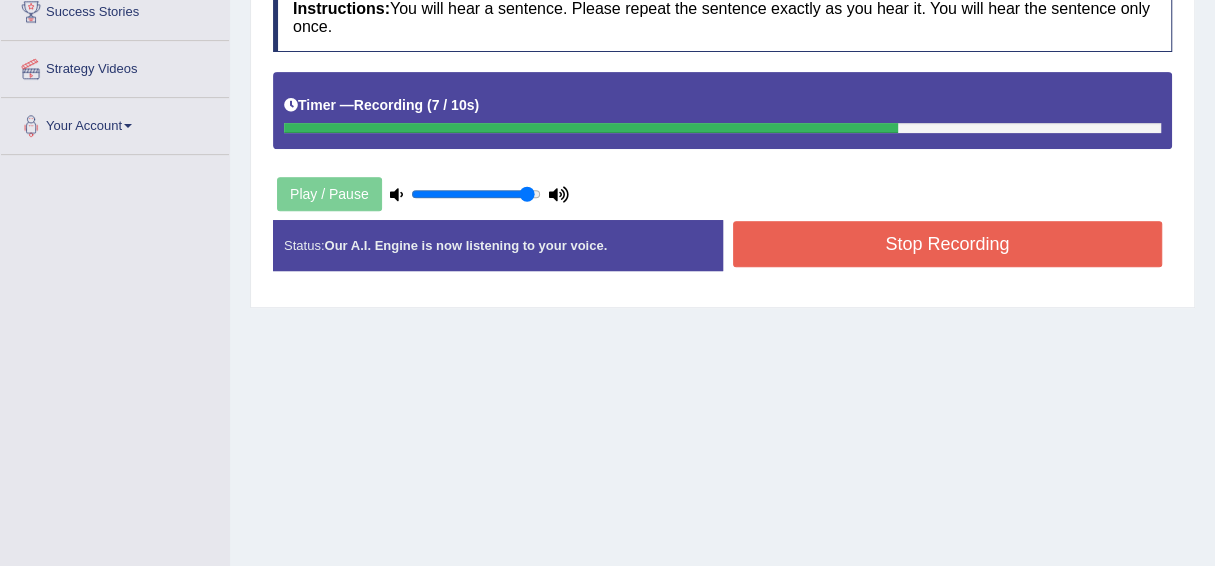 click on "Stop Recording" at bounding box center (948, 244) 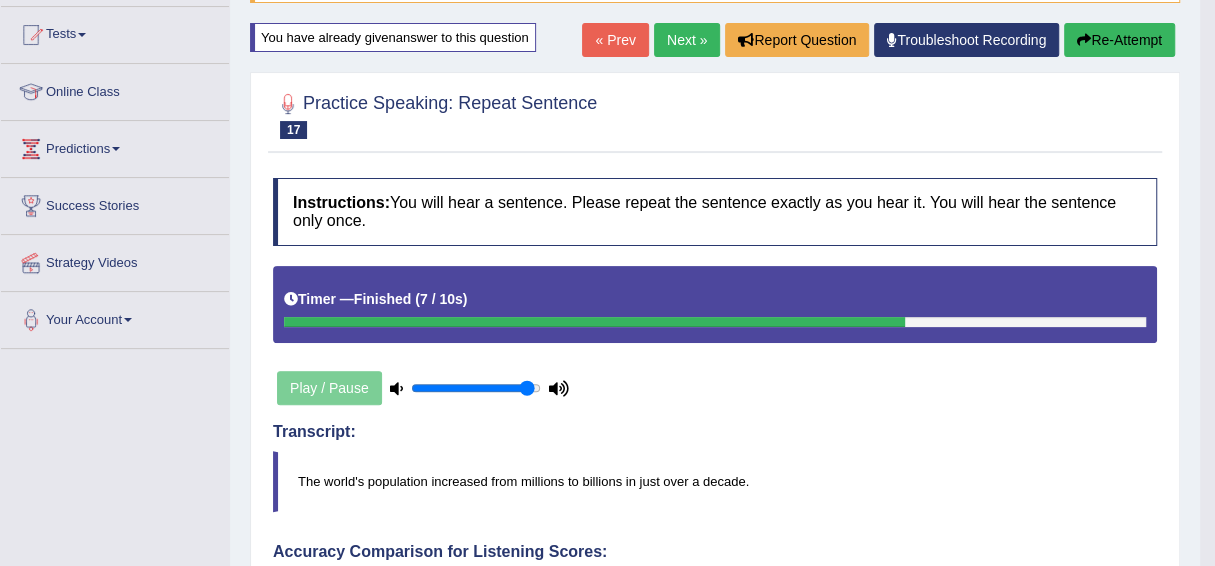 scroll, scrollTop: 200, scrollLeft: 0, axis: vertical 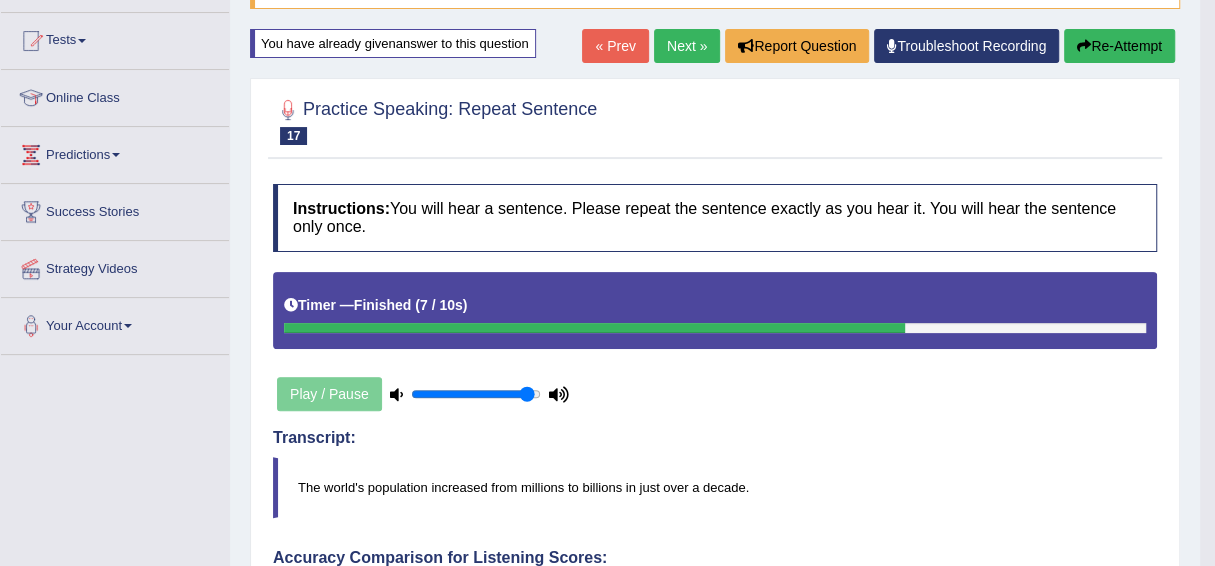 click on "Next »" at bounding box center [687, 46] 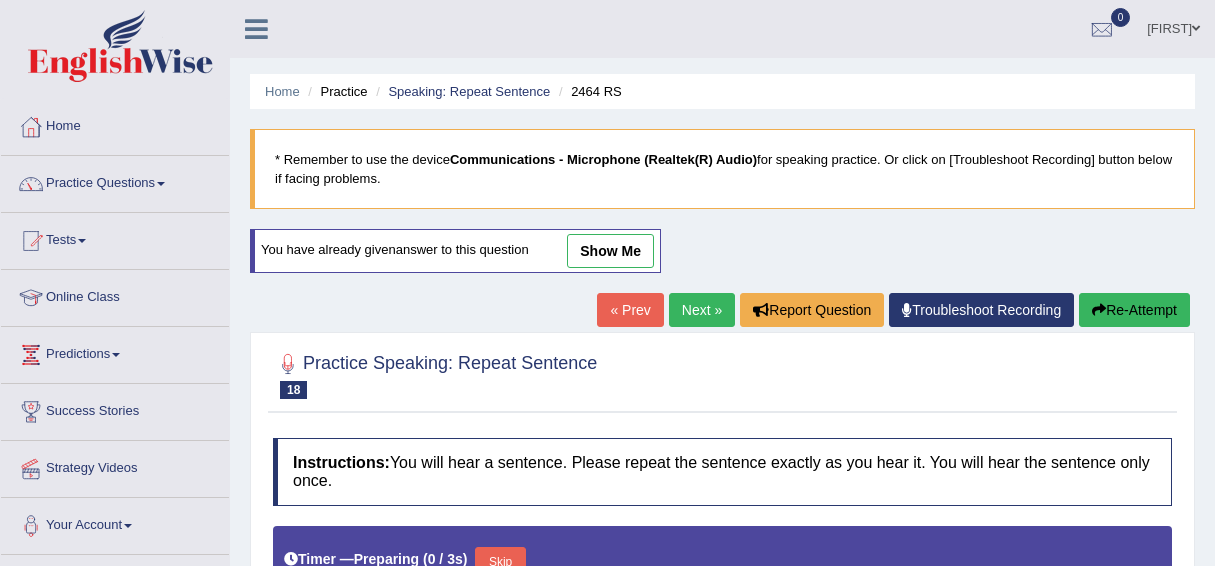 scroll, scrollTop: 0, scrollLeft: 0, axis: both 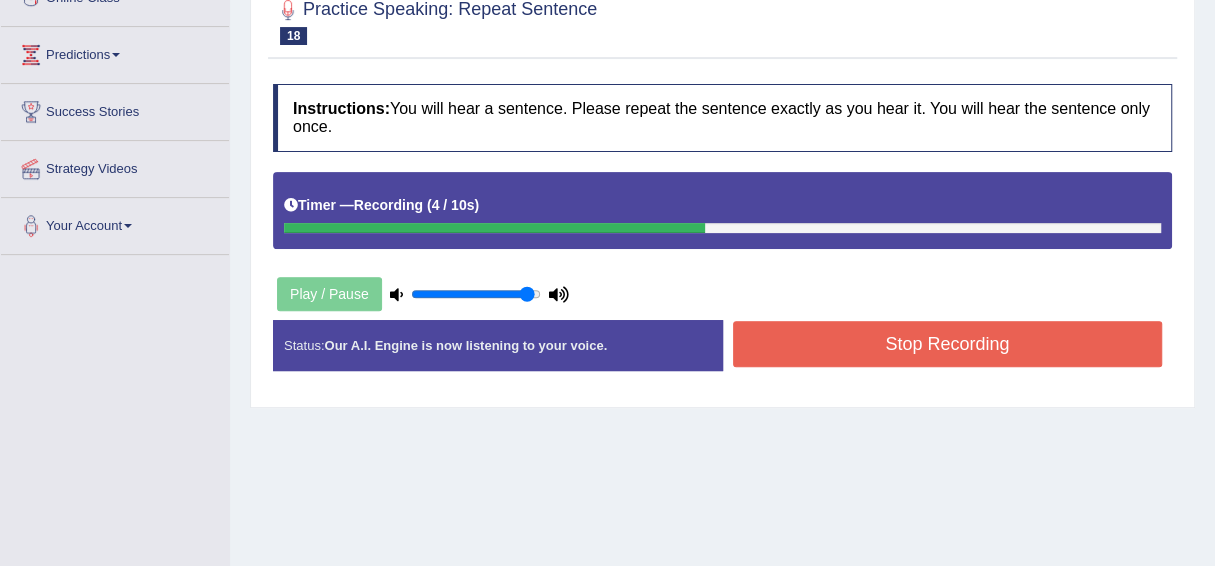 click on "Stop Recording" at bounding box center (948, 344) 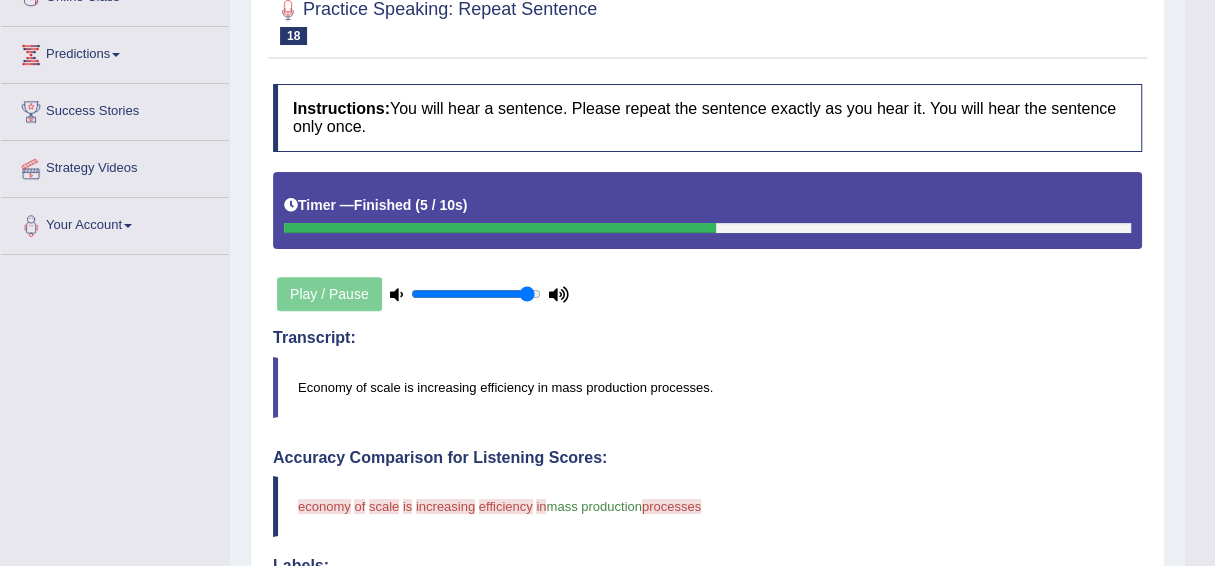 scroll, scrollTop: 499, scrollLeft: 0, axis: vertical 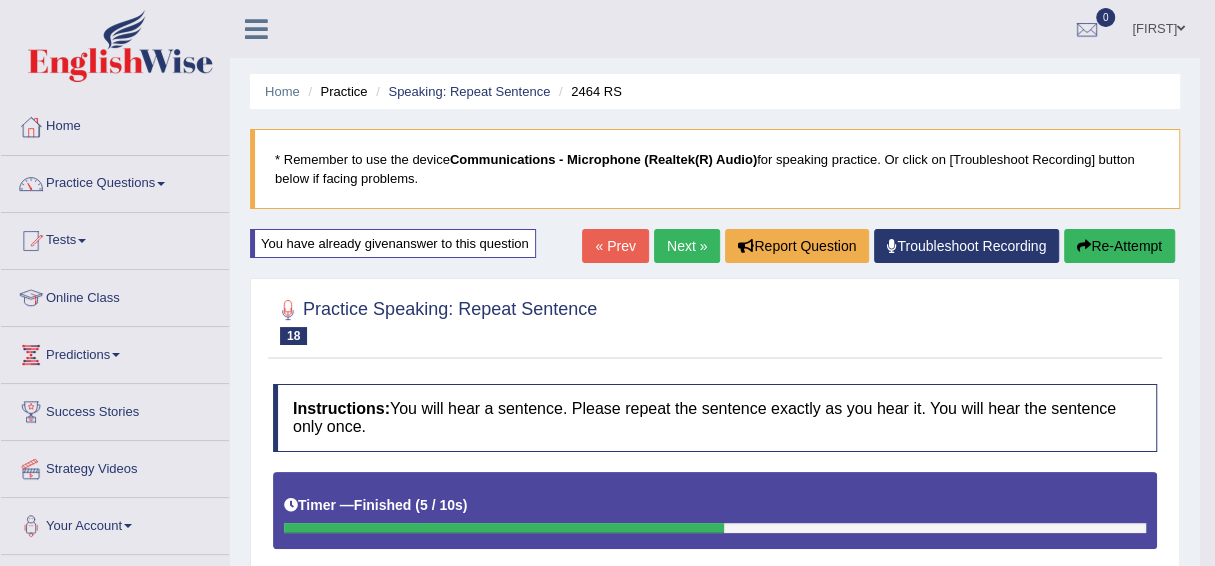 click on "Re-Attempt" at bounding box center (1119, 246) 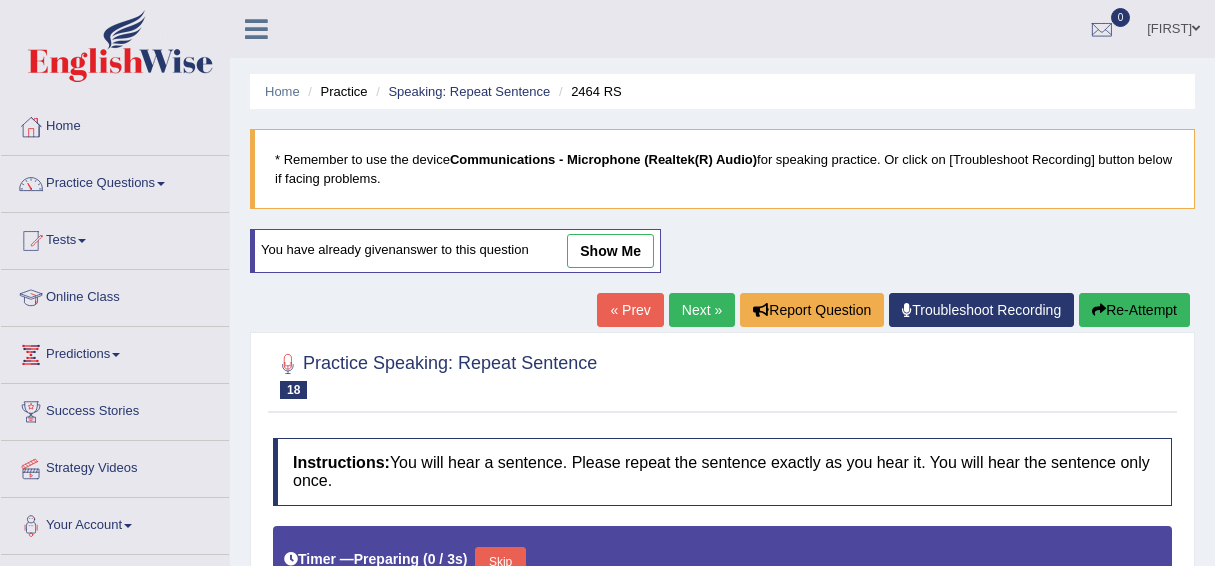 scroll, scrollTop: 0, scrollLeft: 0, axis: both 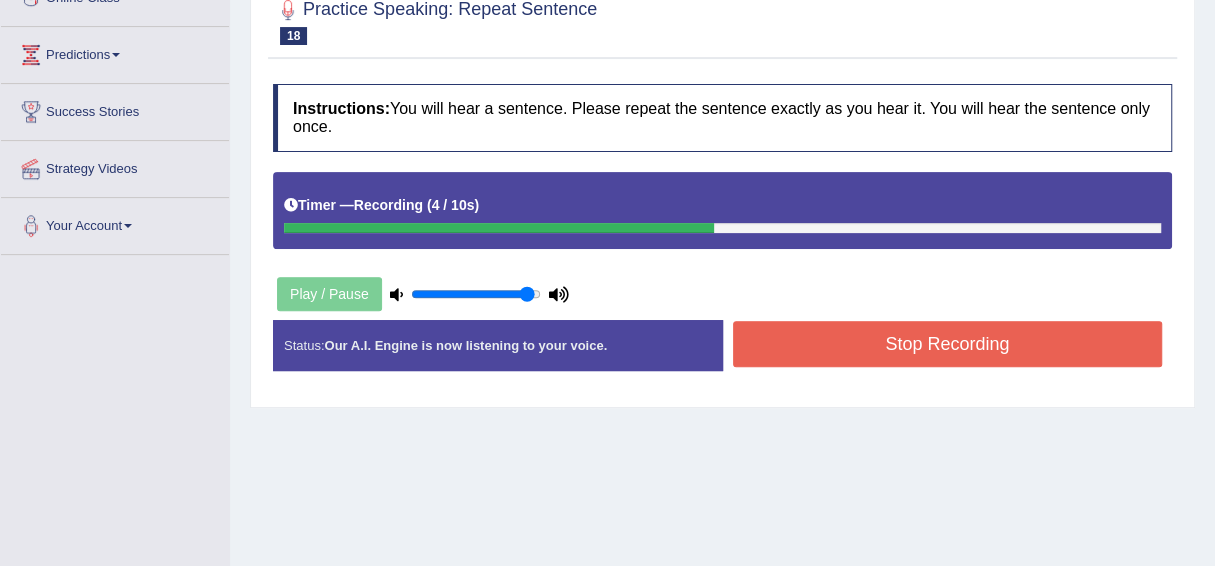 click on "Stop Recording" at bounding box center (948, 344) 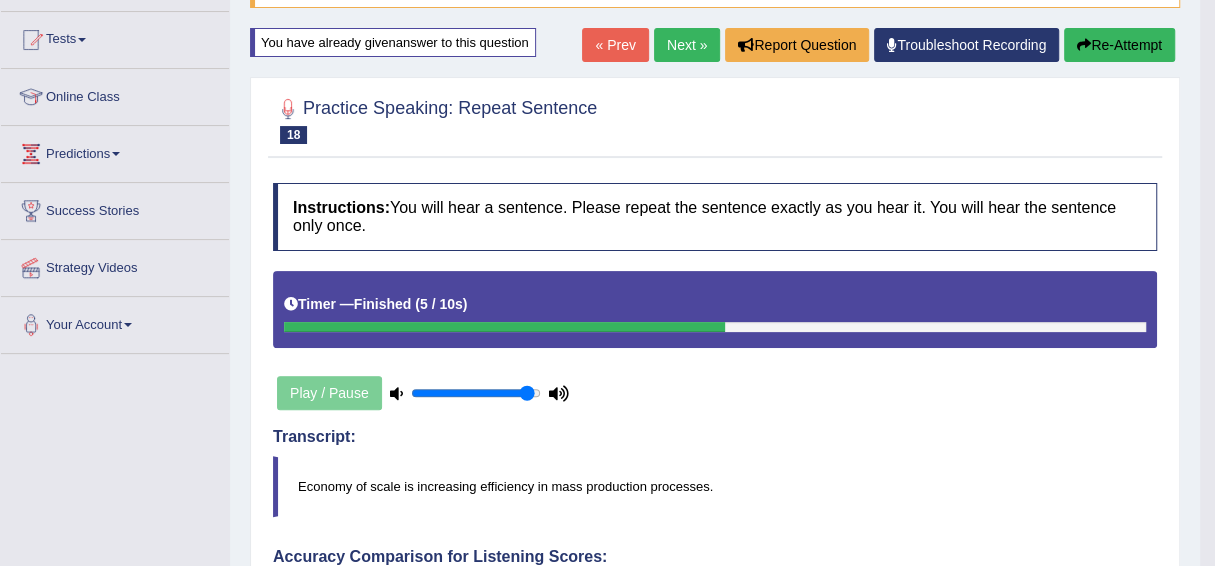 scroll, scrollTop: 200, scrollLeft: 0, axis: vertical 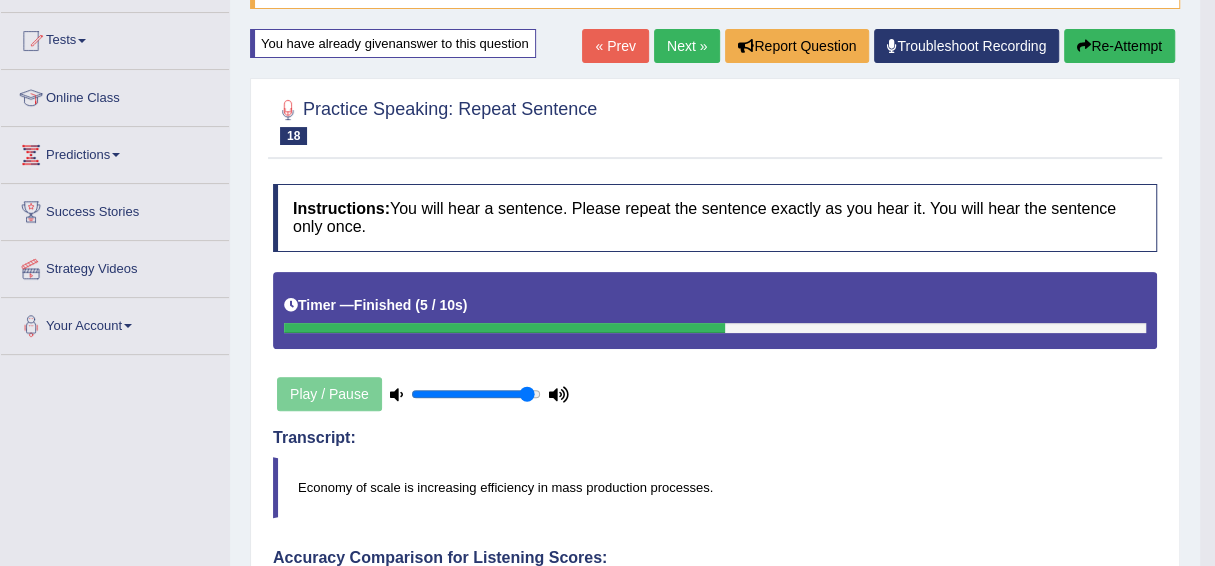 click on "Next »" at bounding box center (687, 46) 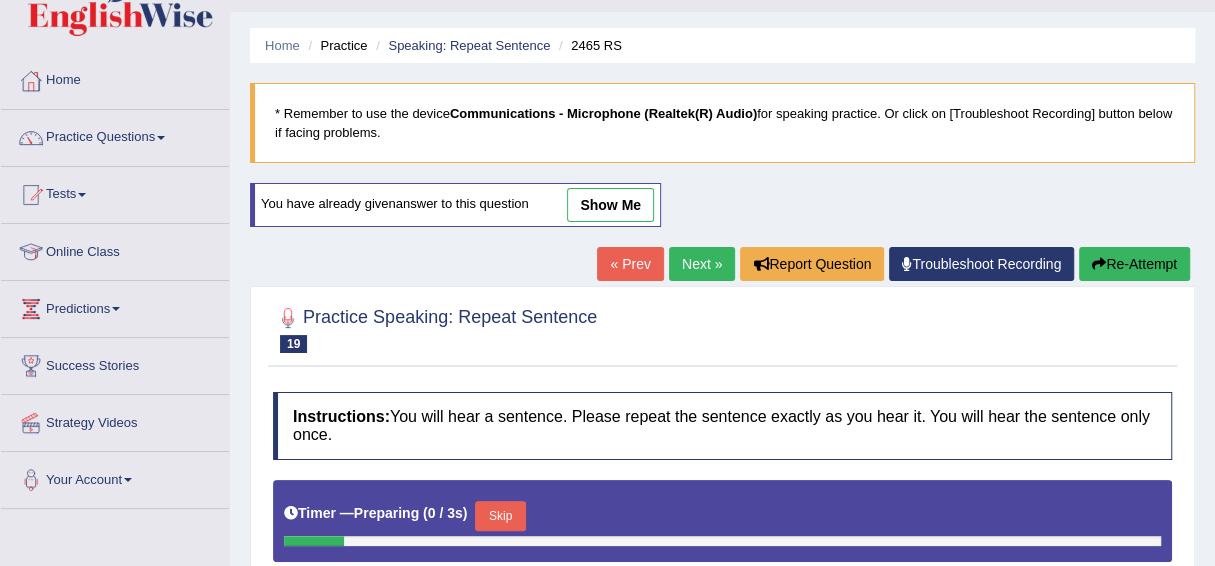 scroll, scrollTop: 400, scrollLeft: 0, axis: vertical 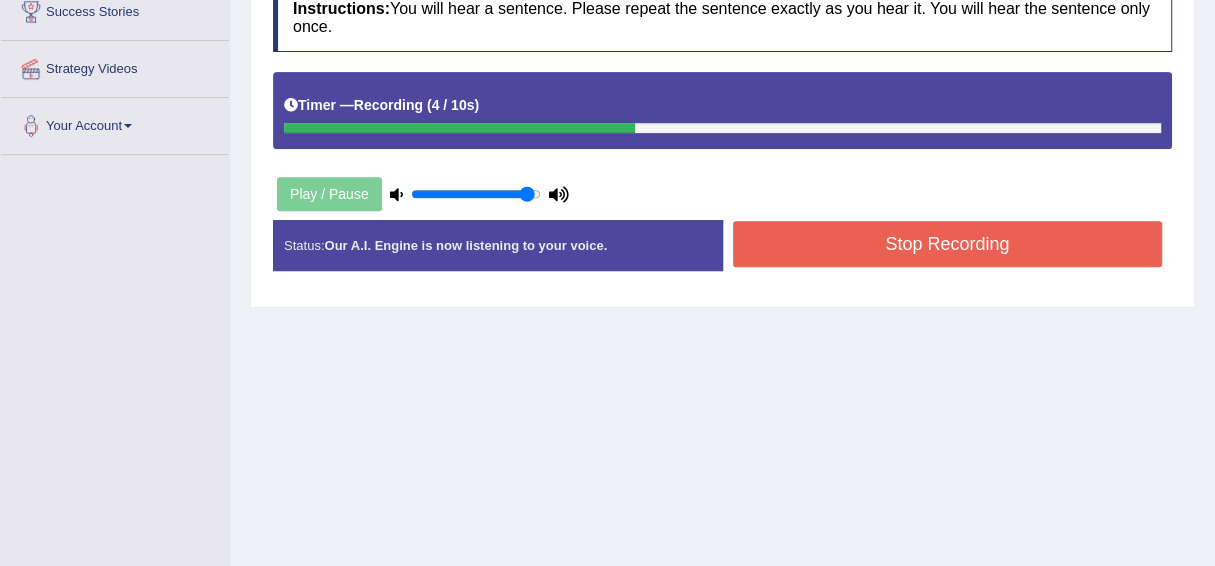 click on "Stop Recording" at bounding box center (948, 244) 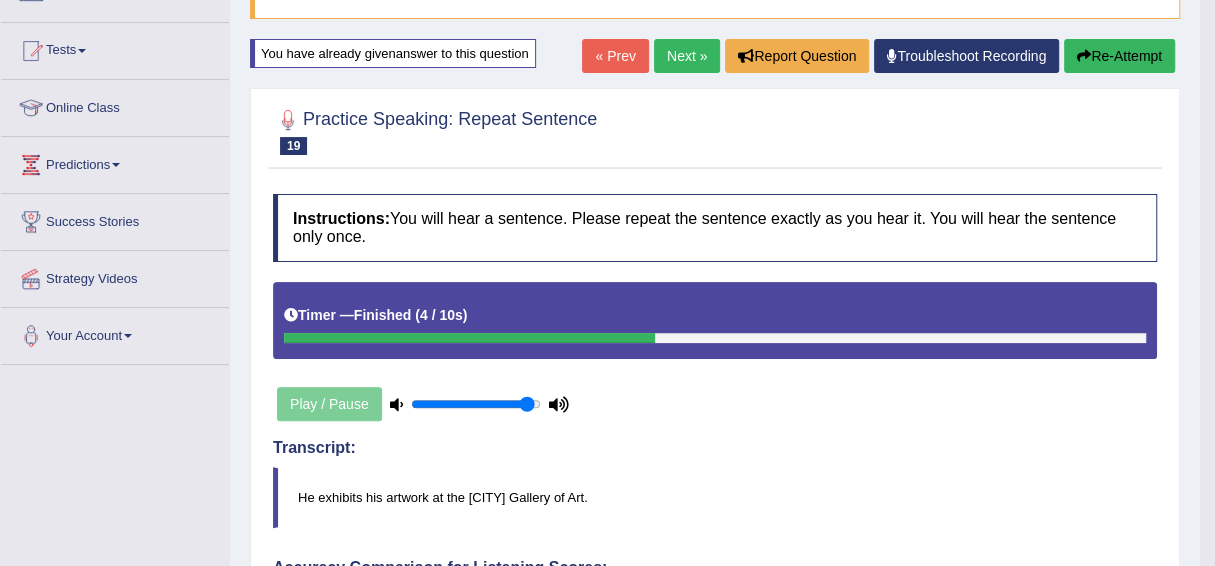 scroll, scrollTop: 0, scrollLeft: 0, axis: both 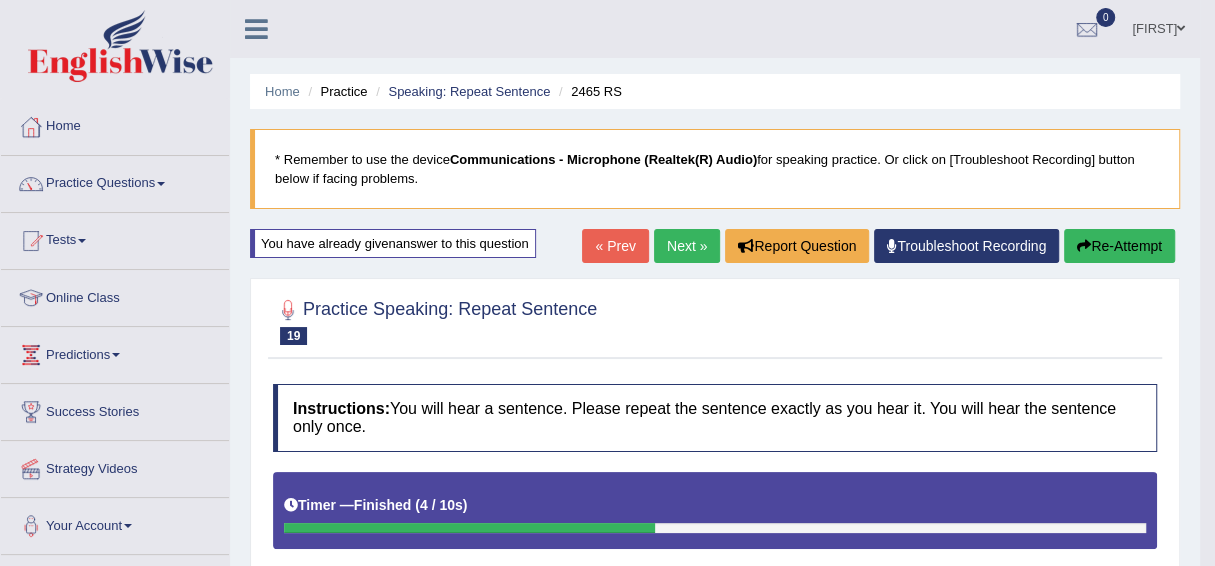 click on "Next »" at bounding box center (687, 246) 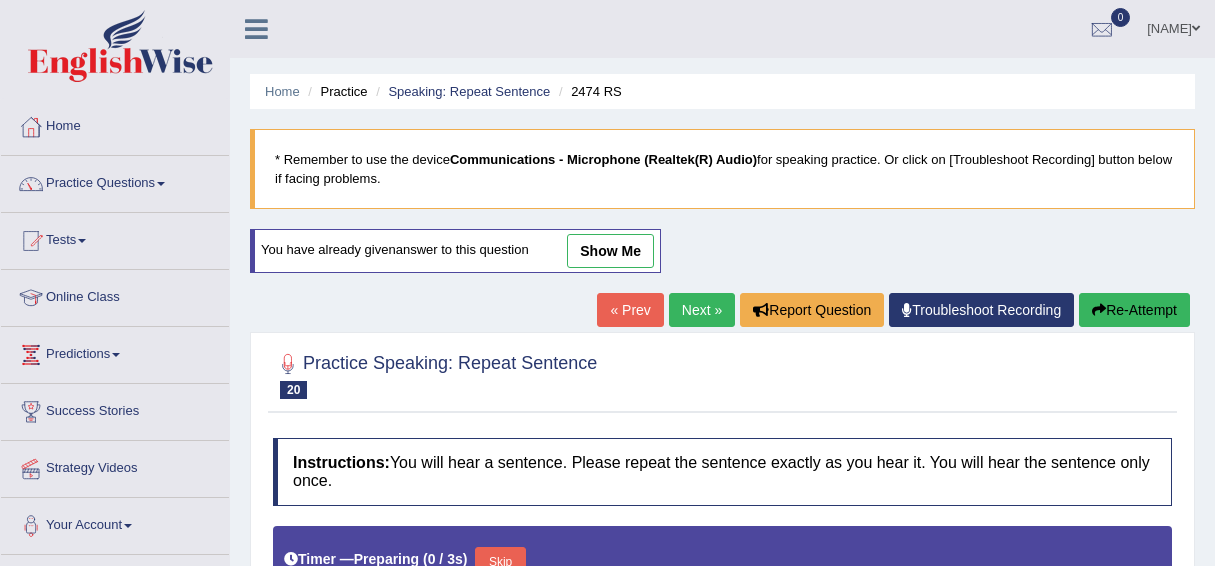 scroll, scrollTop: 400, scrollLeft: 0, axis: vertical 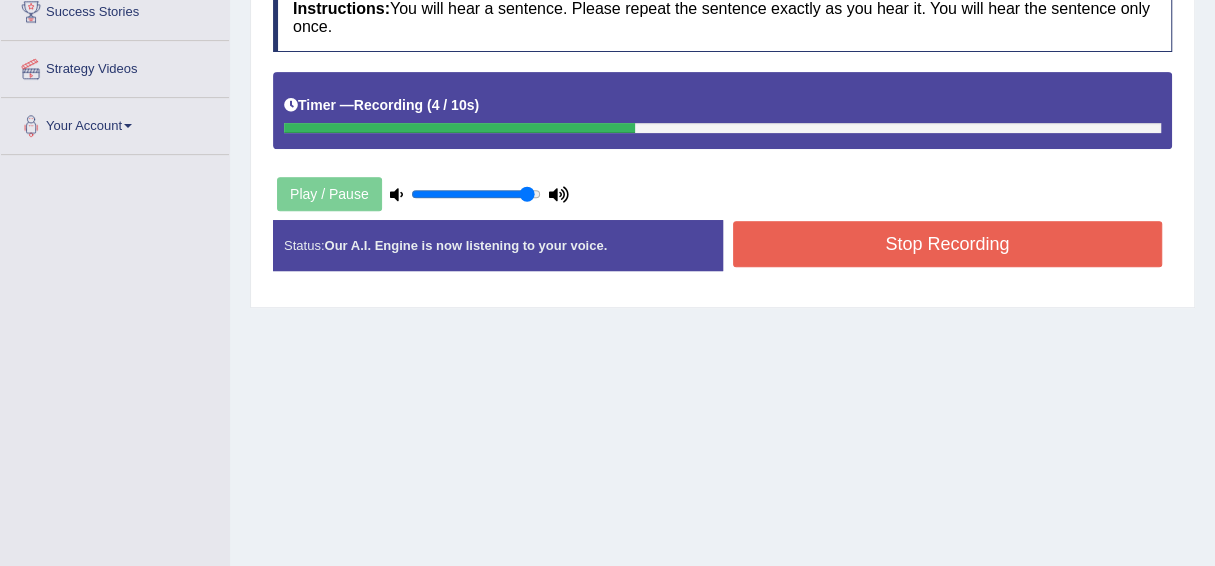 click on "Stop Recording" at bounding box center [948, 244] 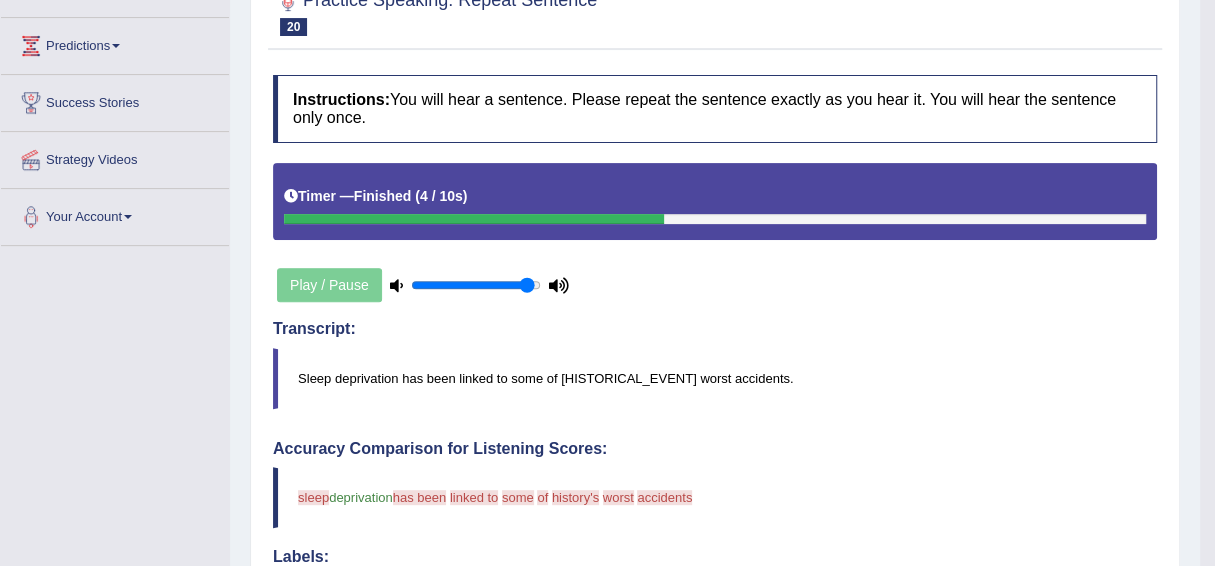 scroll, scrollTop: 0, scrollLeft: 0, axis: both 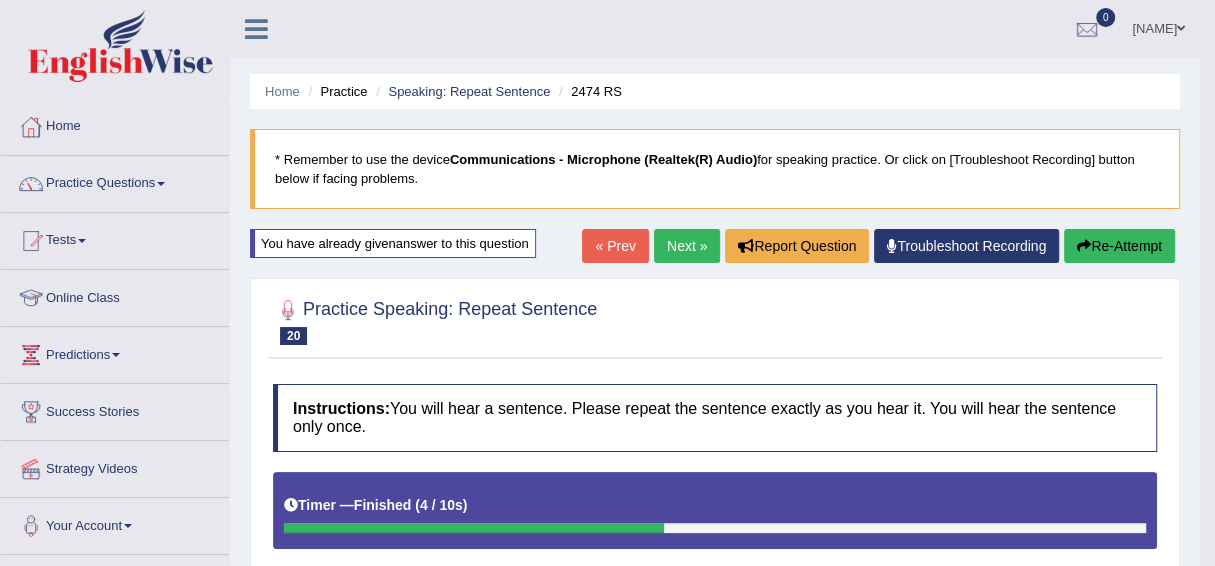 click on "Next »" at bounding box center [687, 246] 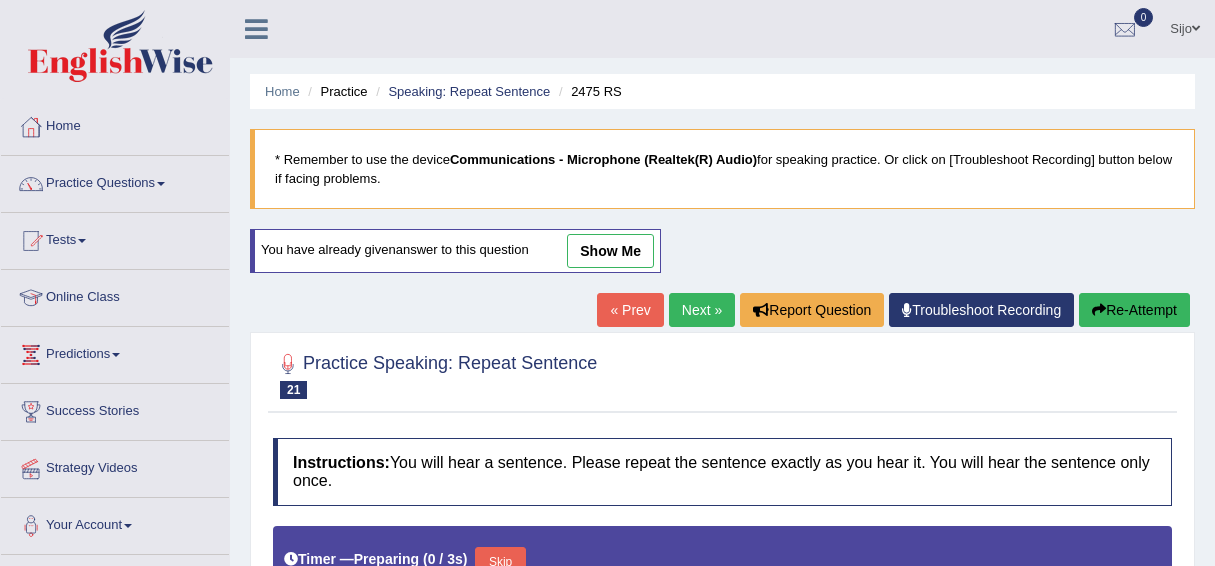 scroll, scrollTop: 300, scrollLeft: 0, axis: vertical 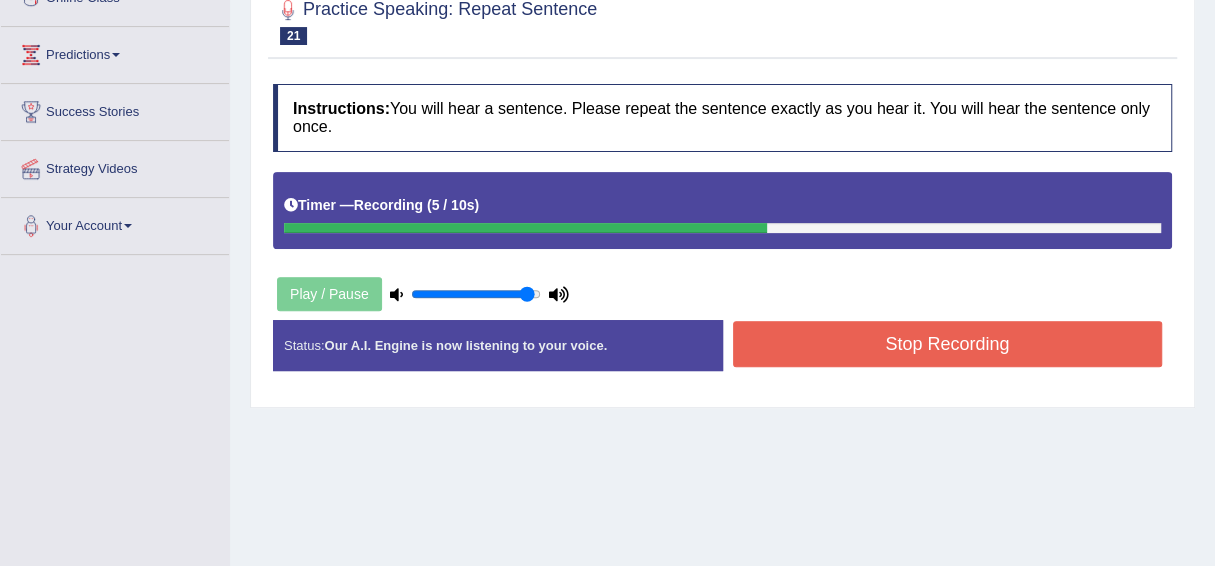 click on "Stop Recording" at bounding box center [948, 344] 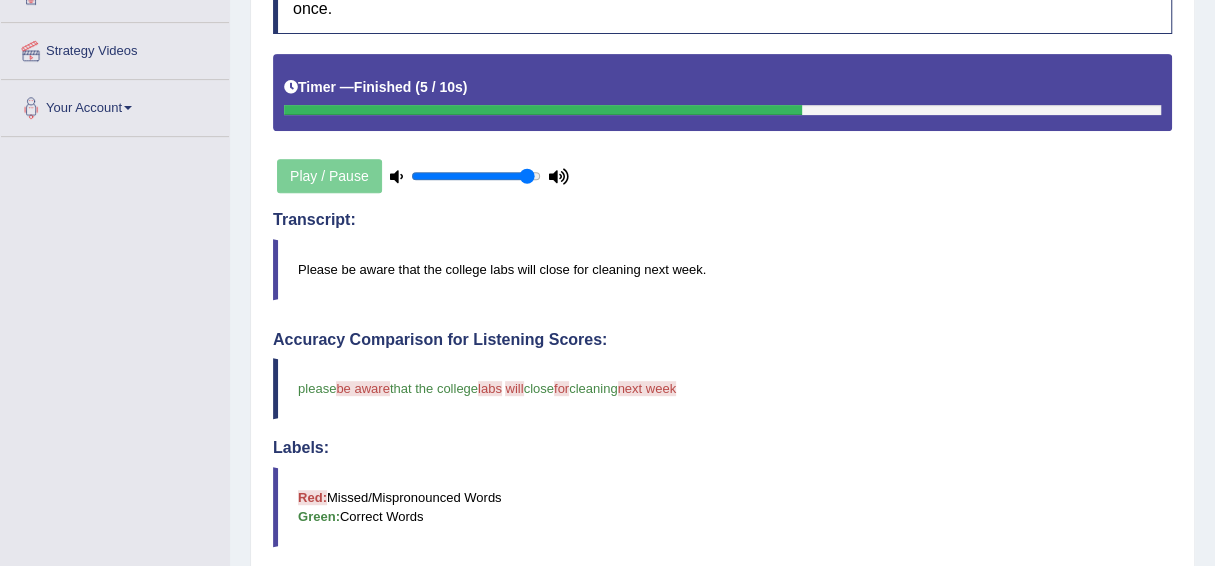 scroll, scrollTop: 525, scrollLeft: 0, axis: vertical 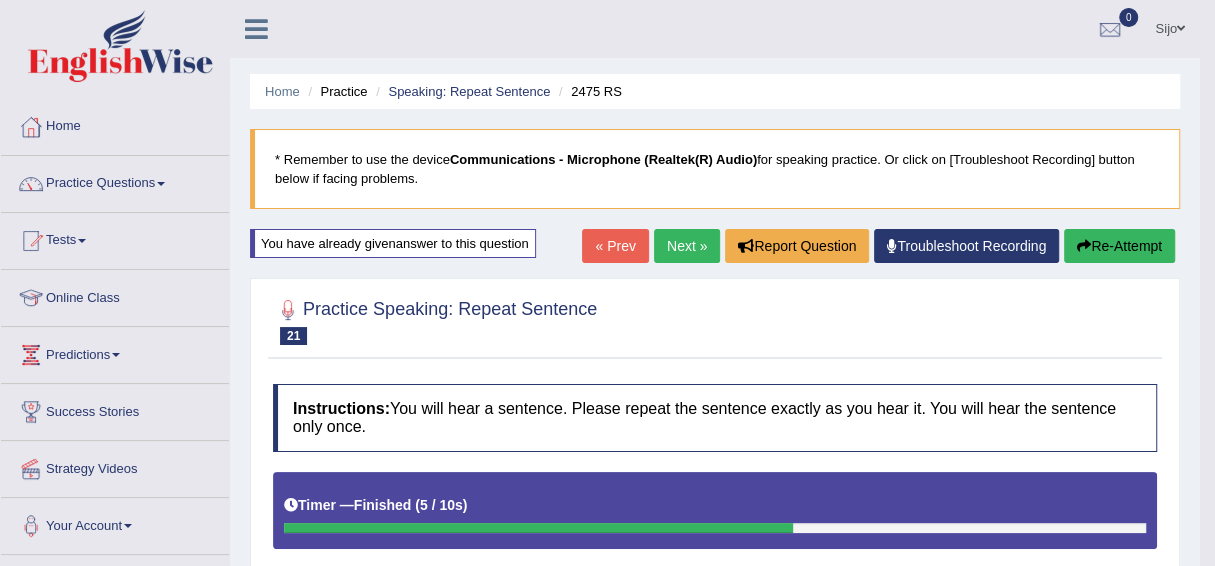 click on "Next »" at bounding box center [687, 246] 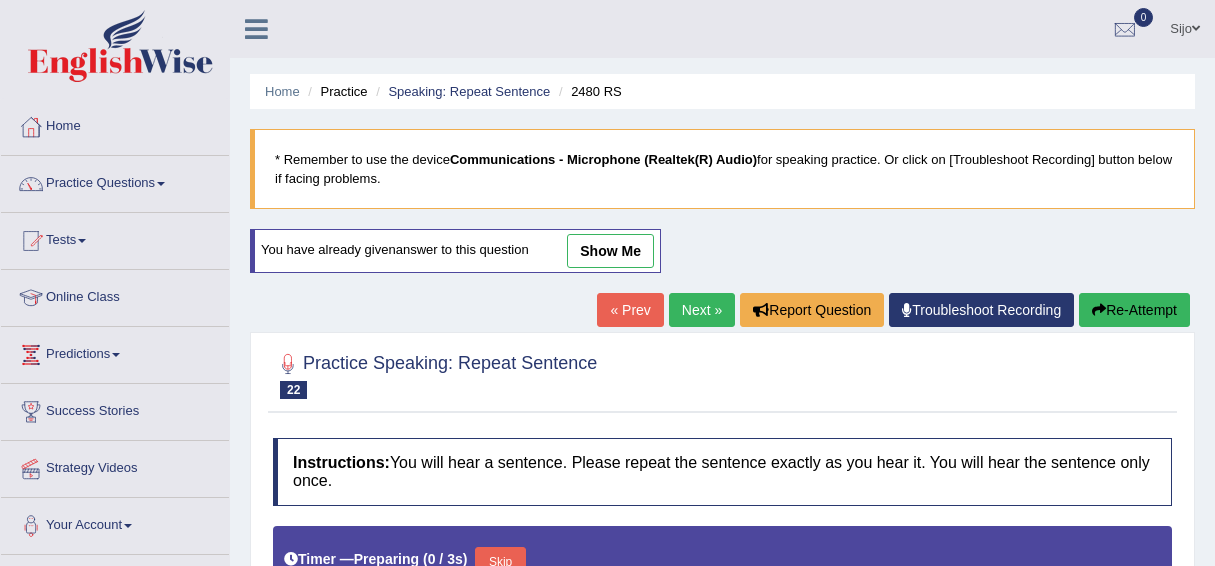 scroll, scrollTop: 0, scrollLeft: 0, axis: both 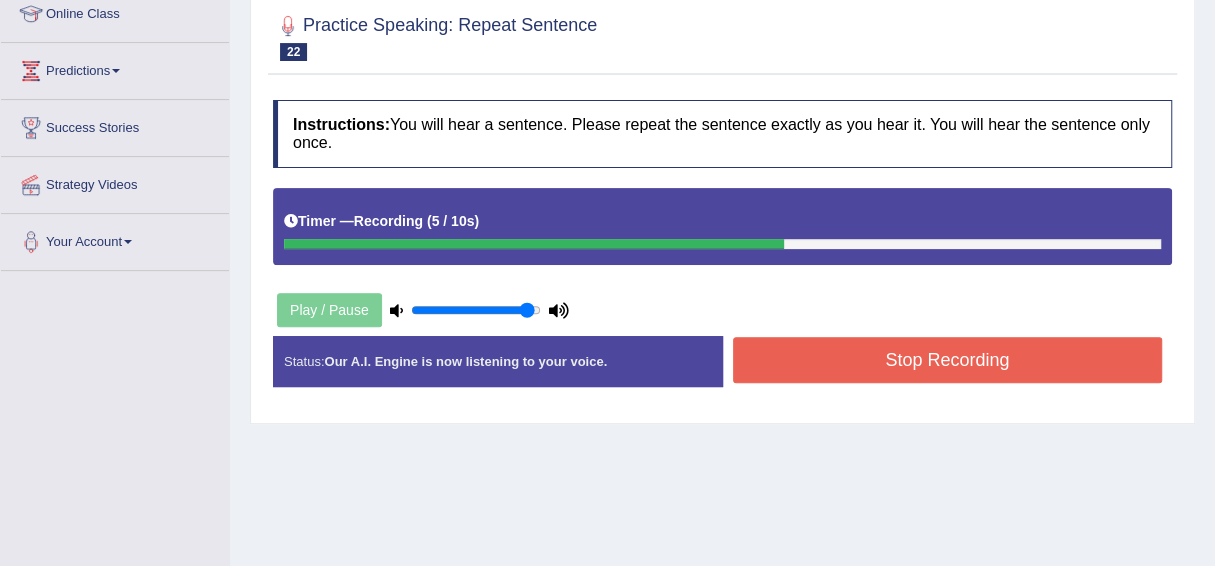 click on "Stop Recording" at bounding box center (948, 360) 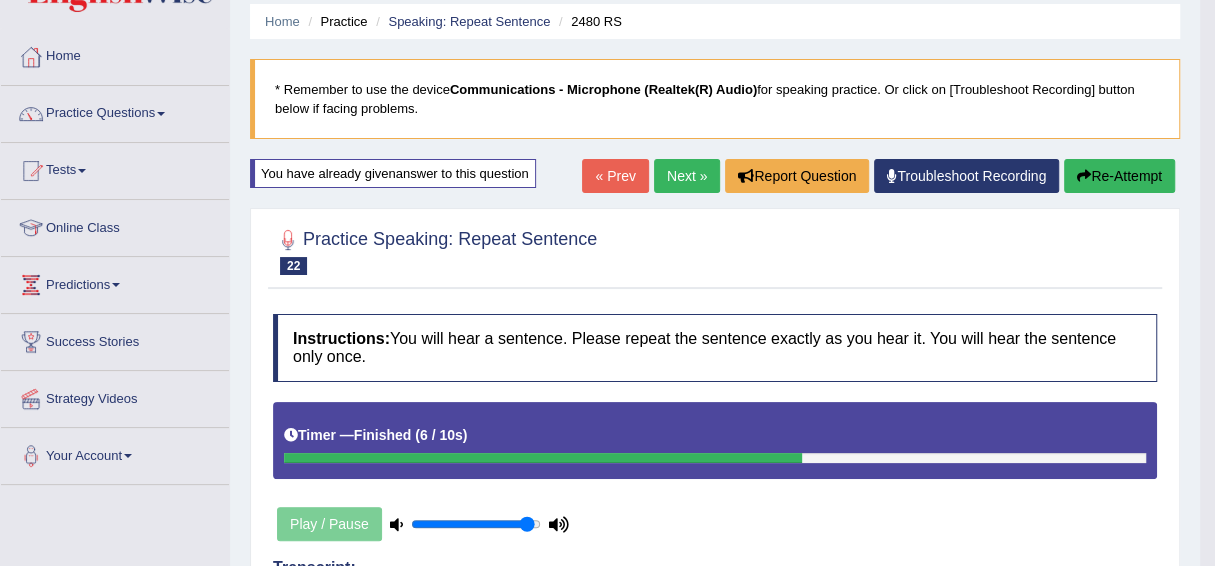 scroll, scrollTop: 0, scrollLeft: 0, axis: both 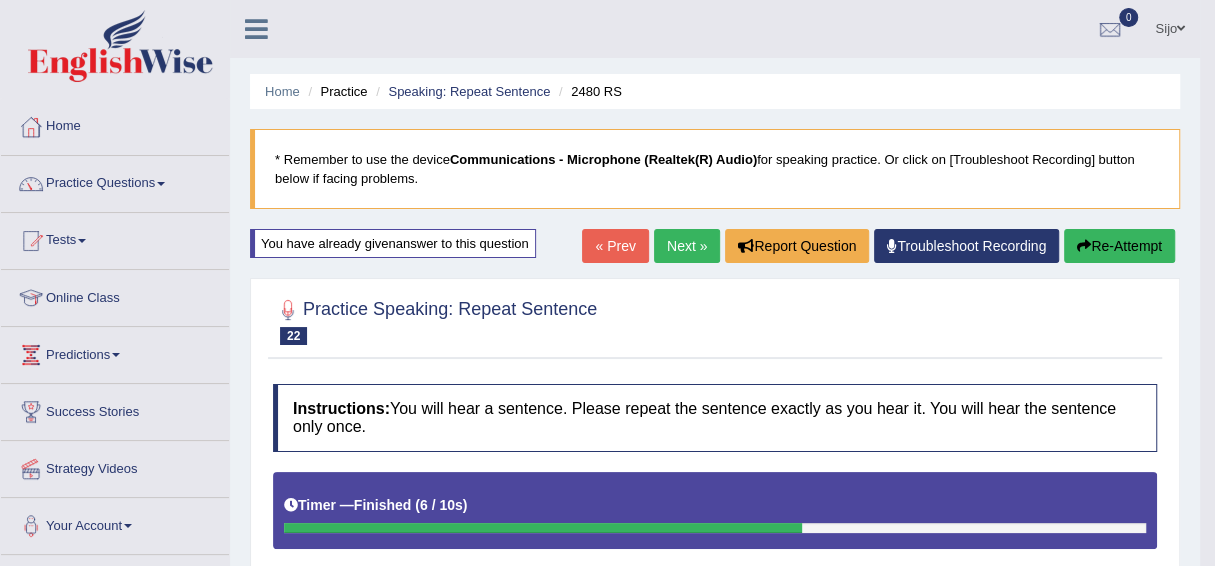 click on "Re-Attempt" at bounding box center [1119, 246] 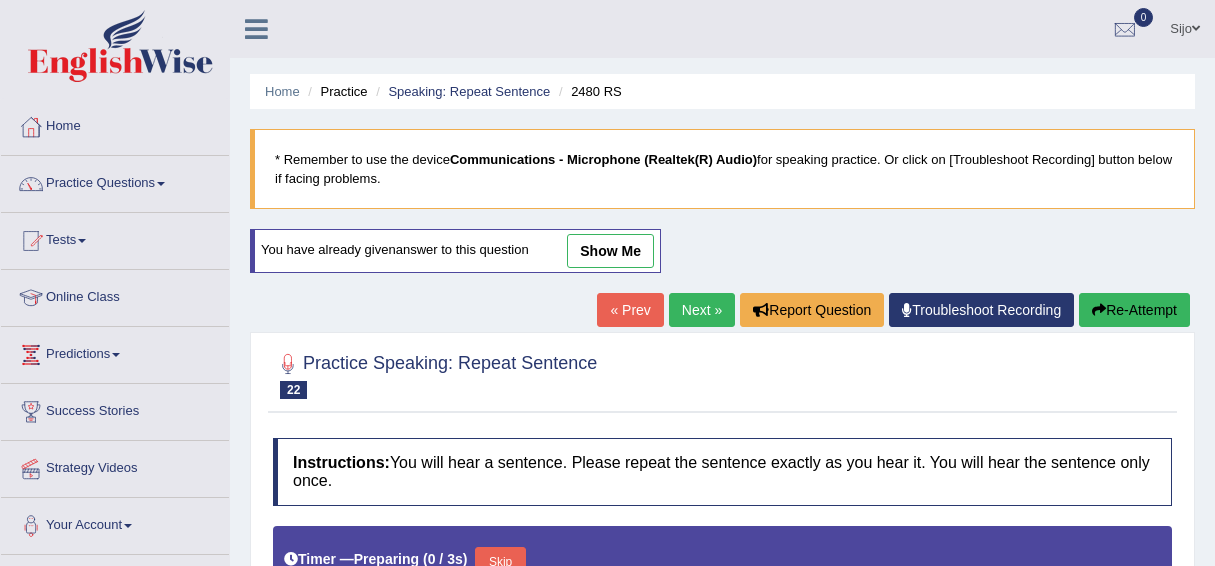 scroll, scrollTop: 0, scrollLeft: 0, axis: both 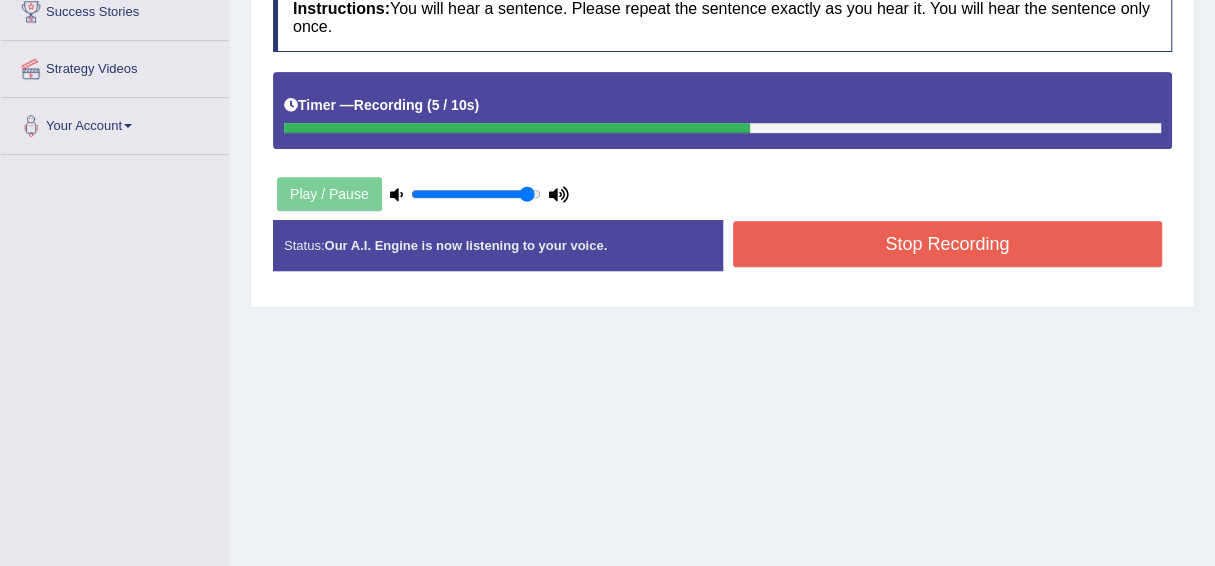 click on "Stop Recording" at bounding box center [948, 244] 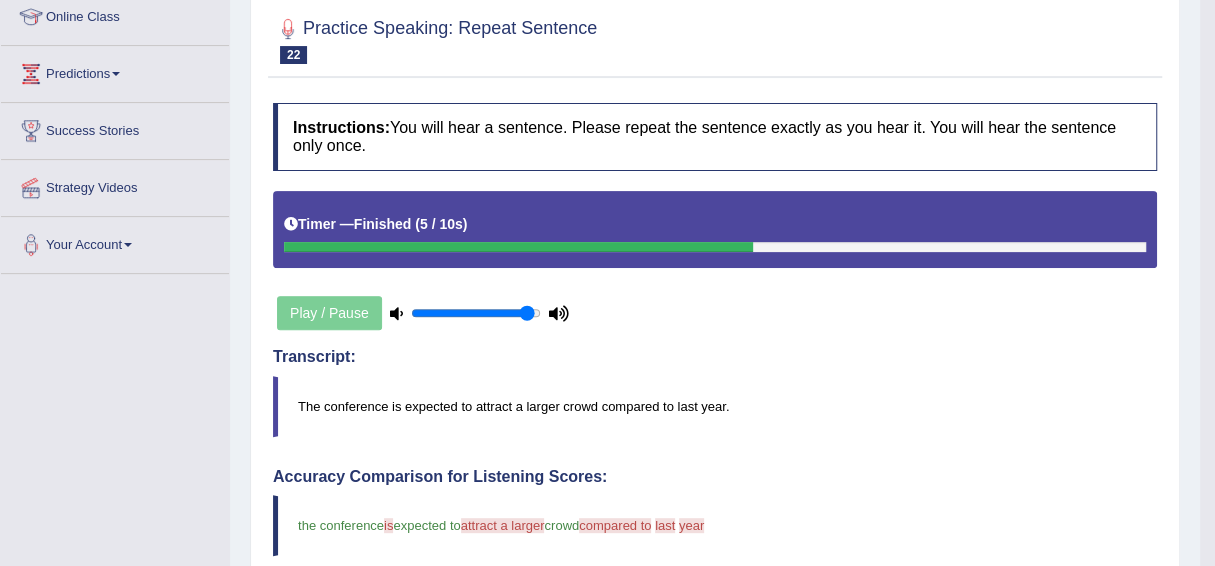 scroll, scrollTop: 0, scrollLeft: 0, axis: both 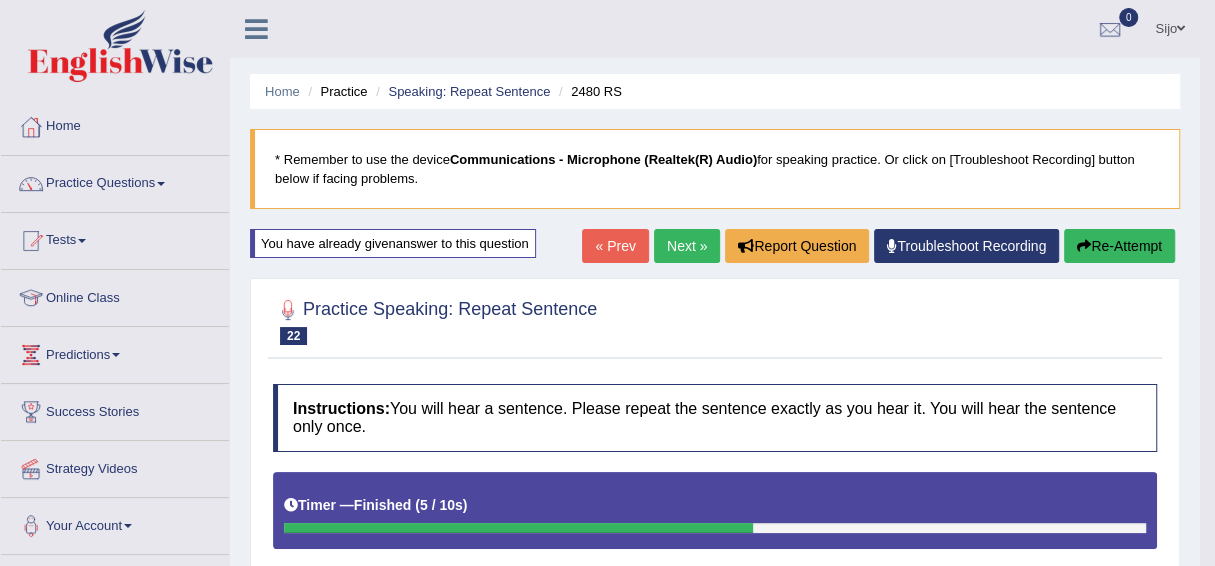 click on "Home
Practice
Speaking: Repeat Sentence
2480 RS
* Remember to use the device  Communications - Microphone (Realtek(R) Audio)  for speaking practice. Or click on [Troubleshoot Recording] button below if facing problems.
You have already given   answer to this question
« Prev Next »  Report Question  Troubleshoot Recording  Re-Attempt
Practice Speaking: Repeat Sentence
22
2480 RS
Instructions:  You will hear a sentence. Please repeat the sentence exactly as you hear it. You will hear the sentence only once.
Timer —  Finished   ( 5 / 10s ) Play / Pause Transcript: The conference is expected to attract a larger crowd compared to last year. Created with Highcharts 7.1.2 Too low Too high Time Pitch meter: 0 2.5 5 7.5 10 Created with Highcharts 7.1.2 Great Too slow Too fast Time 0 10" at bounding box center [715, 716] 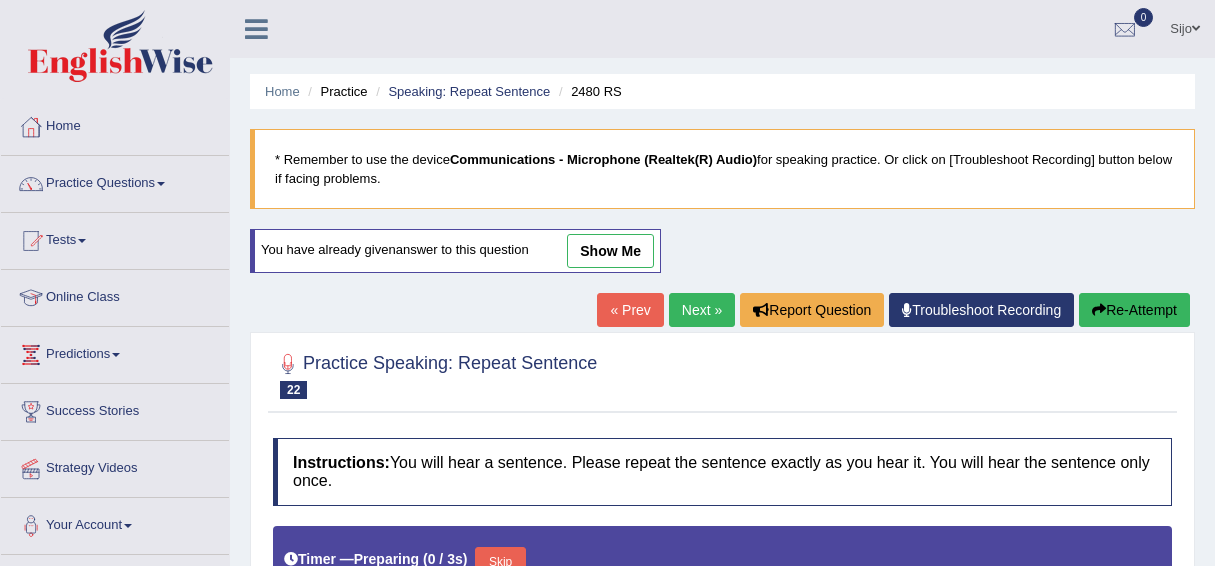 scroll, scrollTop: 0, scrollLeft: 0, axis: both 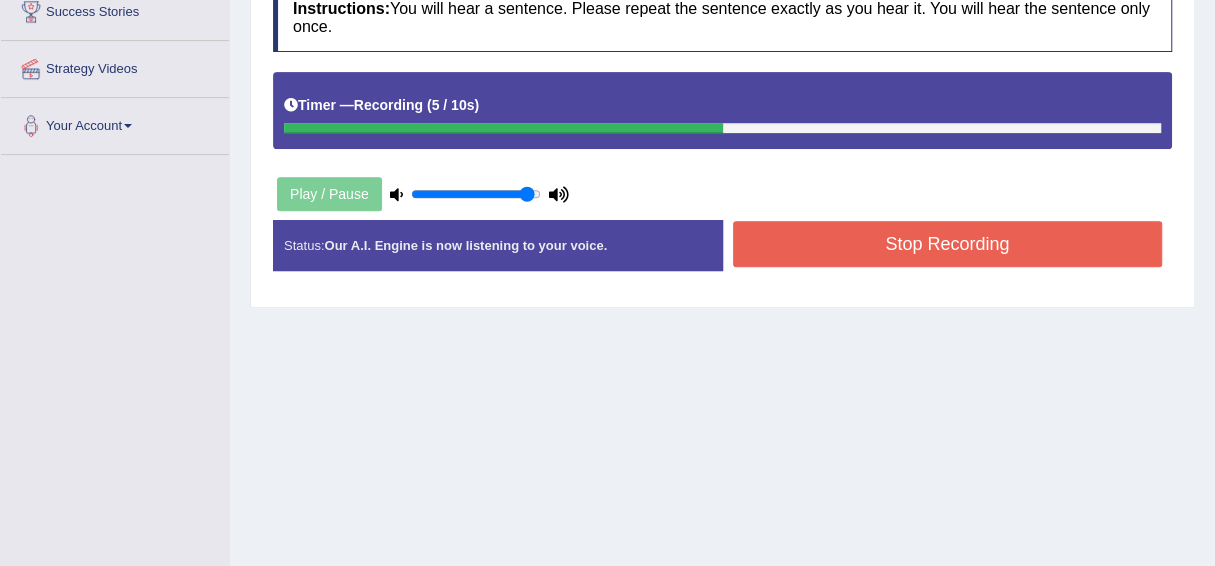 click on "Stop Recording" at bounding box center (948, 244) 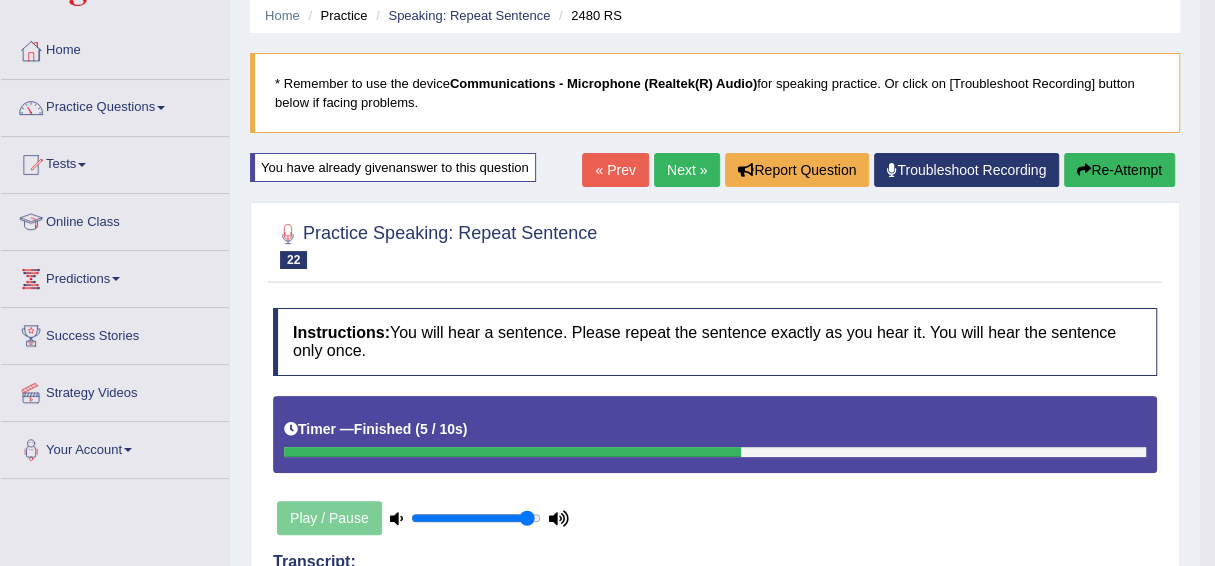 scroll, scrollTop: 0, scrollLeft: 0, axis: both 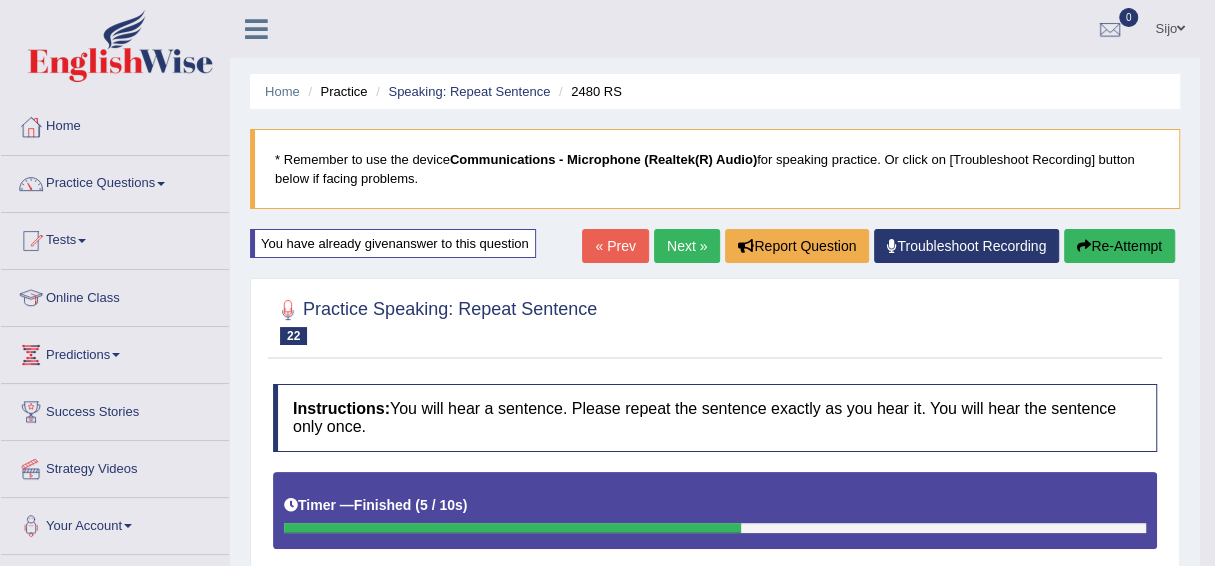 click on "Next »" at bounding box center (687, 246) 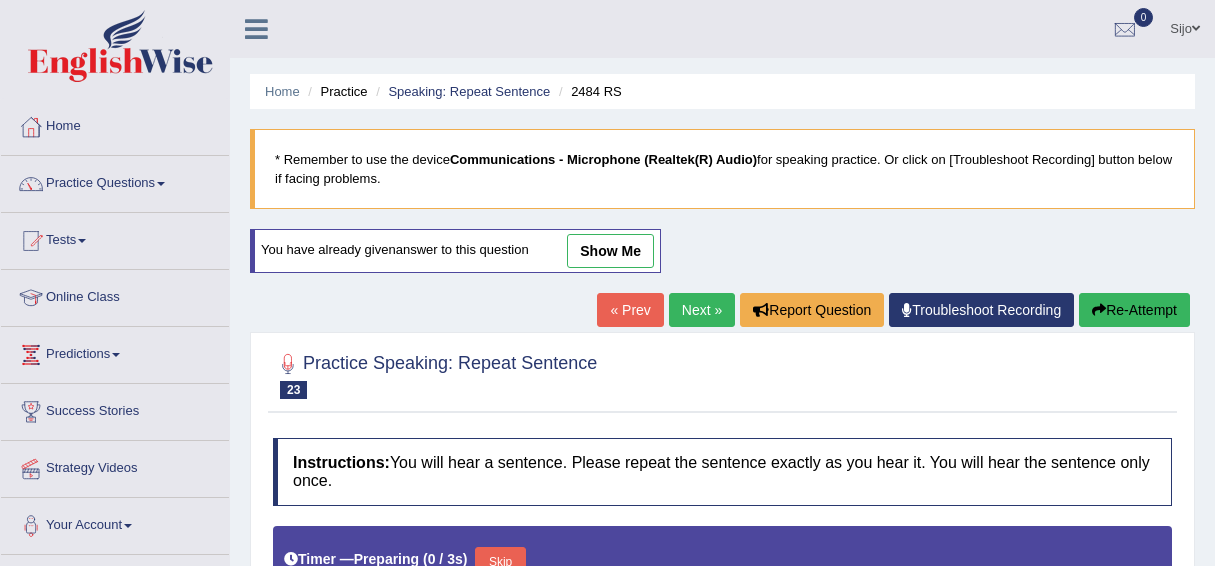 scroll, scrollTop: 0, scrollLeft: 0, axis: both 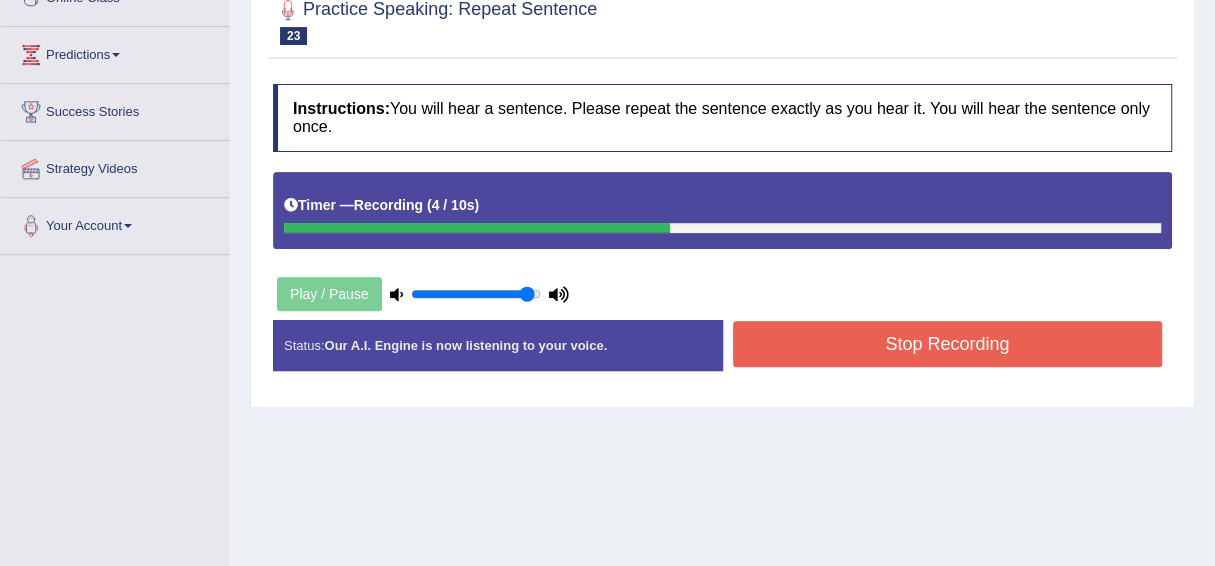 click on "Stop Recording" at bounding box center (948, 344) 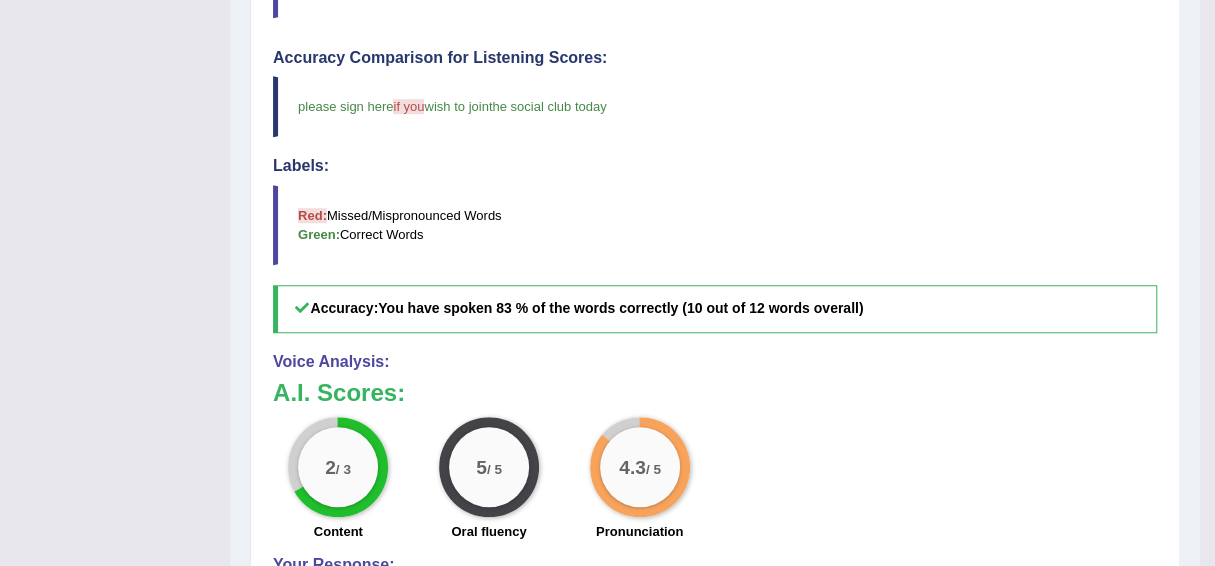 scroll, scrollTop: 0, scrollLeft: 0, axis: both 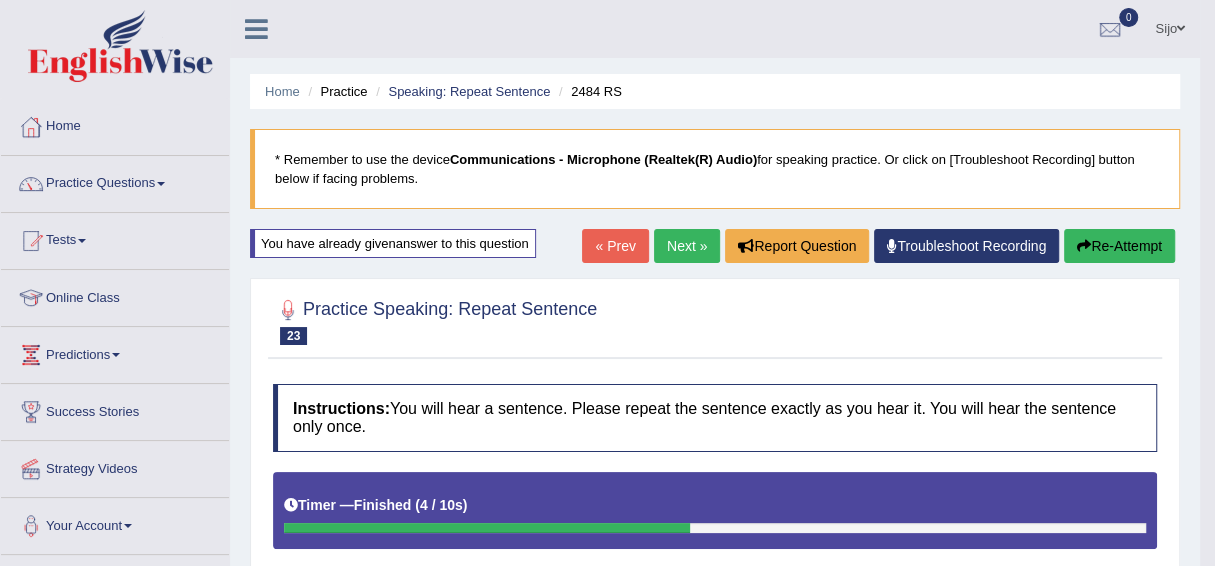 click on "Next »" at bounding box center (687, 246) 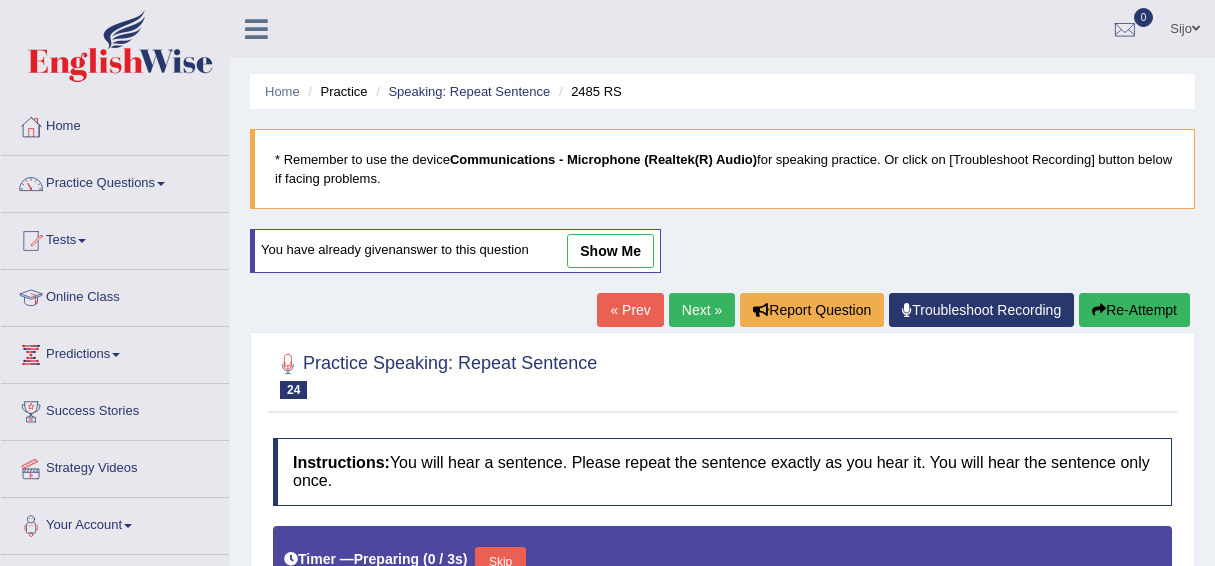 scroll, scrollTop: 0, scrollLeft: 0, axis: both 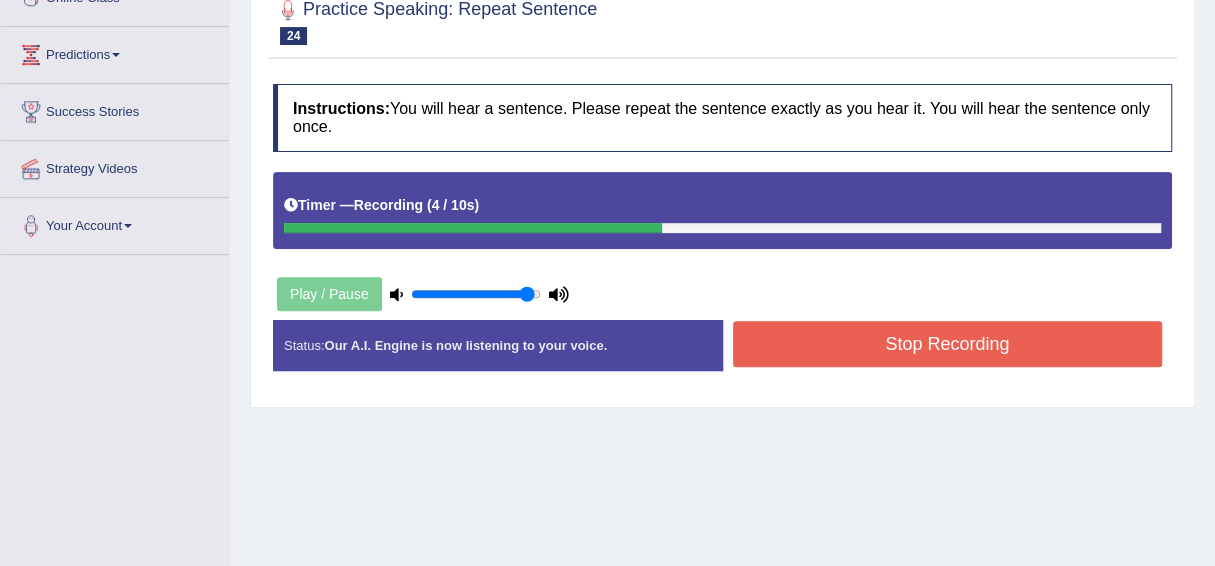 click on "Stop Recording" at bounding box center (948, 344) 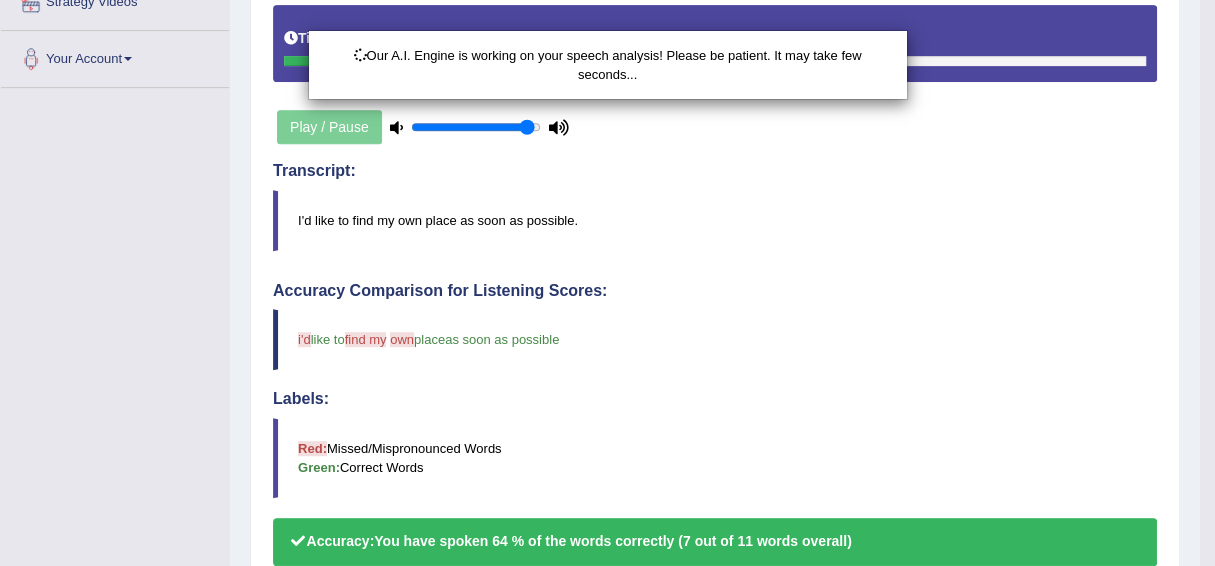 scroll, scrollTop: 499, scrollLeft: 0, axis: vertical 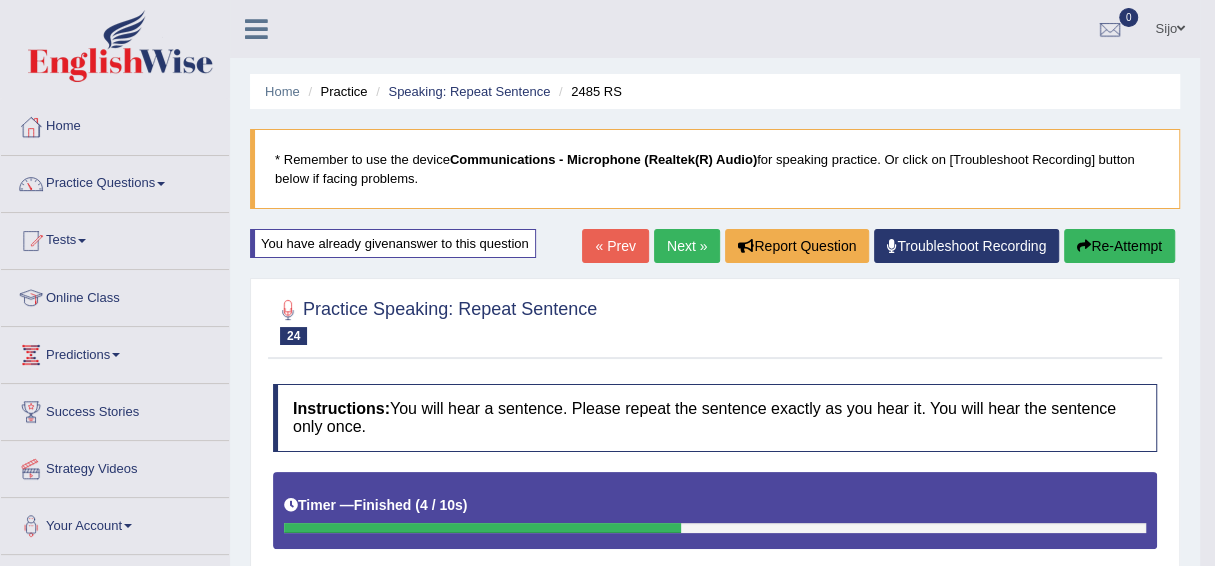 click on "Next »" at bounding box center [687, 246] 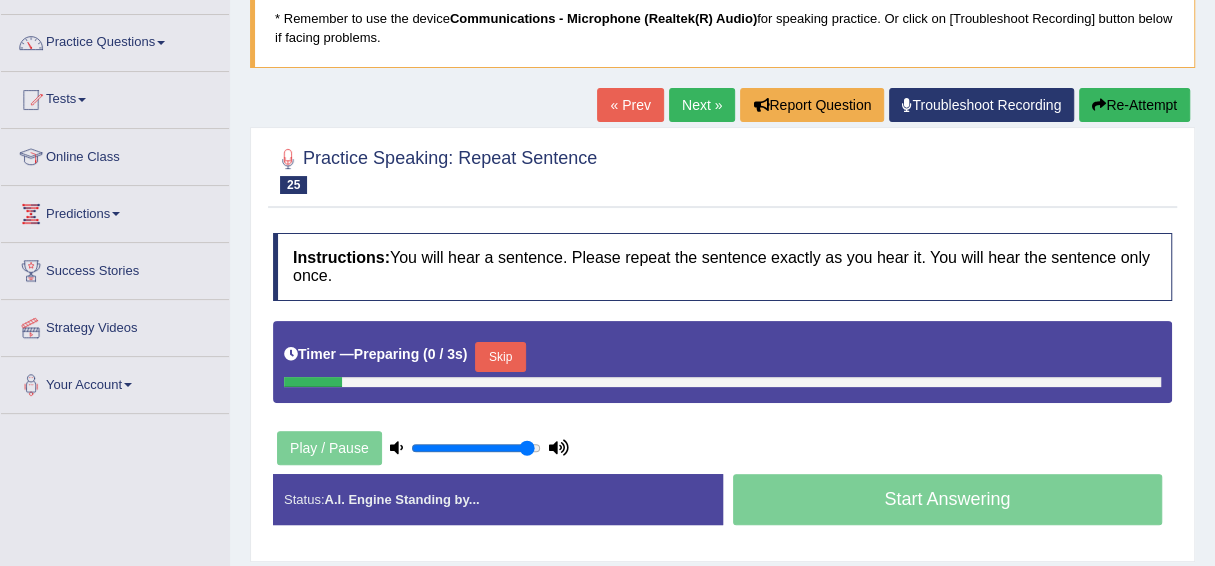 scroll, scrollTop: 200, scrollLeft: 0, axis: vertical 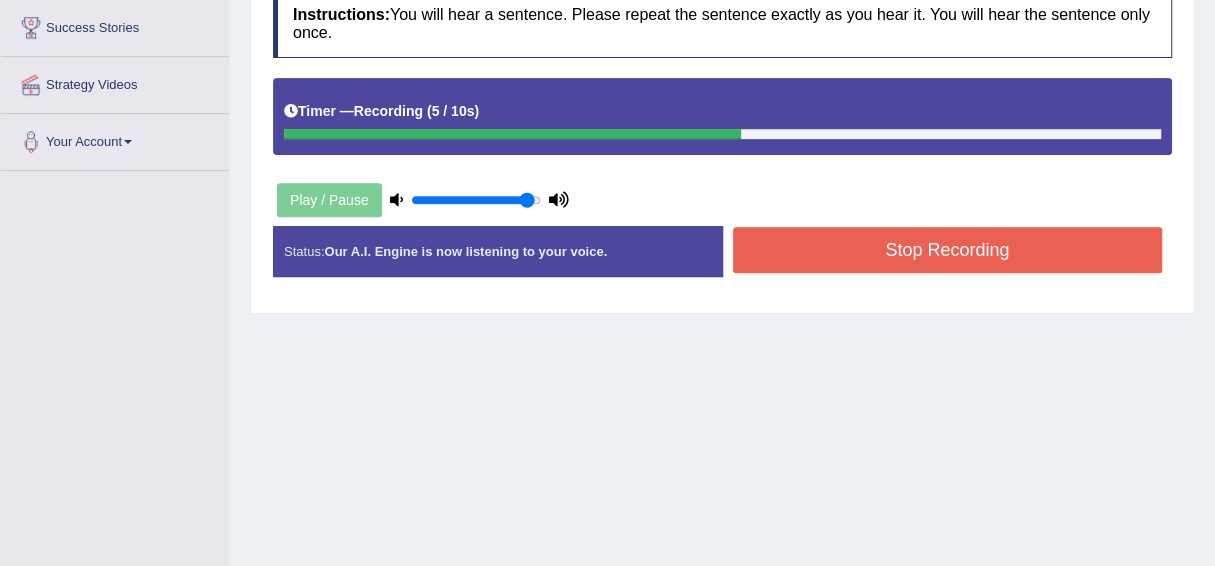 click on "Stop Recording" at bounding box center (948, 250) 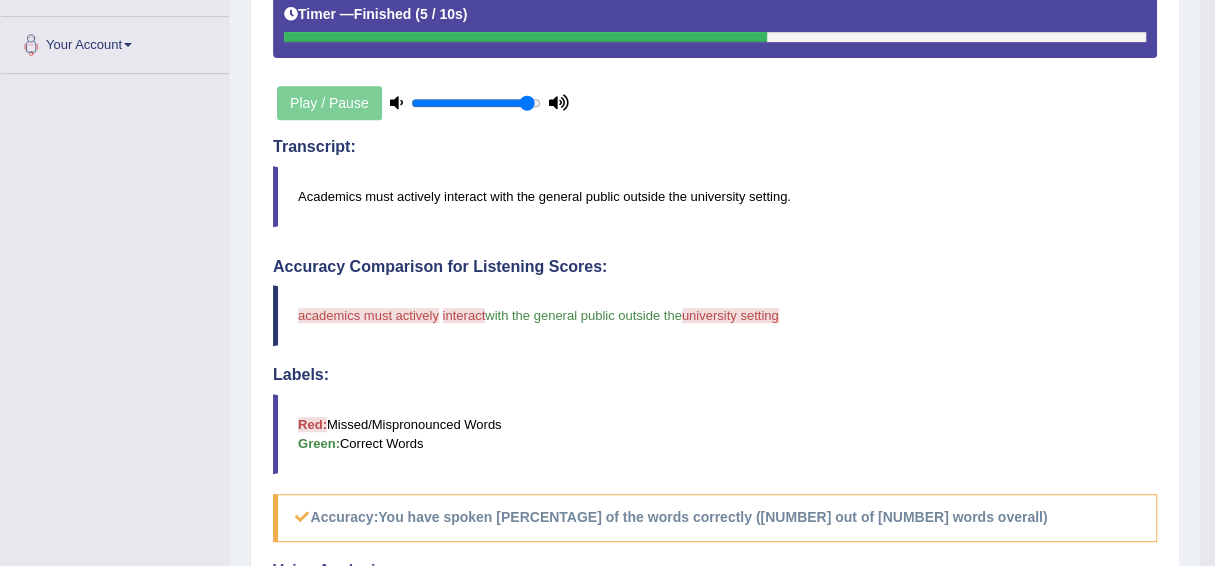 scroll, scrollTop: 200, scrollLeft: 0, axis: vertical 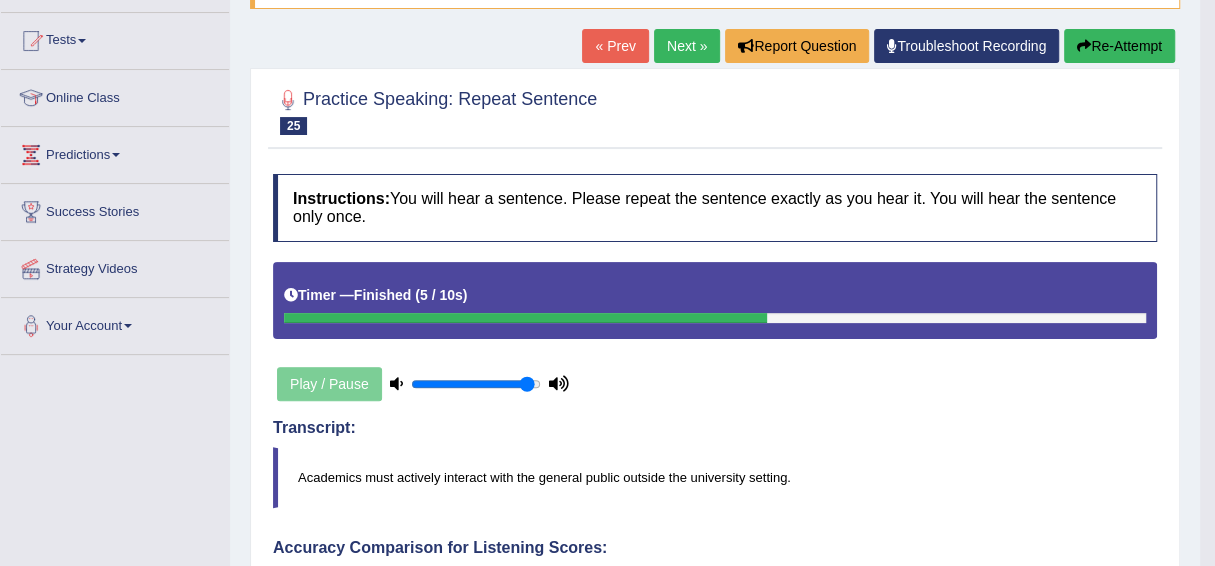 click on "Re-Attempt" at bounding box center [1119, 46] 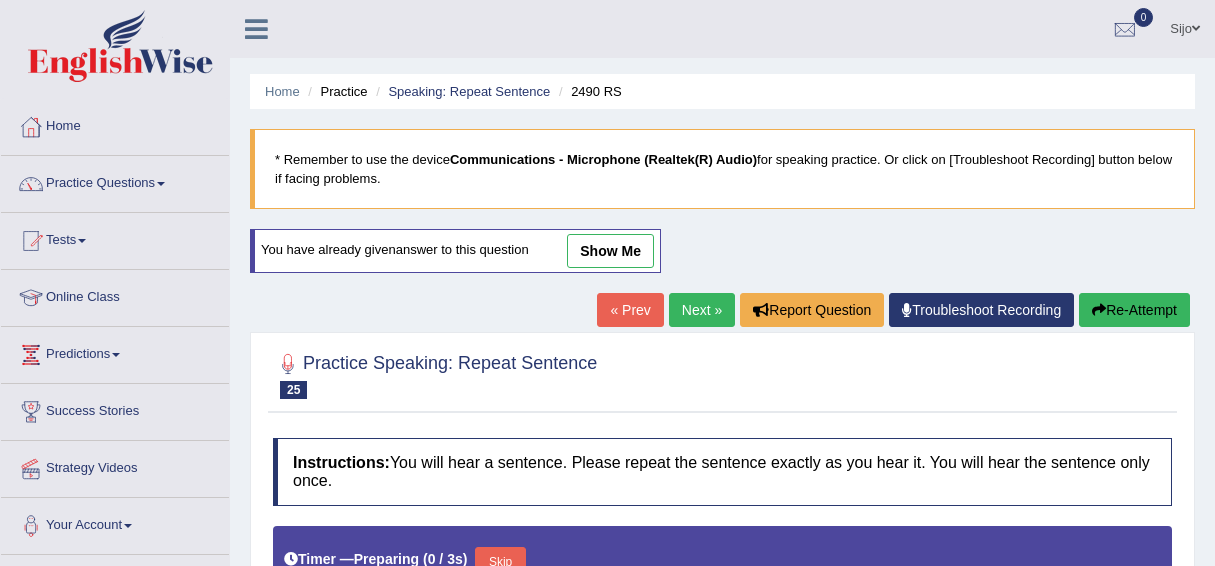 scroll, scrollTop: 439, scrollLeft: 0, axis: vertical 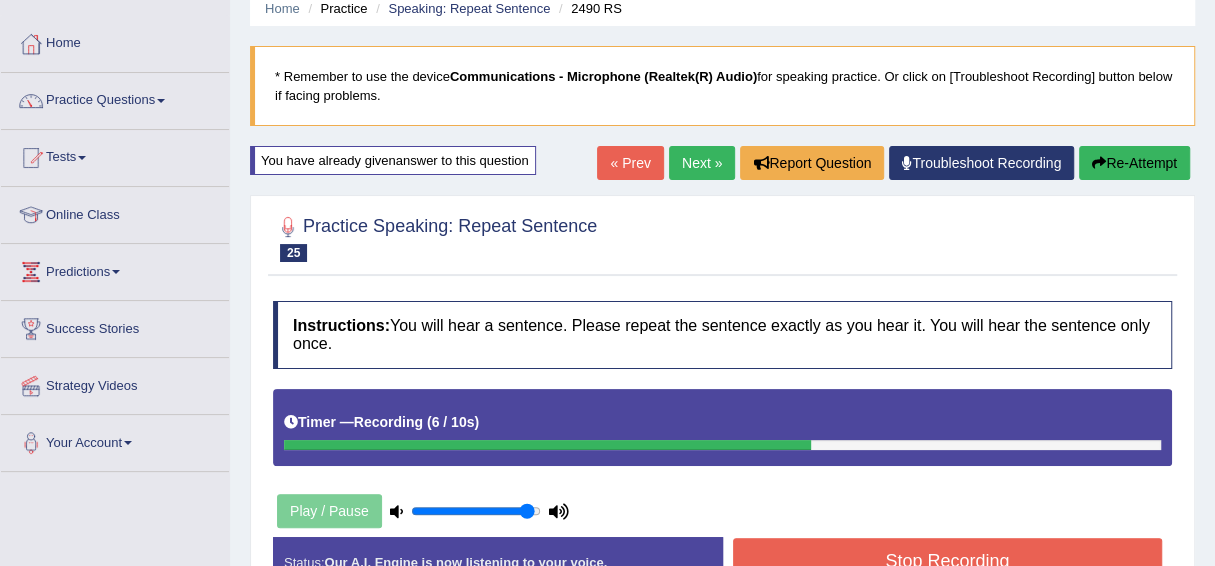 click on "Re-Attempt" at bounding box center (1134, 163) 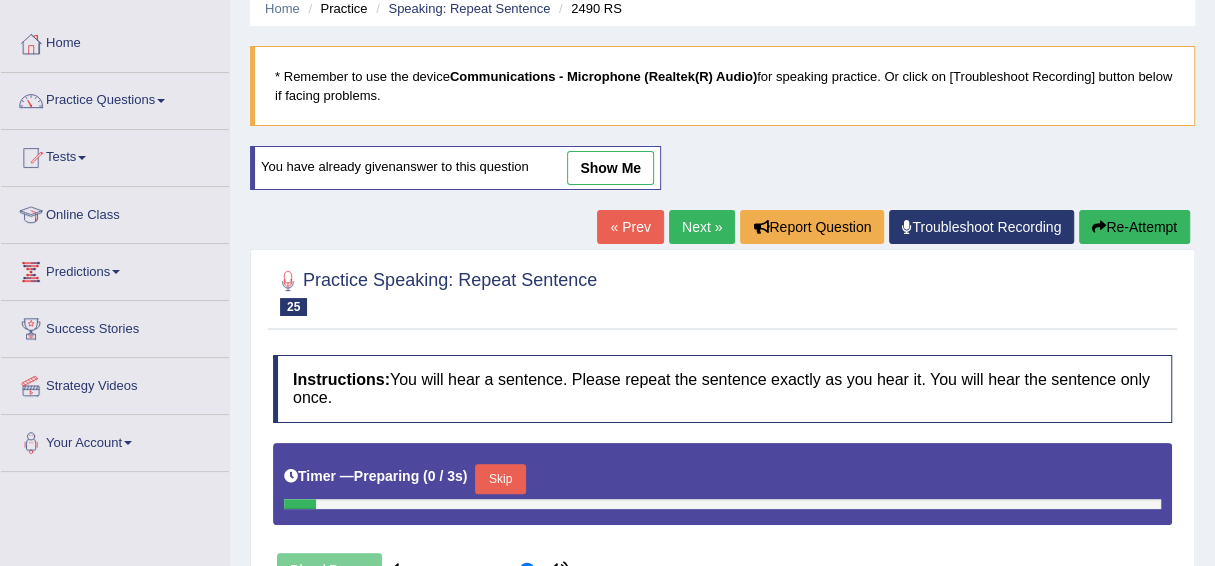 scroll, scrollTop: 83, scrollLeft: 0, axis: vertical 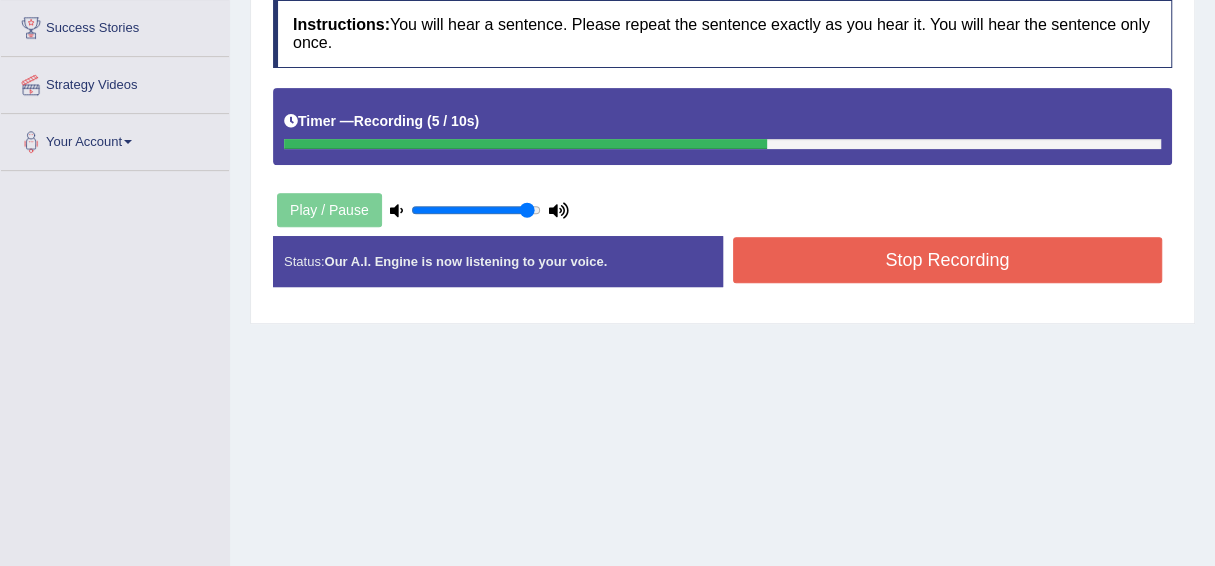click on "Stop Recording" at bounding box center [948, 260] 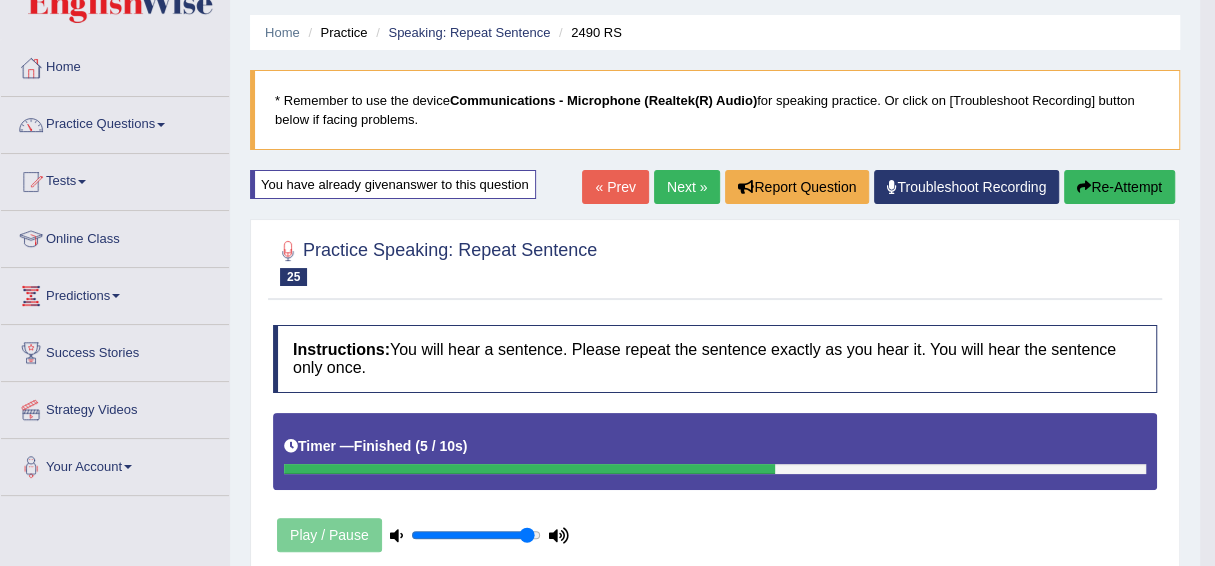 scroll, scrollTop: 0, scrollLeft: 0, axis: both 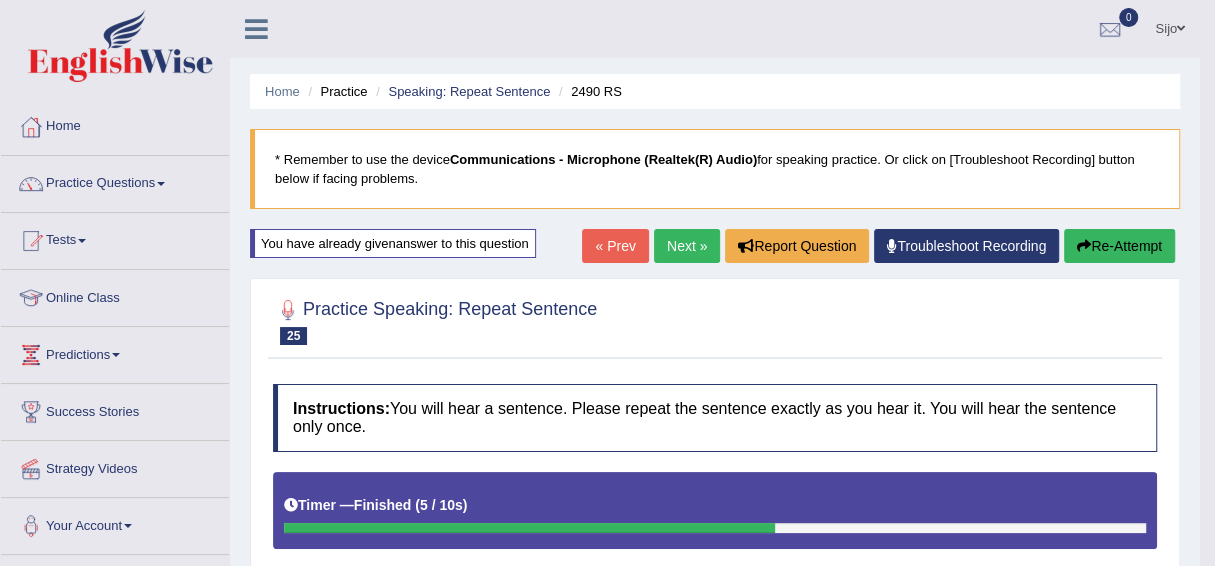 click on "Next »" at bounding box center (687, 246) 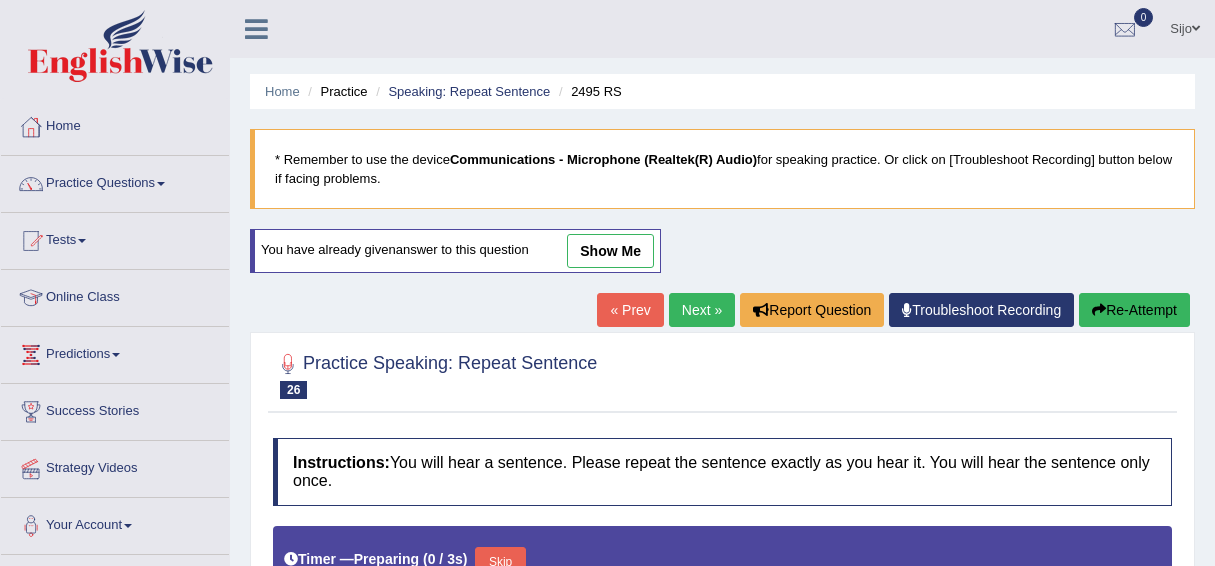 scroll, scrollTop: 300, scrollLeft: 0, axis: vertical 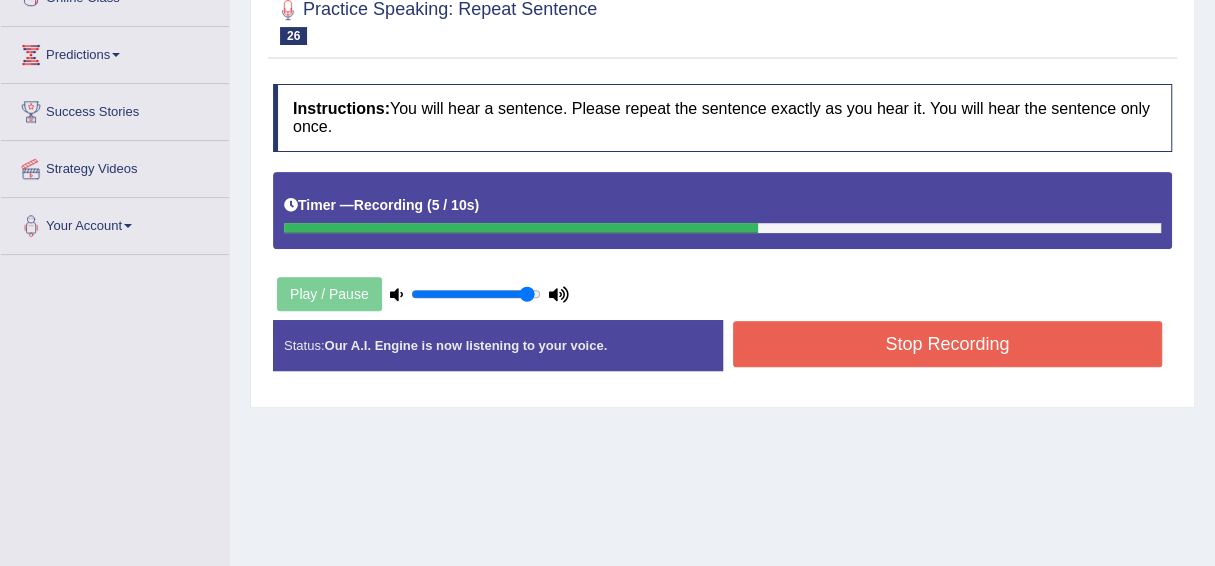click on "Stop Recording" at bounding box center [948, 344] 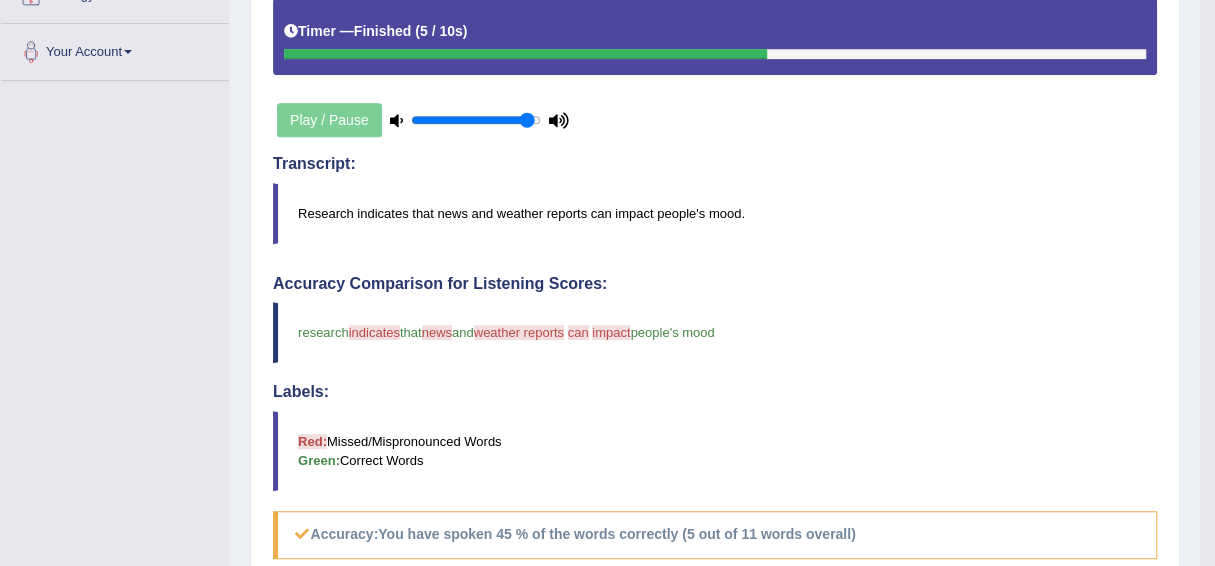 scroll, scrollTop: 200, scrollLeft: 0, axis: vertical 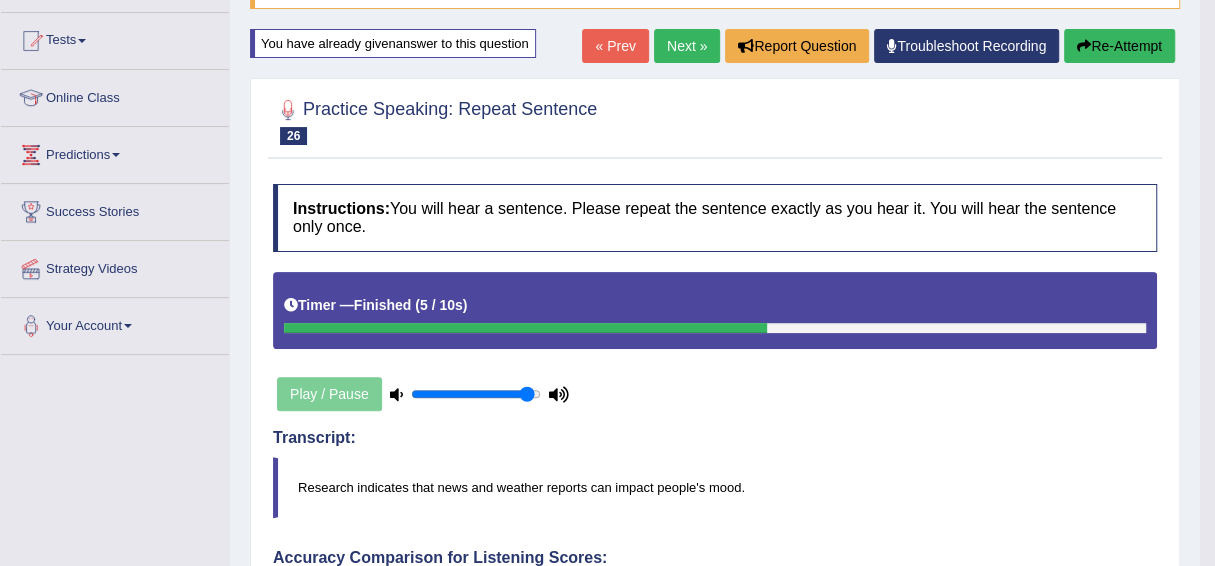 click on "Re-Attempt" at bounding box center (1119, 46) 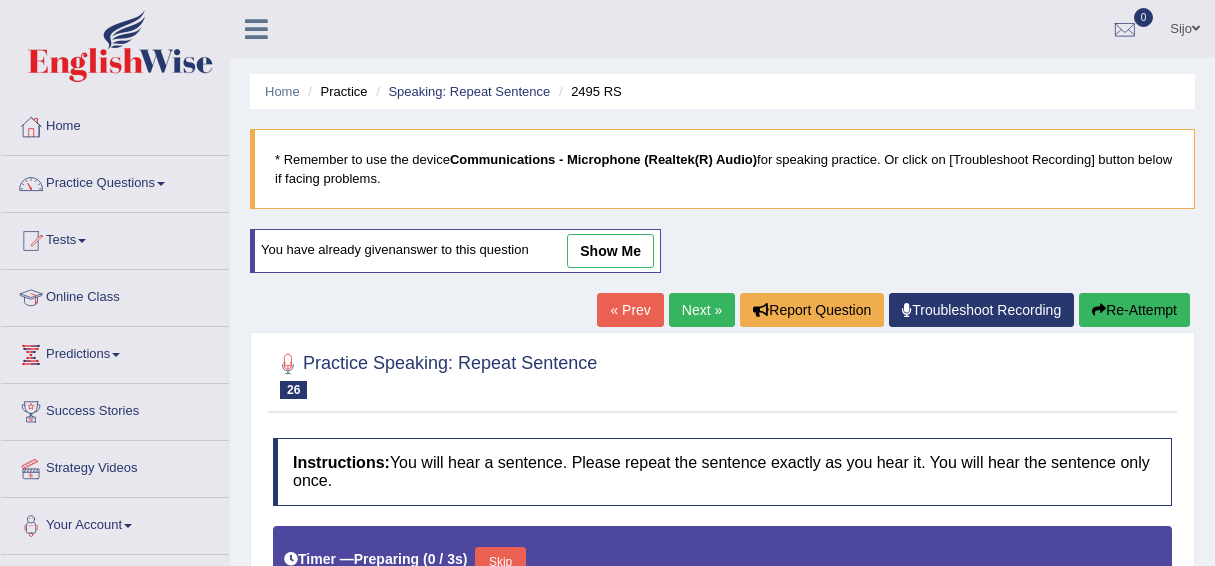 scroll, scrollTop: 200, scrollLeft: 0, axis: vertical 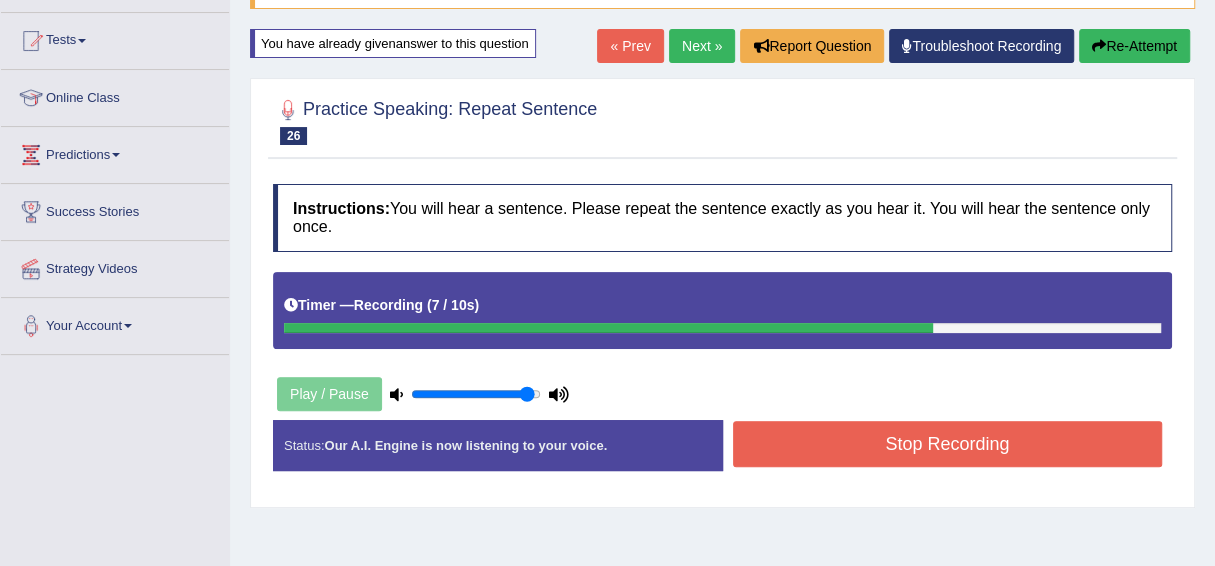 click on "Stop Recording" at bounding box center (948, 444) 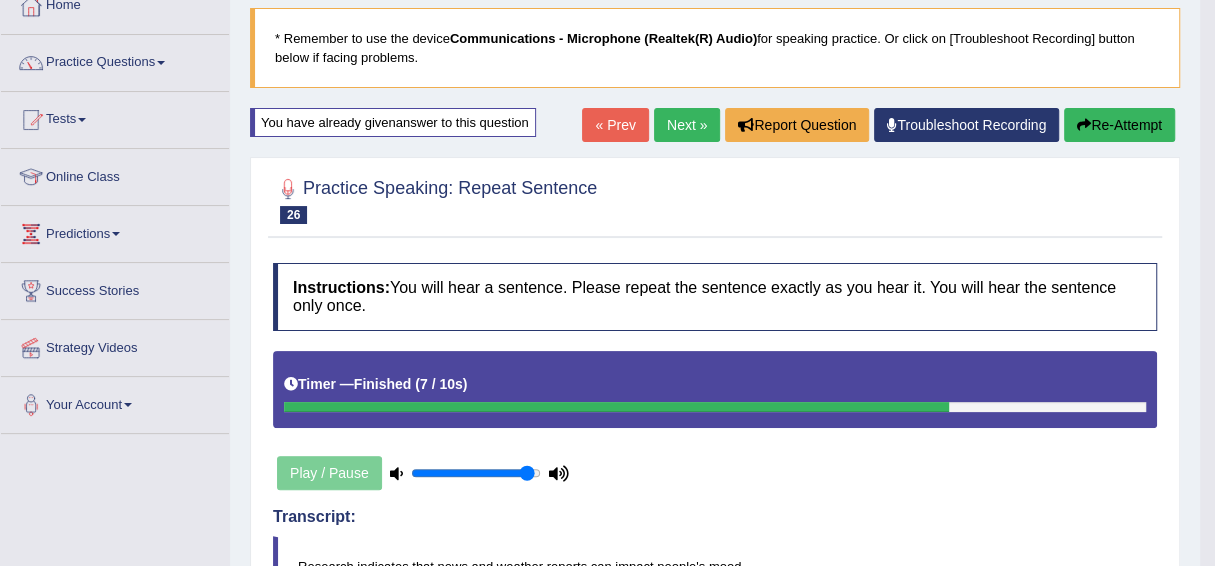 scroll, scrollTop: 0, scrollLeft: 0, axis: both 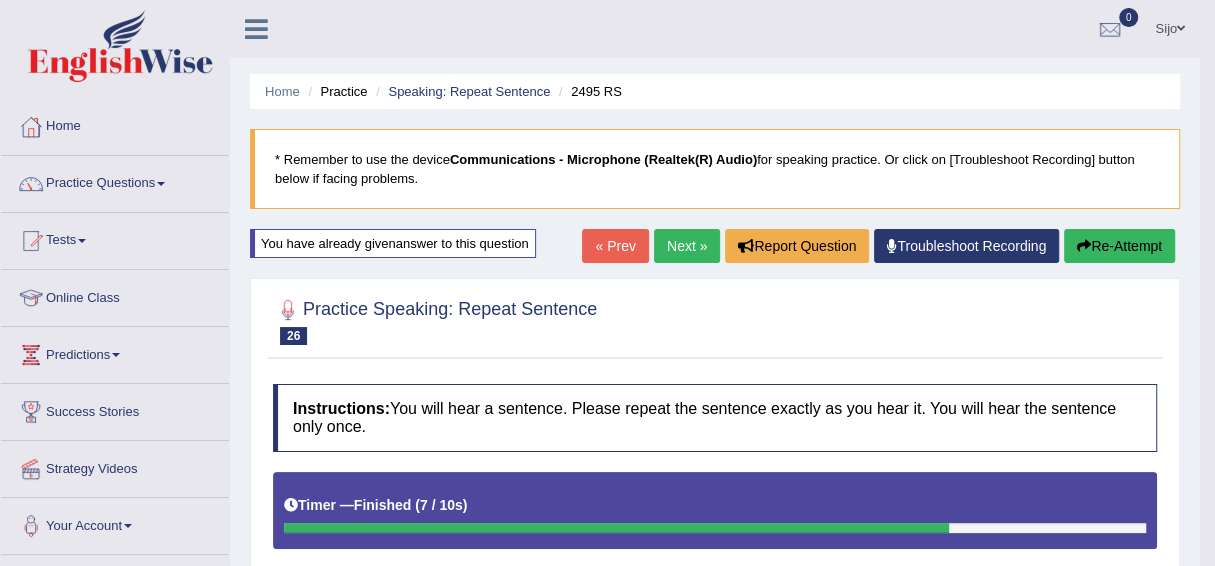 click on "Next »" at bounding box center (687, 246) 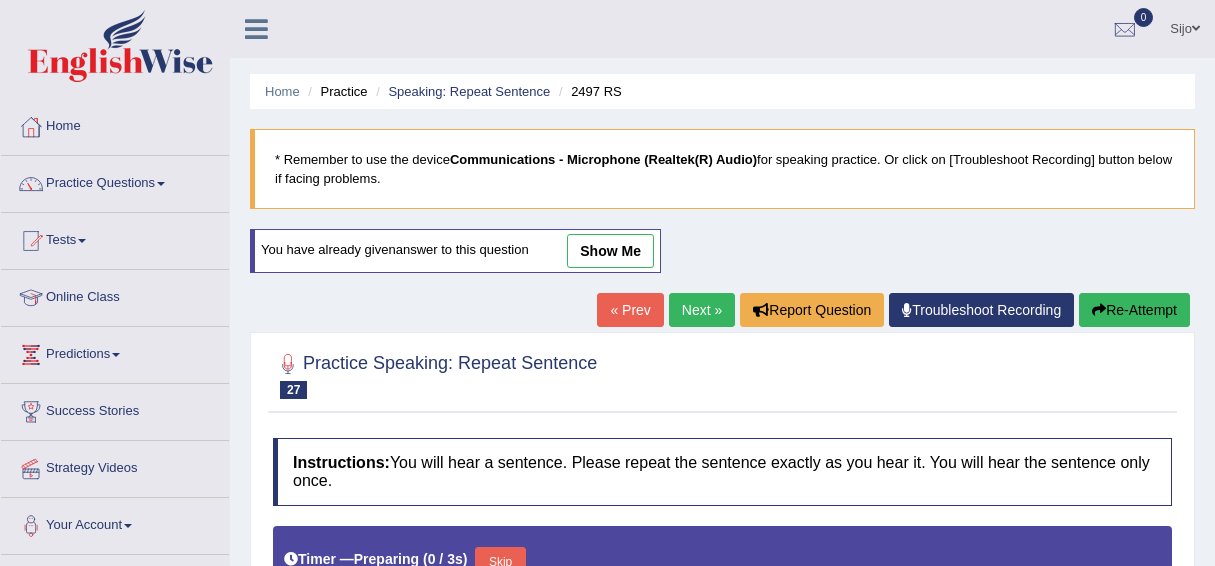 scroll, scrollTop: 400, scrollLeft: 0, axis: vertical 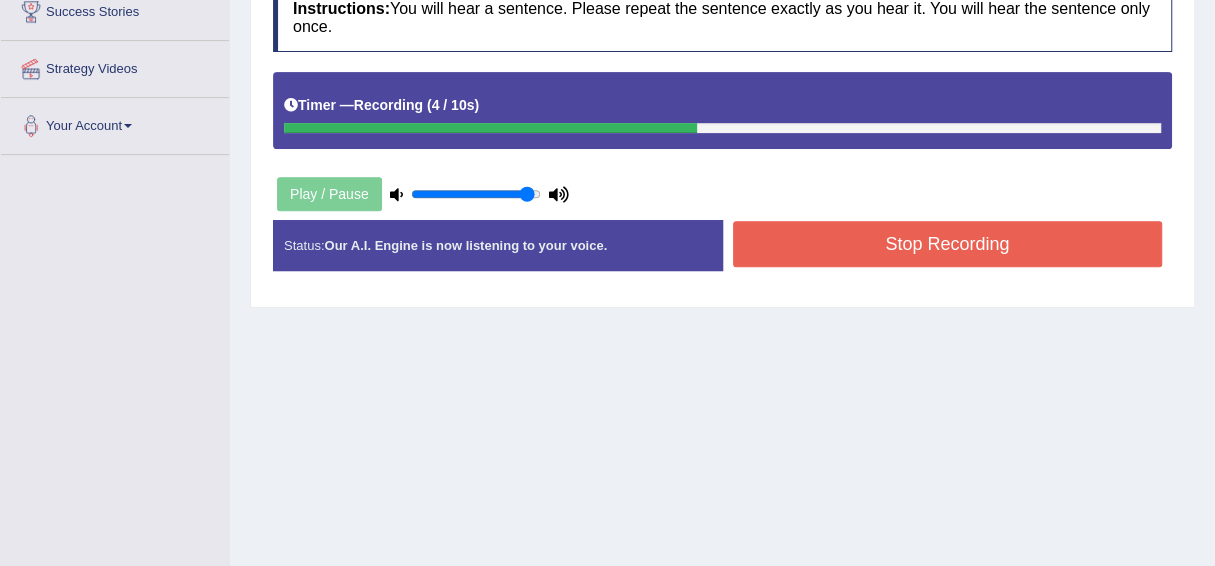click on "Stop Recording" at bounding box center (948, 244) 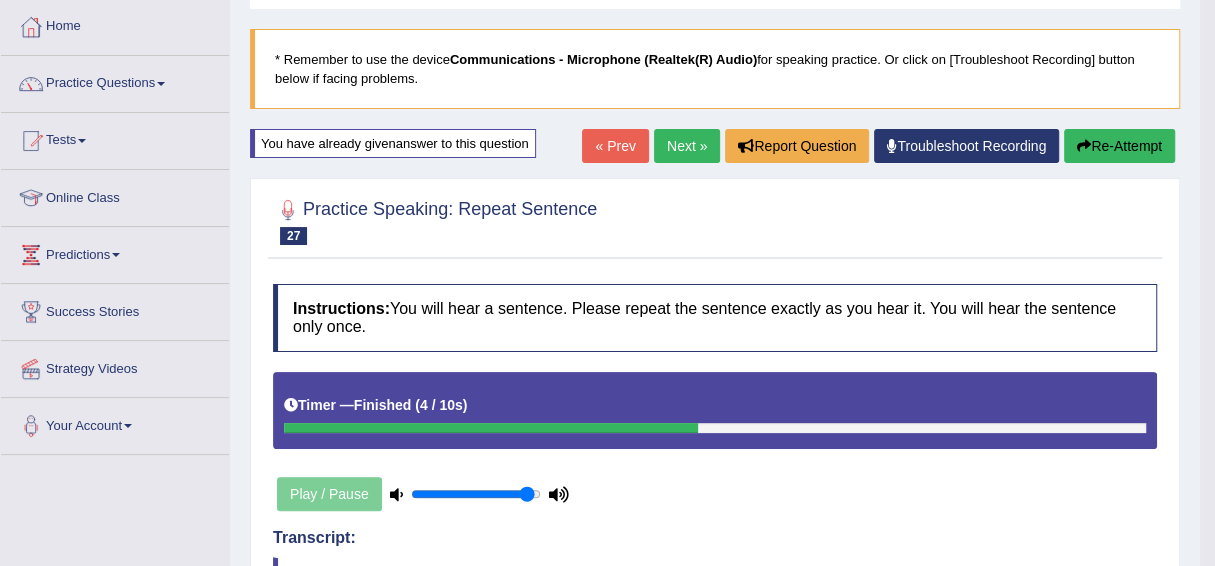 scroll, scrollTop: 99, scrollLeft: 0, axis: vertical 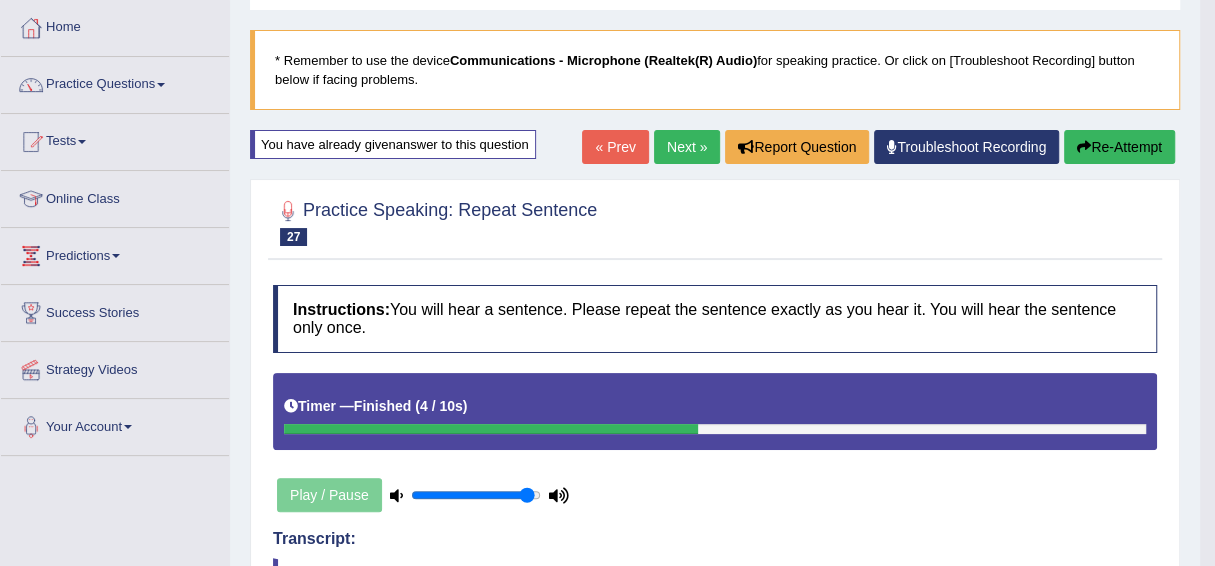 click on "Re-Attempt" at bounding box center (1119, 147) 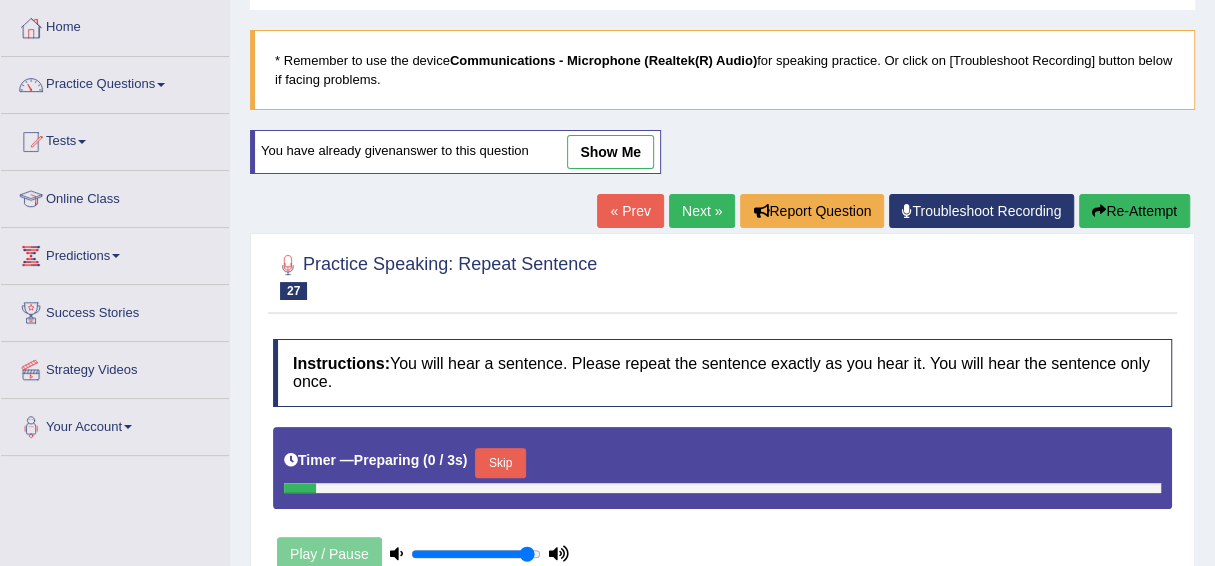 scroll, scrollTop: 99, scrollLeft: 0, axis: vertical 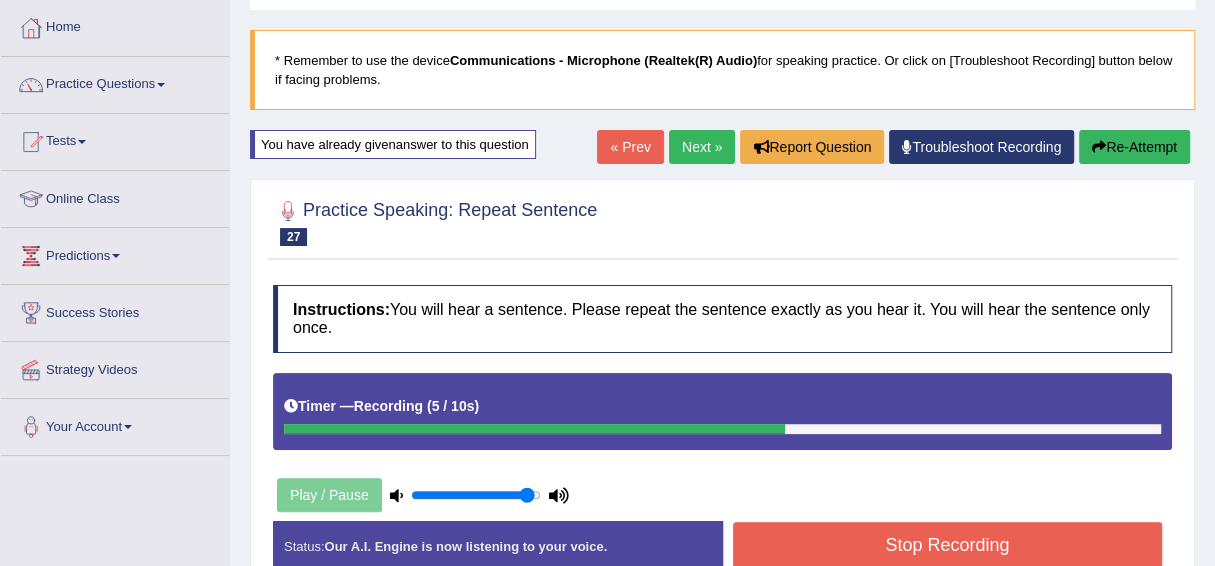 click on "Stop Recording" at bounding box center [948, 545] 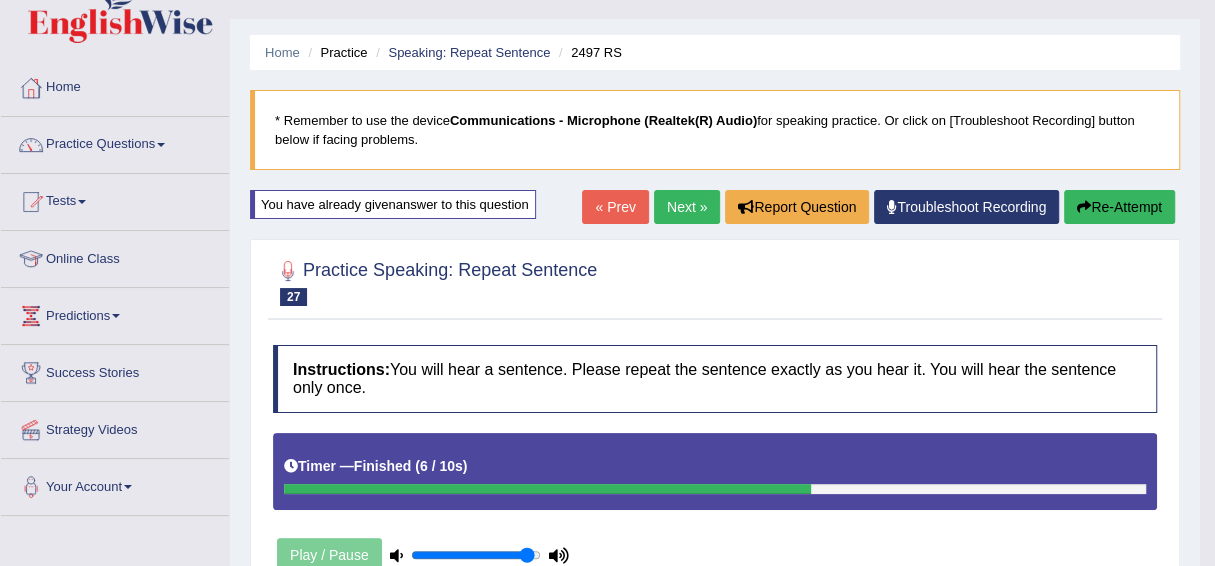 scroll, scrollTop: 0, scrollLeft: 0, axis: both 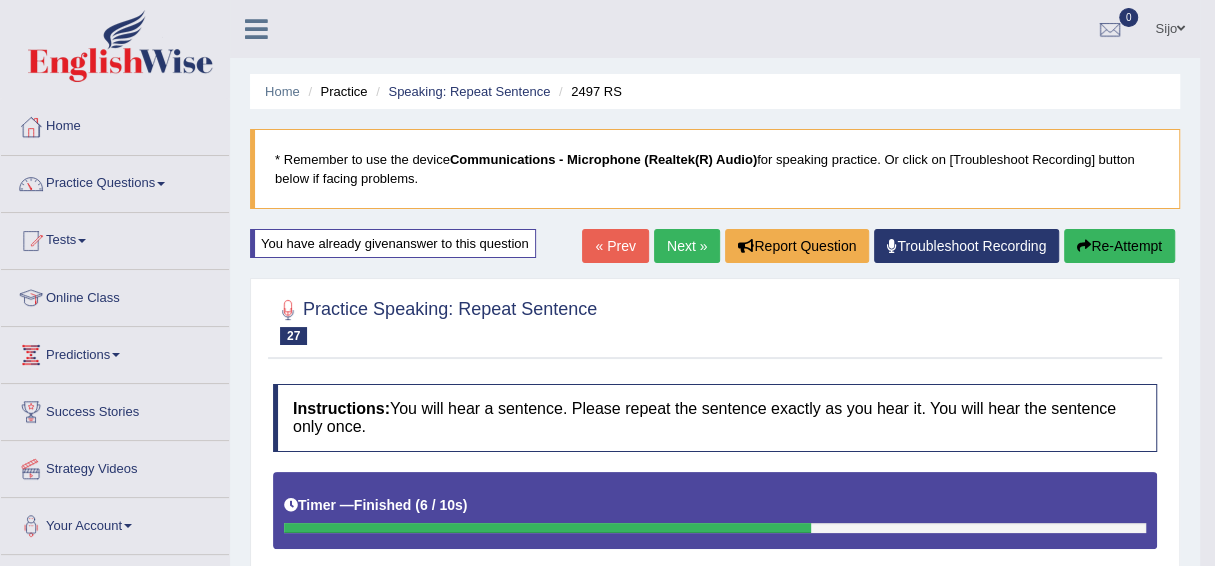 click on "Next »" at bounding box center (687, 246) 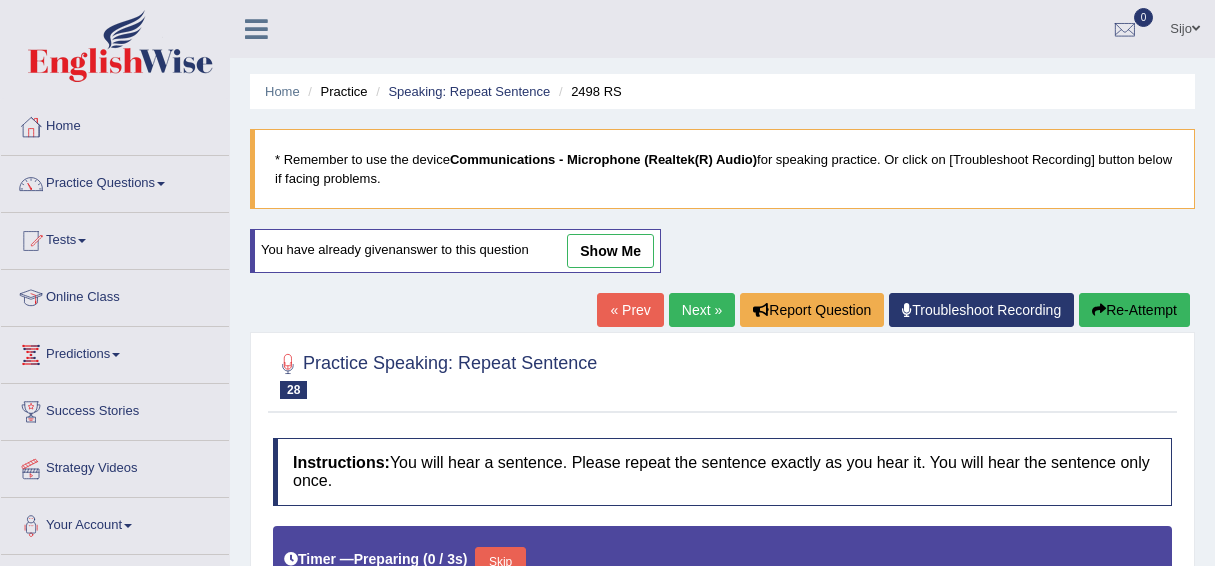 scroll, scrollTop: 0, scrollLeft: 0, axis: both 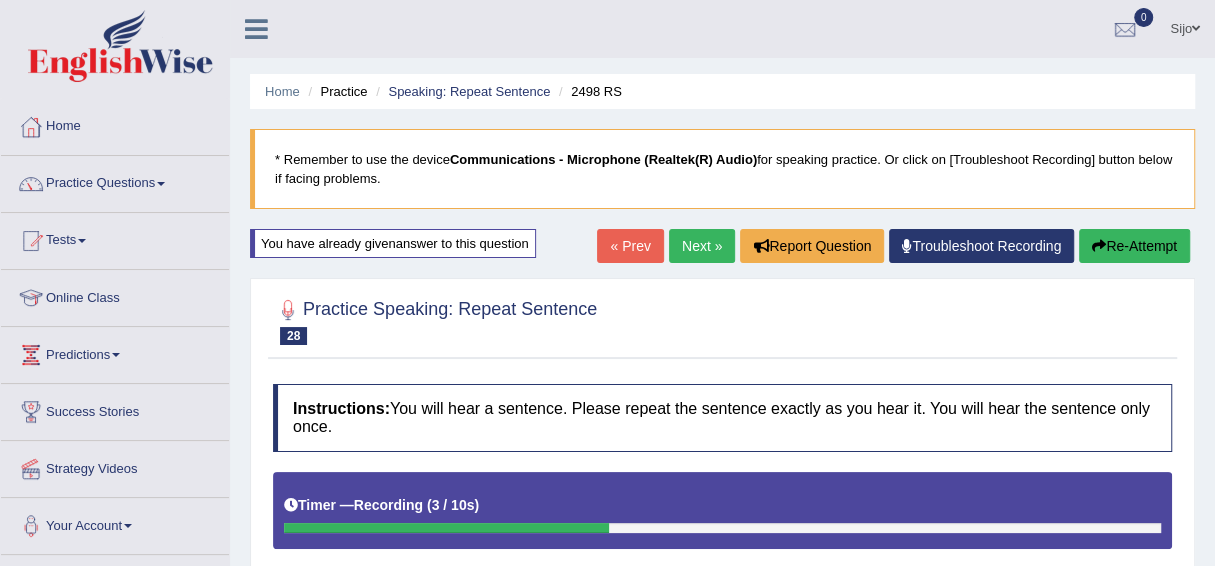 click on "Home" at bounding box center [115, 124] 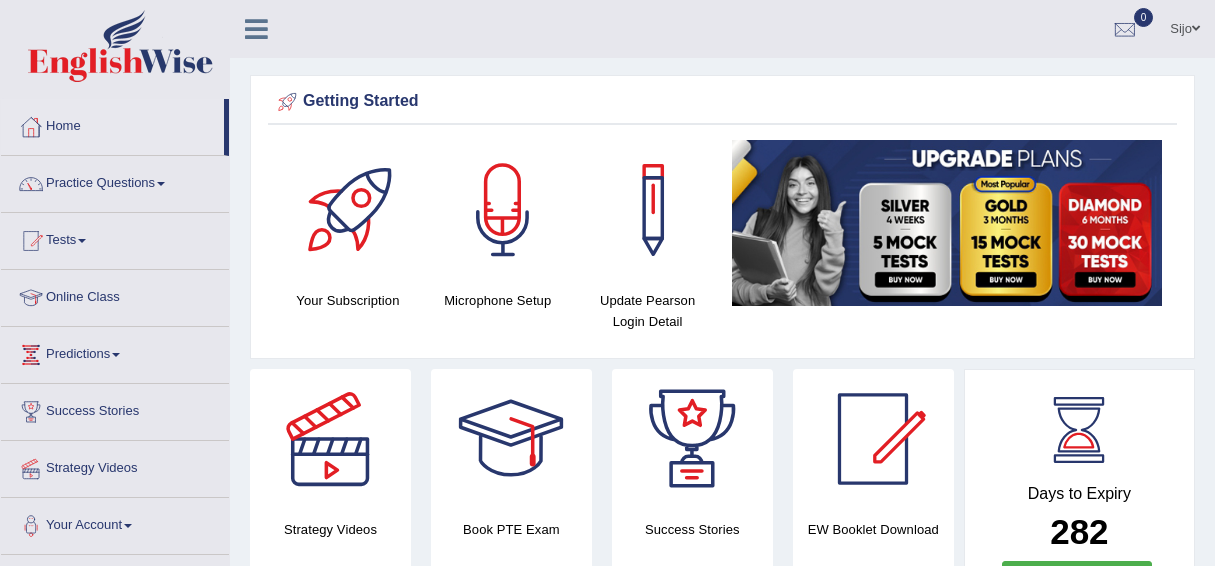 scroll, scrollTop: 0, scrollLeft: 0, axis: both 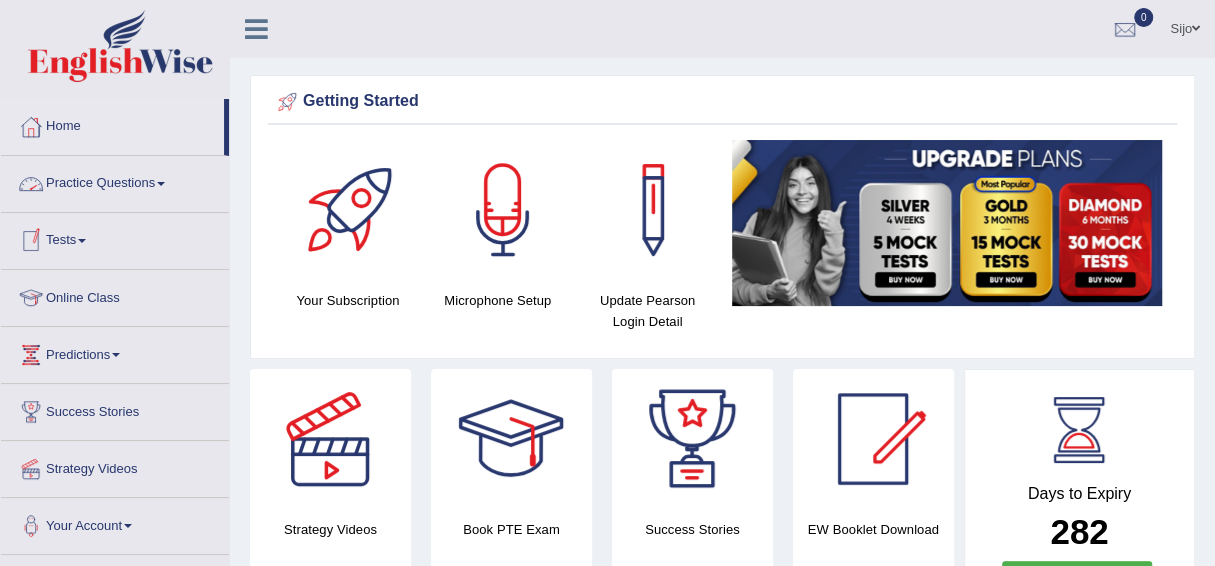 click on "Practice Questions" at bounding box center (115, 181) 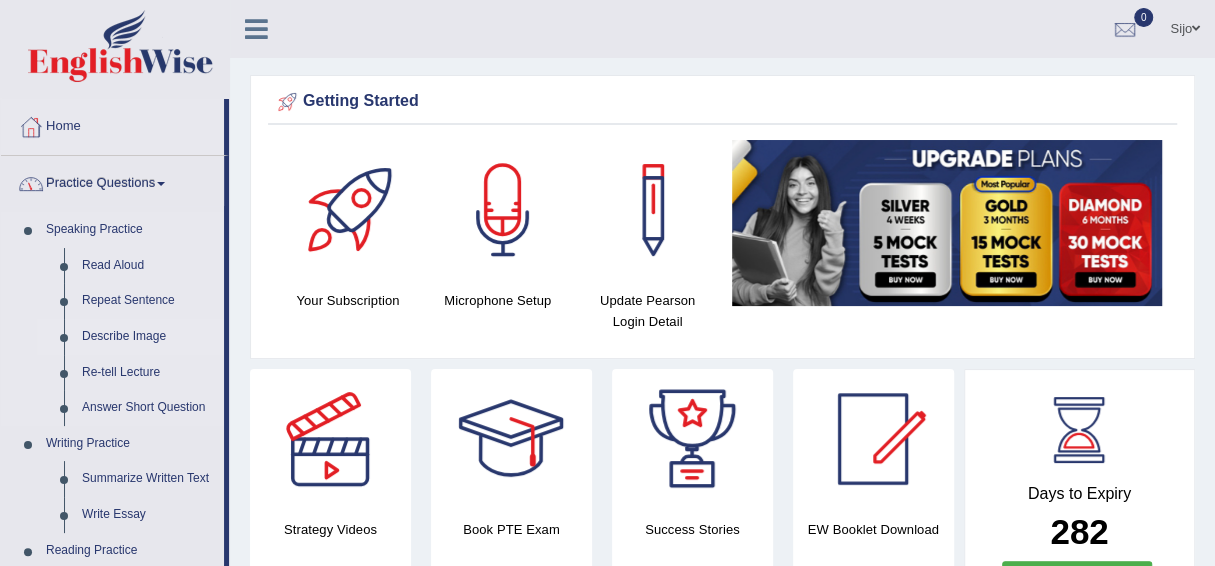 click on "Describe Image" at bounding box center [148, 337] 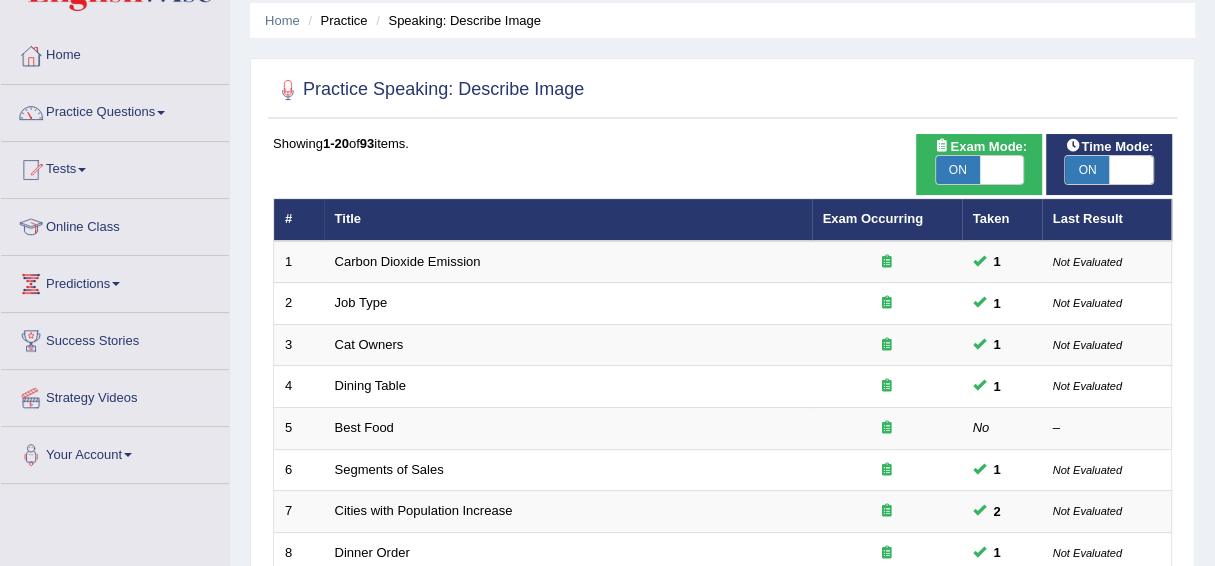 scroll, scrollTop: 0, scrollLeft: 0, axis: both 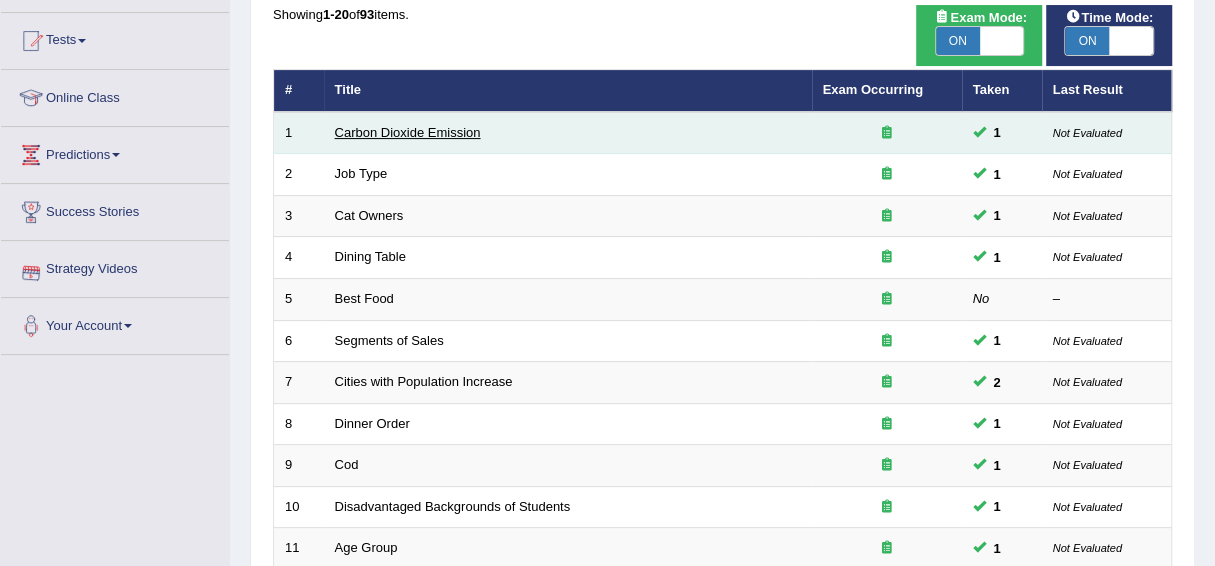 click on "Carbon Dioxide Emission" at bounding box center [408, 132] 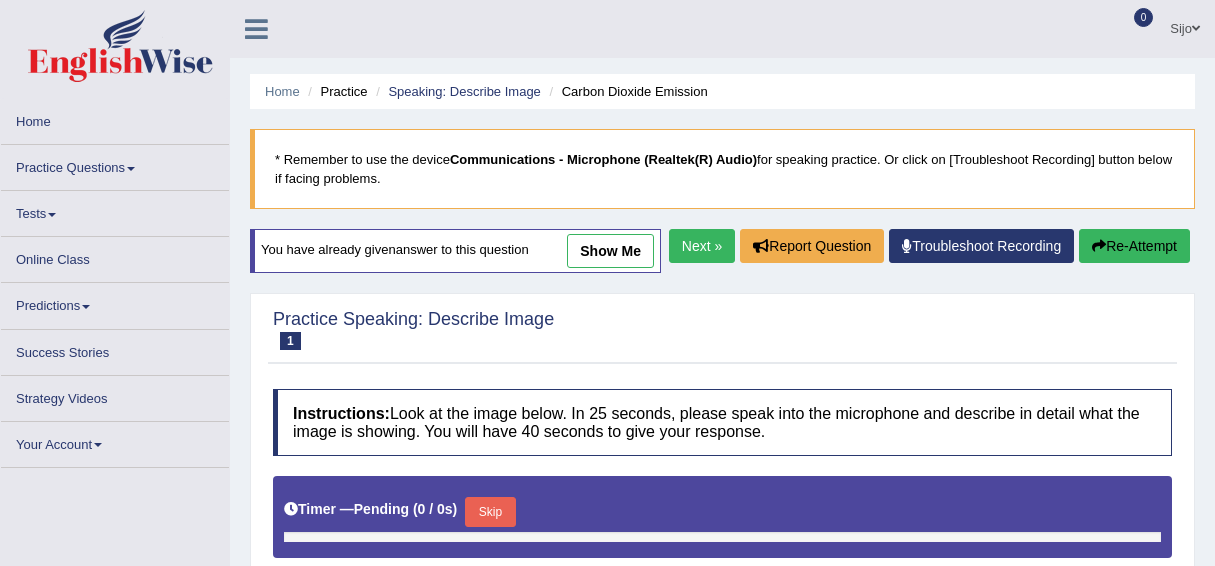 scroll, scrollTop: 0, scrollLeft: 0, axis: both 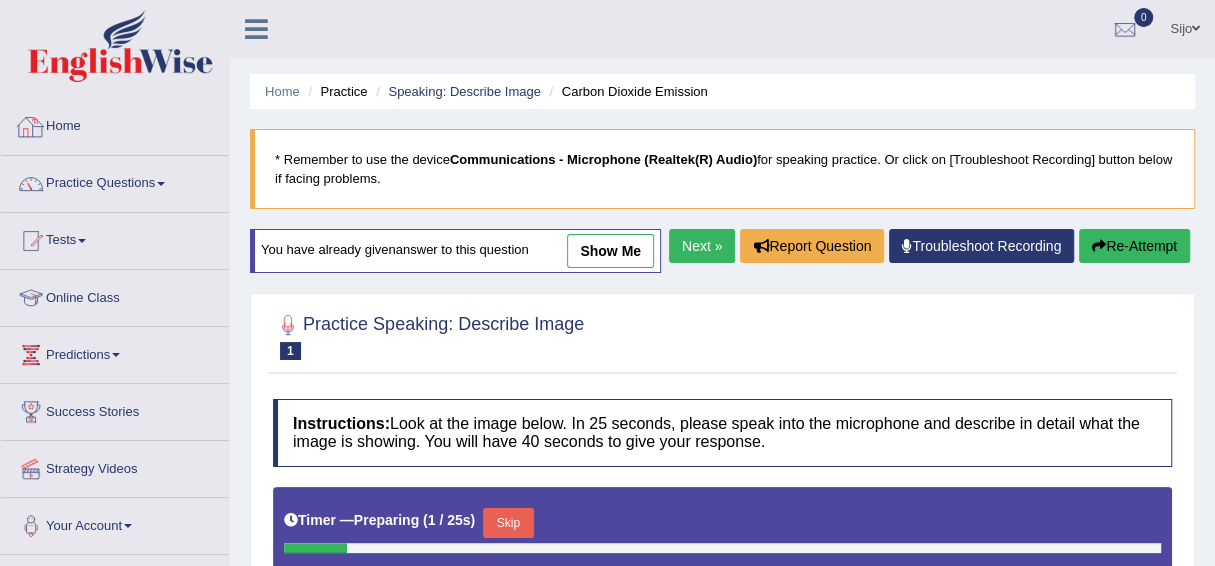 click on "Home" at bounding box center [115, 124] 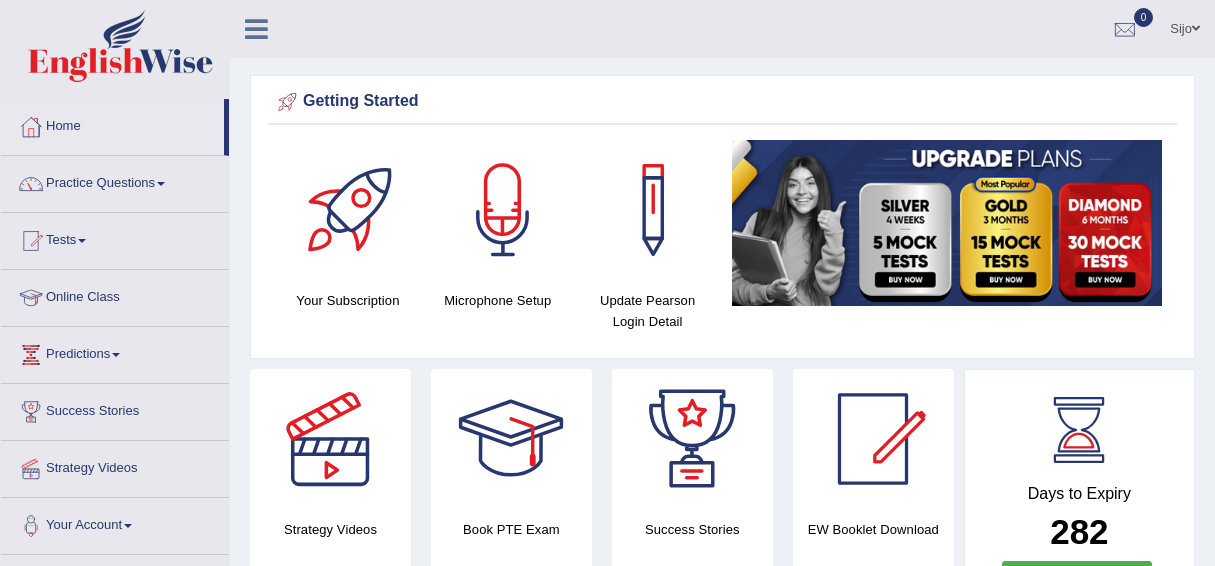 scroll, scrollTop: 0, scrollLeft: 0, axis: both 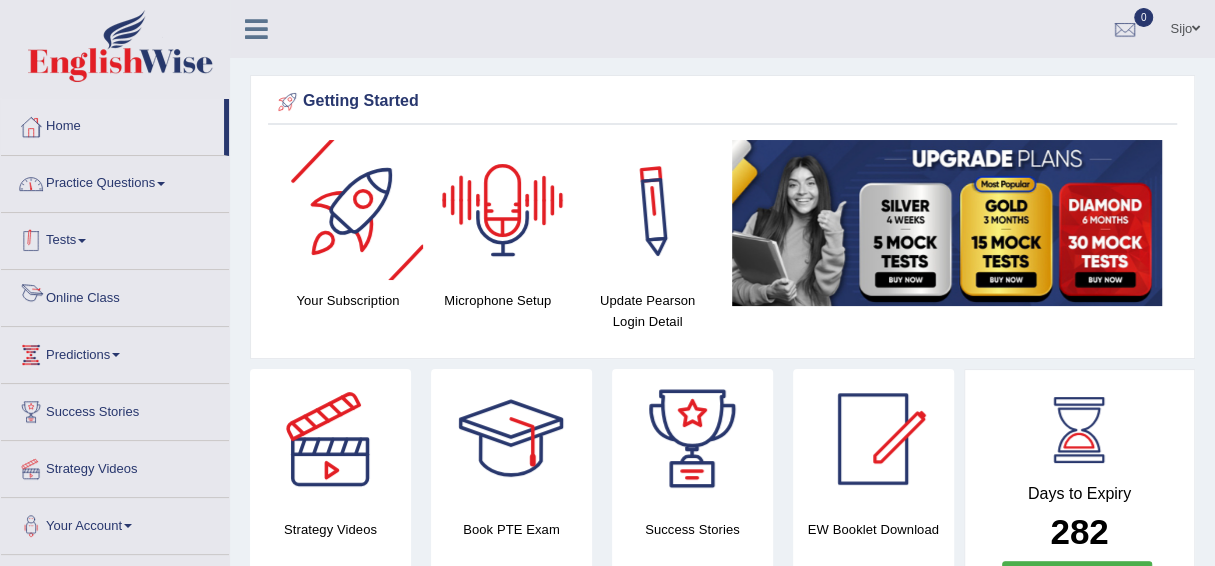 click on "Practice Questions" at bounding box center (115, 181) 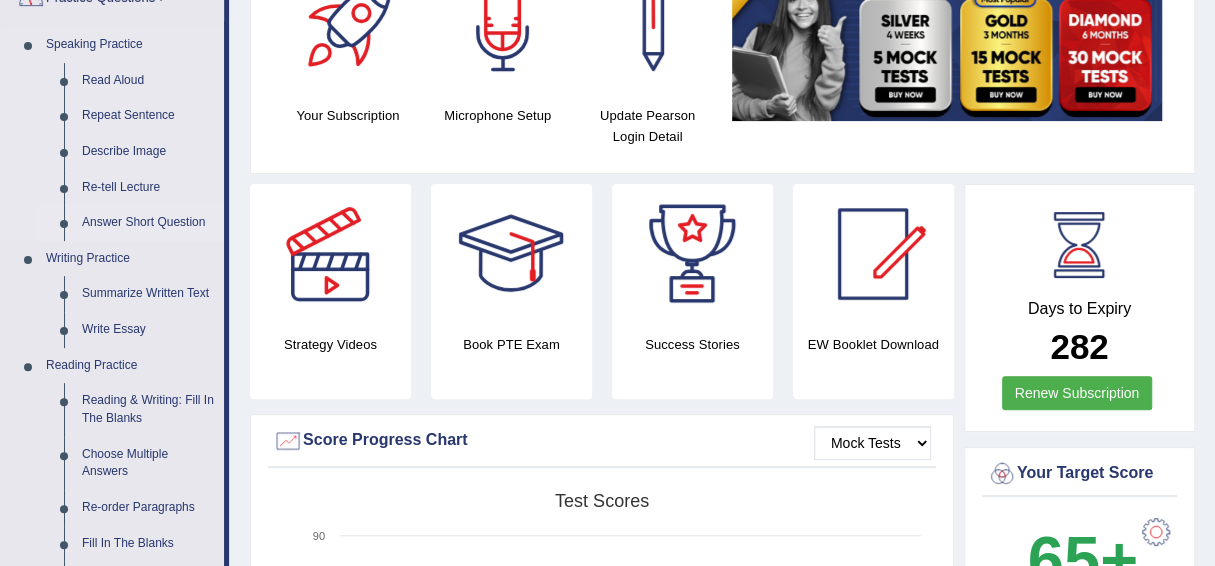 scroll, scrollTop: 200, scrollLeft: 0, axis: vertical 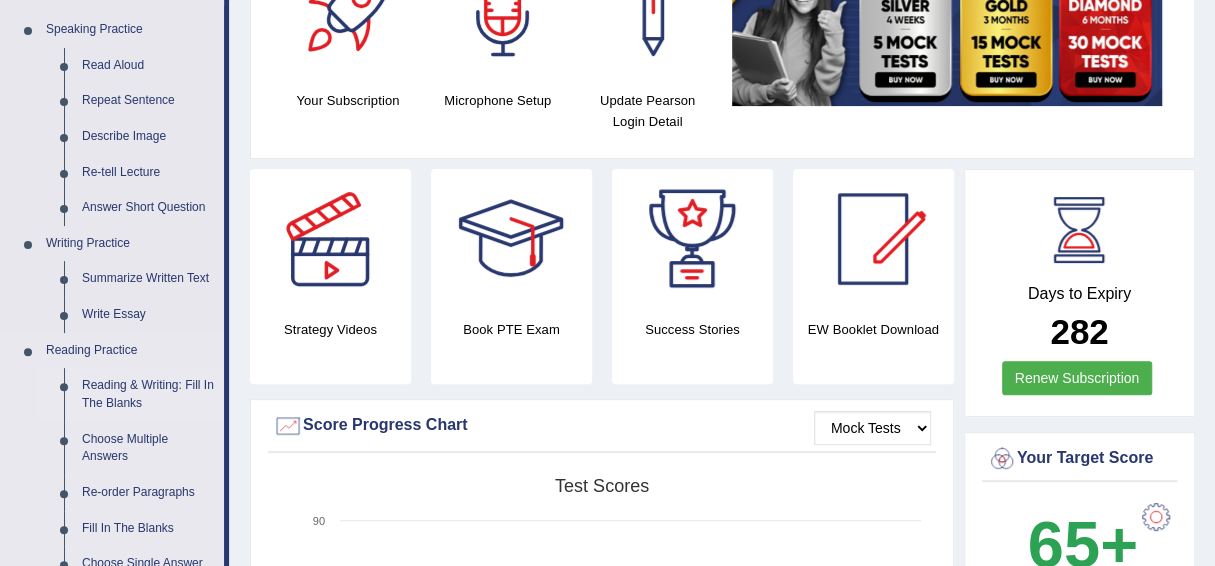 click on "Reading & Writing: Fill In The Blanks" at bounding box center (148, 394) 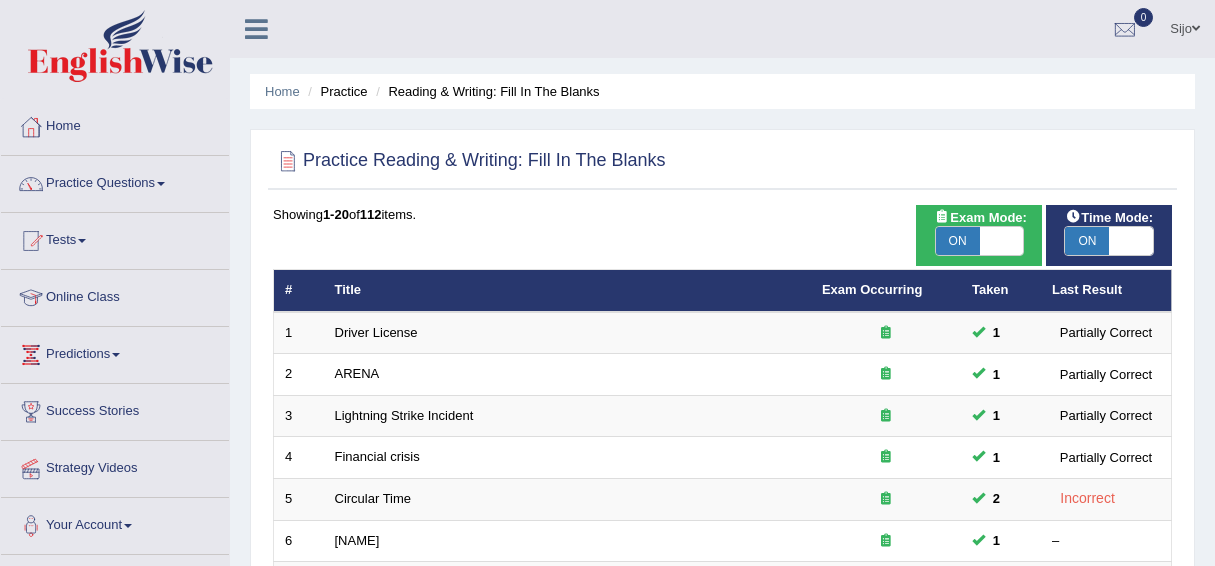 scroll, scrollTop: 0, scrollLeft: 0, axis: both 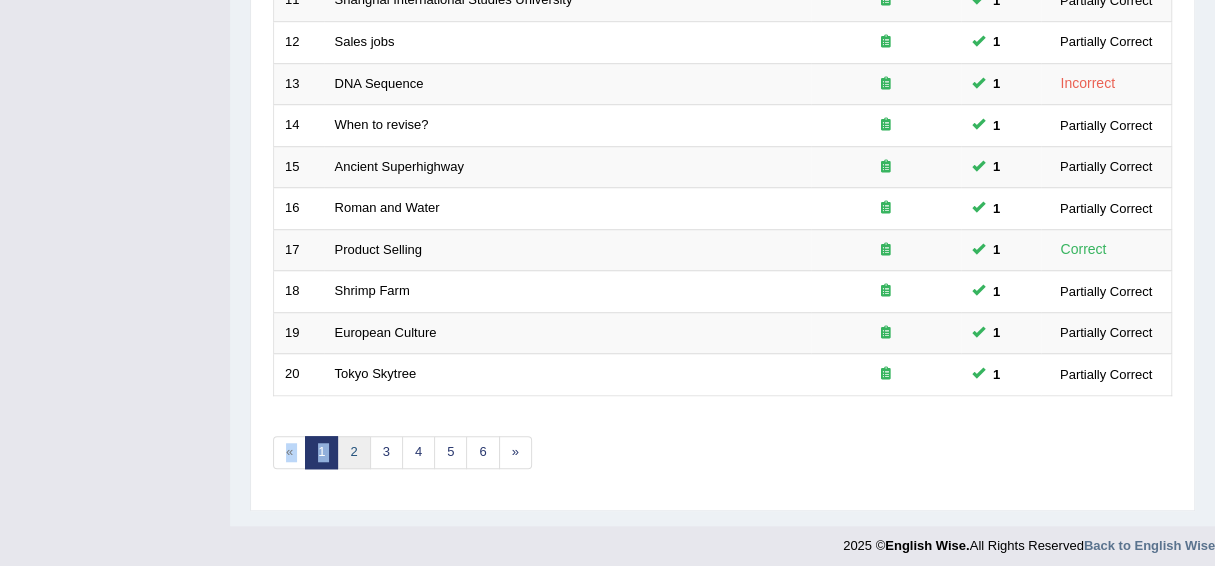 click on "Showing  1-20  of  112  items.
# Title Exam Occurring Taken Last Result
1 Driver License 1 Partially Correct
2 ARENA 1 Partially Correct
3 Lightning Strike Incident 1 Partially Correct
4 Financial crisis 1 Partially Correct
5 Circular Time 2 Incorrect
6 Maya 1 –
7 Women in Labour Force 1 –
8 Genius 1 Partially Correct
9 Selfies 1 Partially Correct
10 Brain Bus 1 Partially Correct
11 Shanghai International Studies University 1 Partially Correct
12 Sales jobs 1 Partially Correct
13 DNA Sequence 1 Incorrect
14 When to revise? 1 Partially Correct
15 Ancient Superhighway 1 Partially Correct
16 Roman and Water 1 Partially Correct
17 Product Selling 1 Correct
18 Shrimp Farm 1 Partially Correct
19 European Culture 1 Partially Correct
20 Tokyo Skytree 1 Partially Correct
«
1
2
3
4
5
6
»" at bounding box center (722, -25) 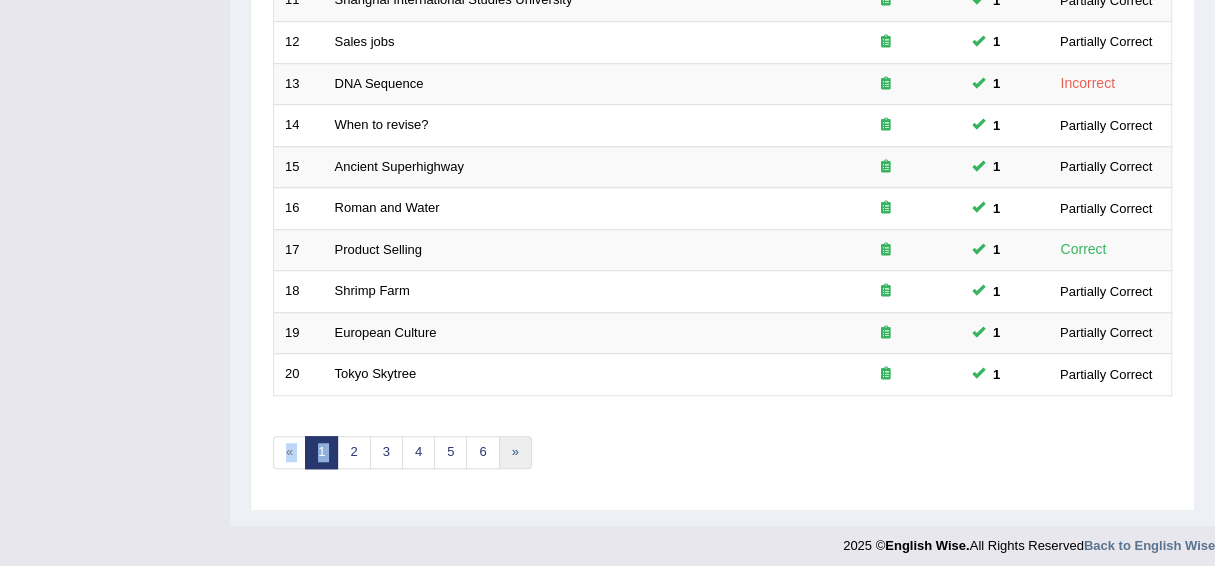 click on "»" at bounding box center (515, 452) 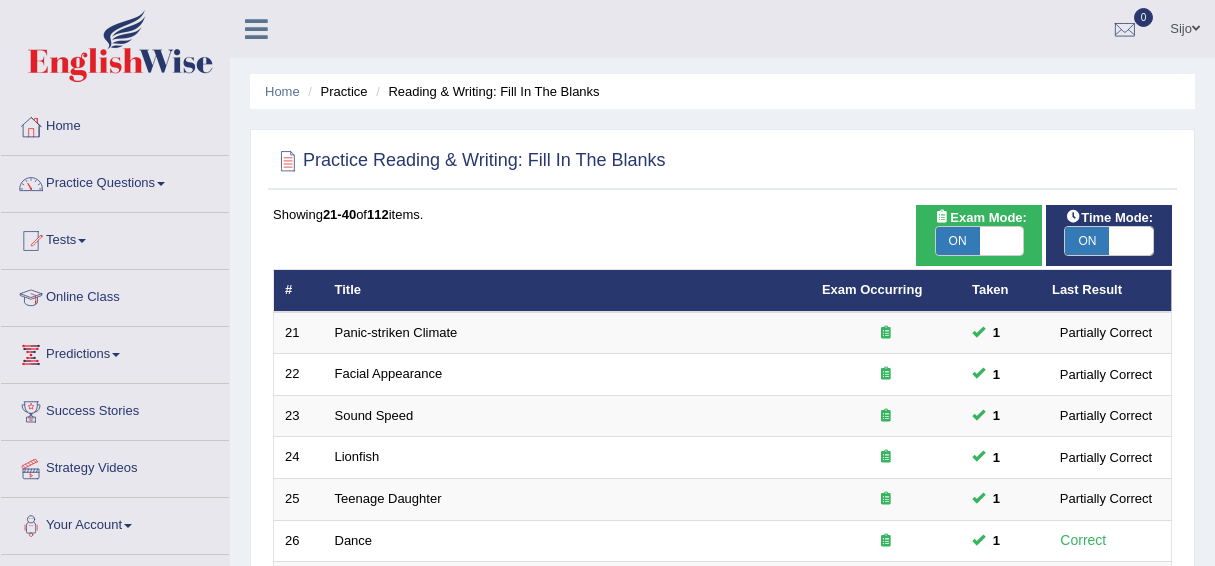 scroll, scrollTop: 0, scrollLeft: 0, axis: both 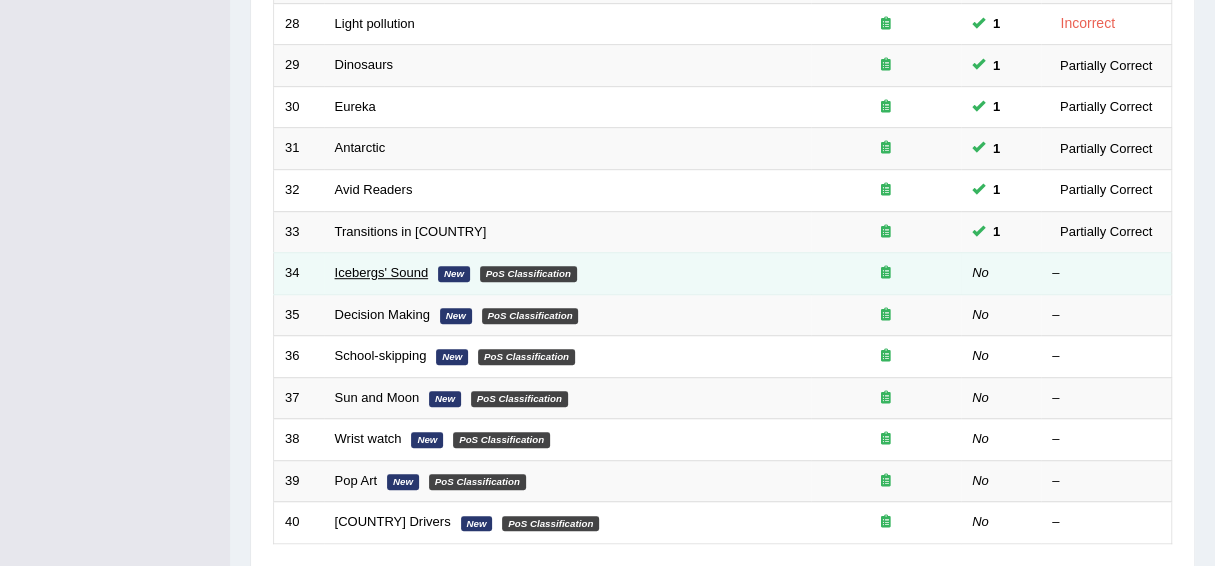 click on "Icebergs' Sound" at bounding box center [382, 272] 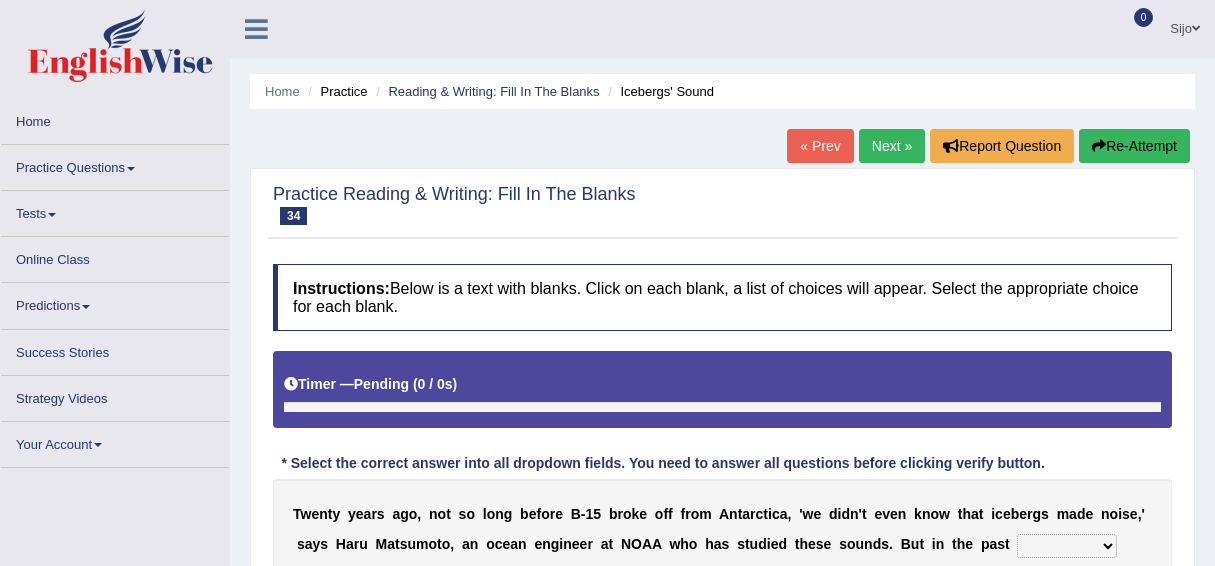 scroll, scrollTop: 0, scrollLeft: 0, axis: both 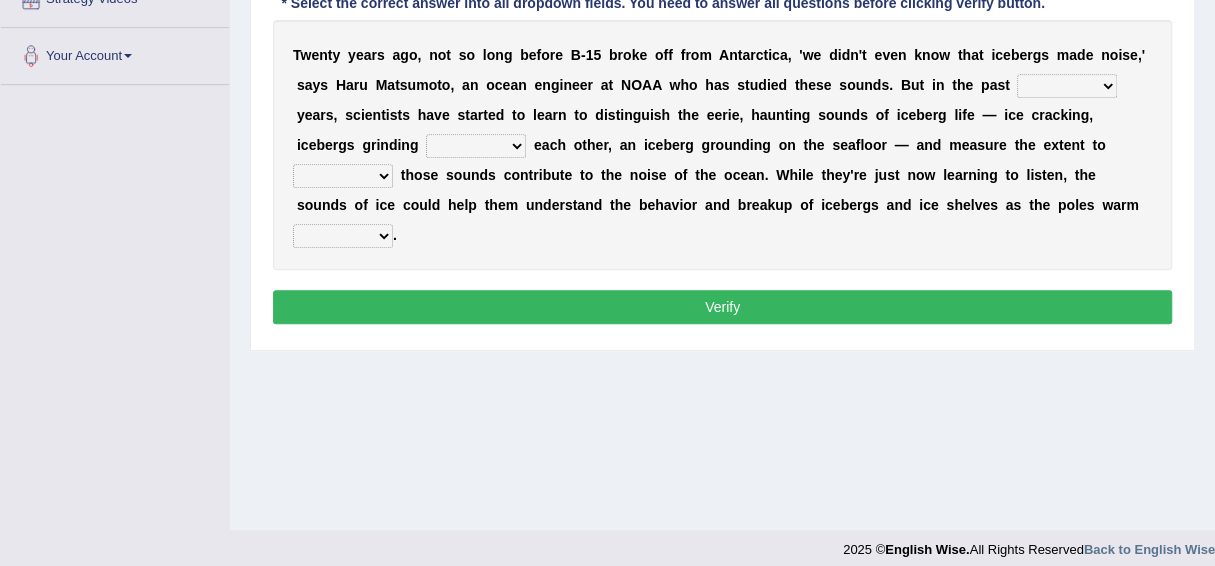 click on "for more much few" at bounding box center [1067, 86] 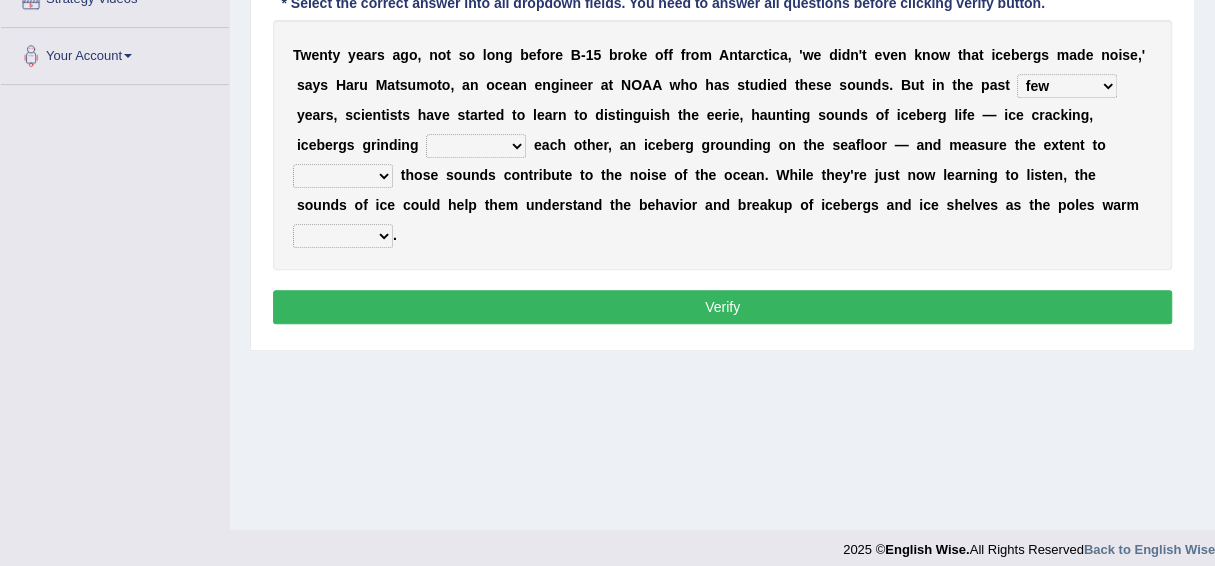 click on "for more much few" at bounding box center [1067, 86] 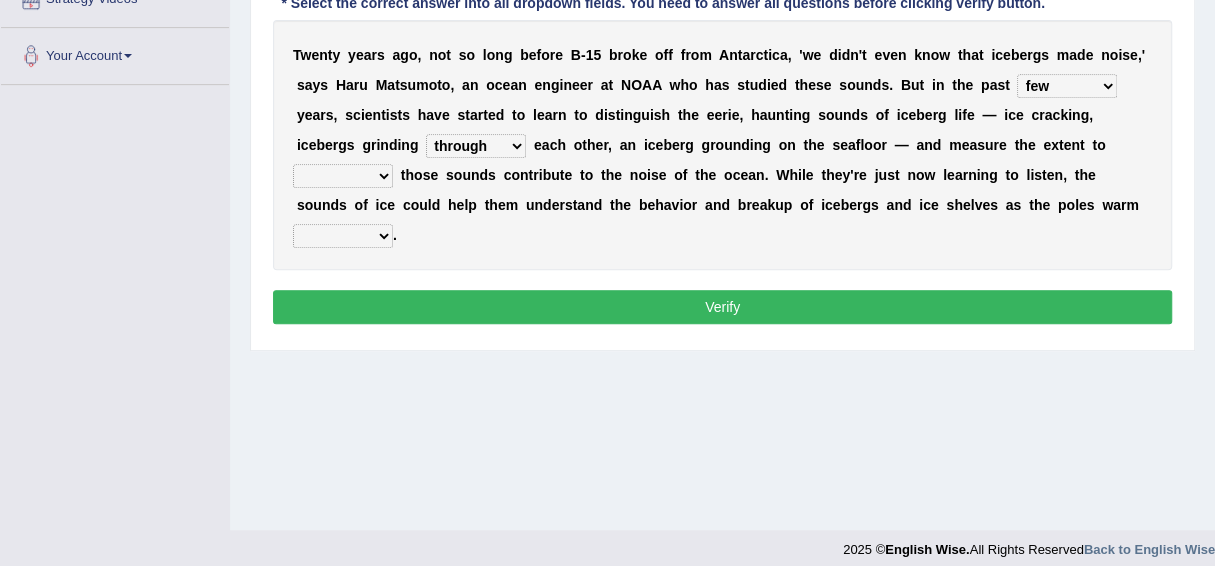 click on "which why what whether" at bounding box center (343, 176) 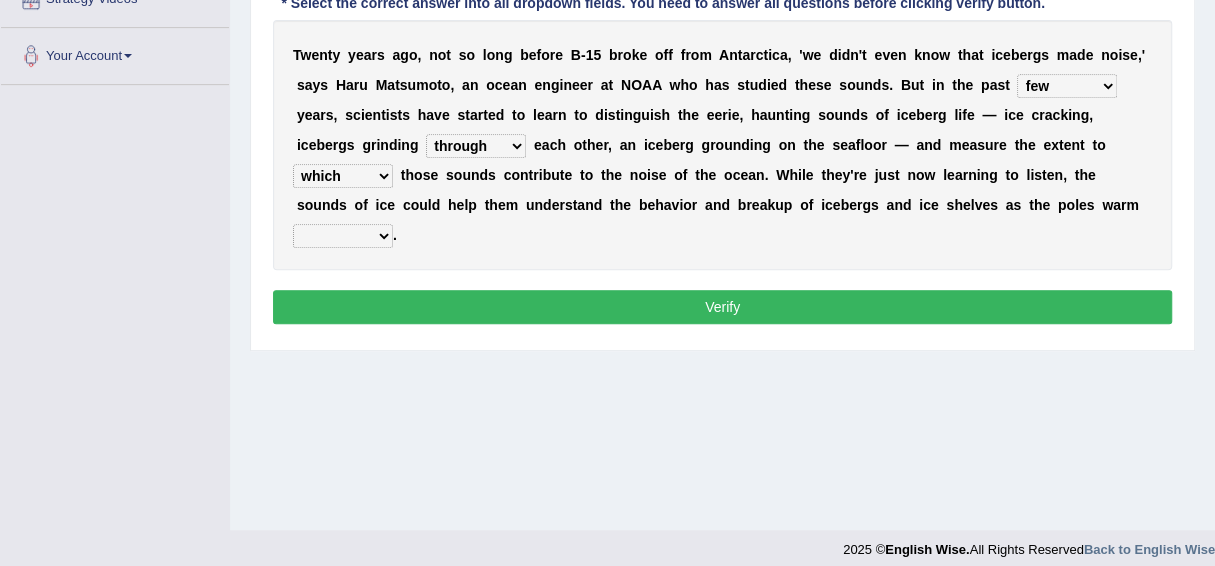 click on "away out up off" at bounding box center (343, 236) 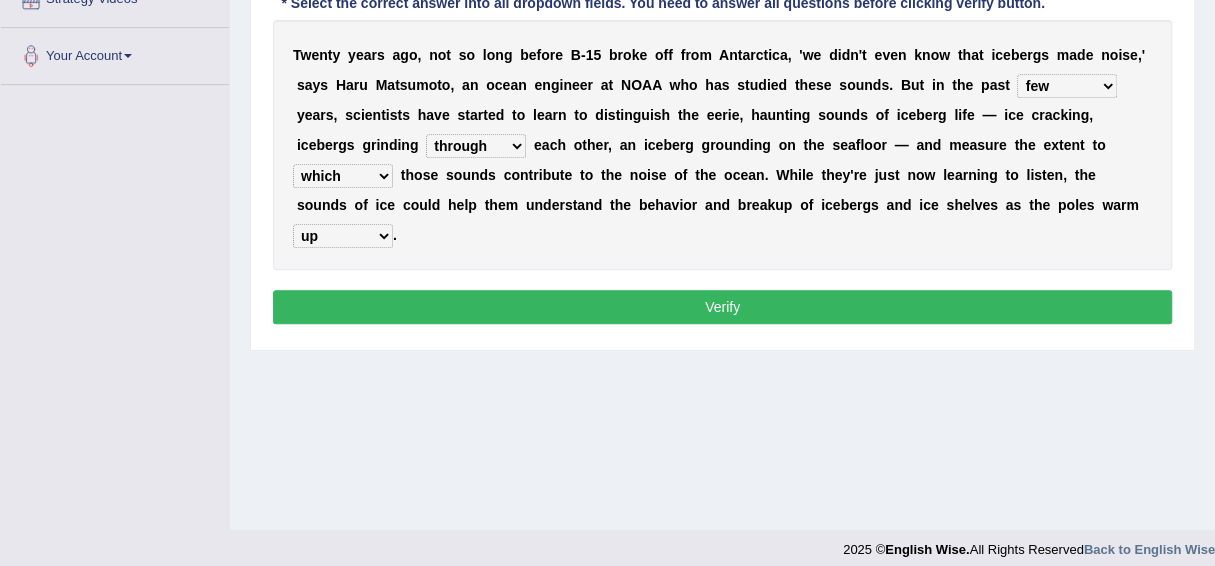 click on "Verify" at bounding box center [722, 307] 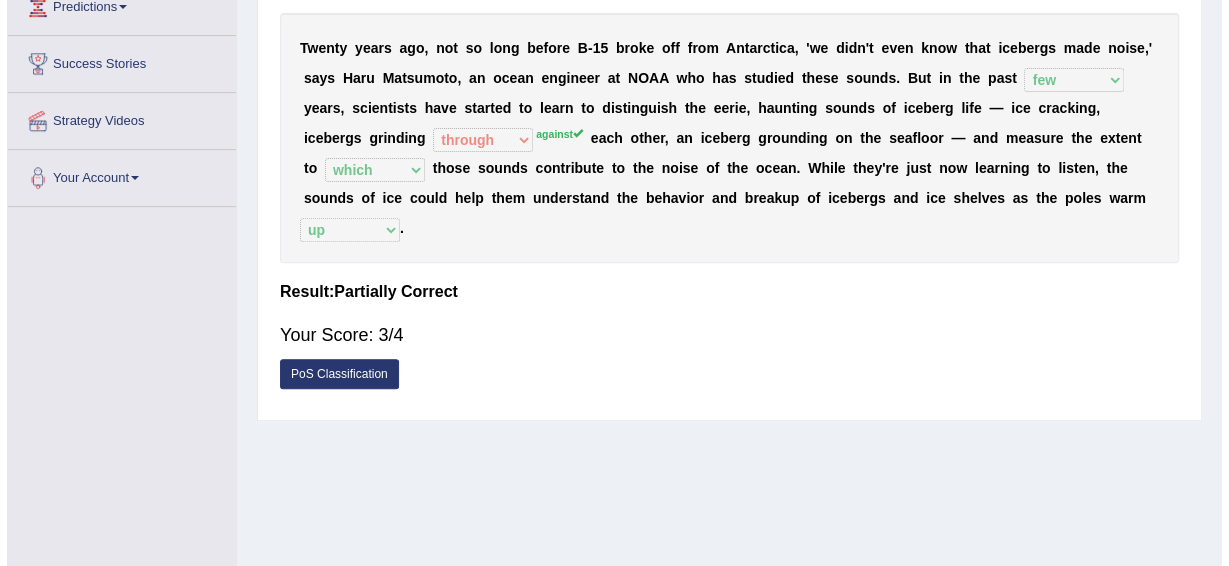 scroll, scrollTop: 483, scrollLeft: 0, axis: vertical 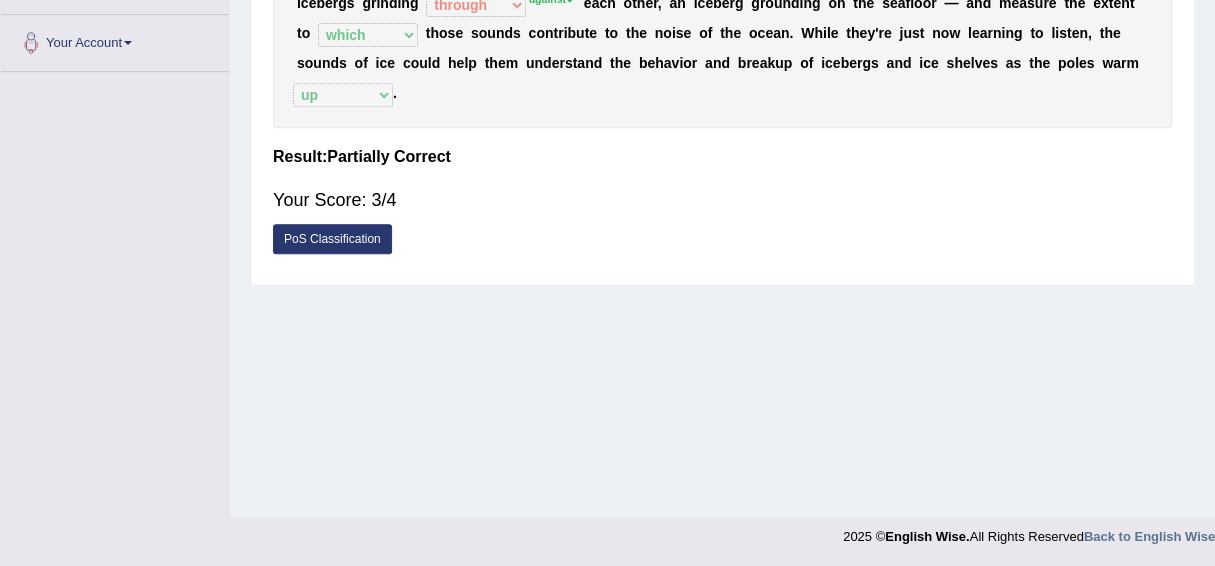 click on "PoS Classification" at bounding box center [332, 239] 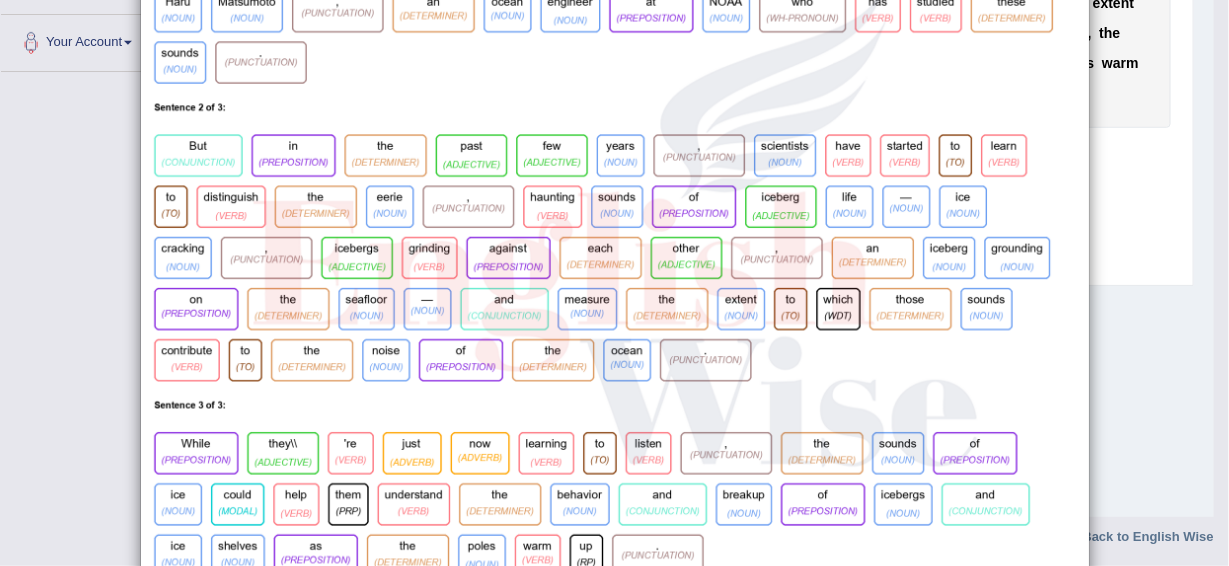 scroll, scrollTop: 300, scrollLeft: 0, axis: vertical 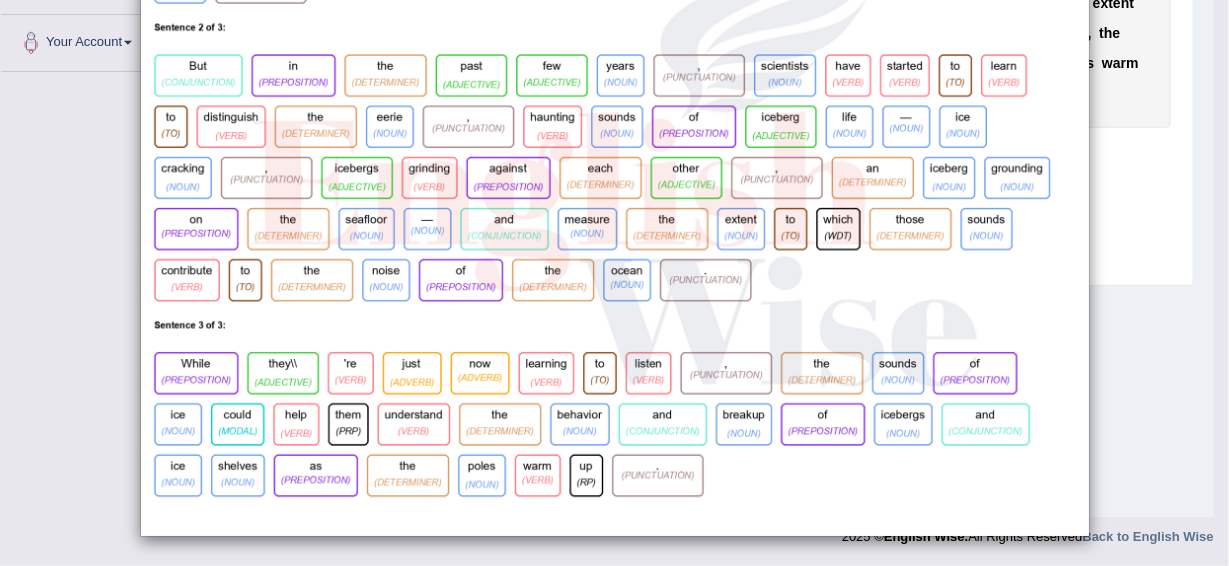 click on "×" at bounding box center (614, 133) 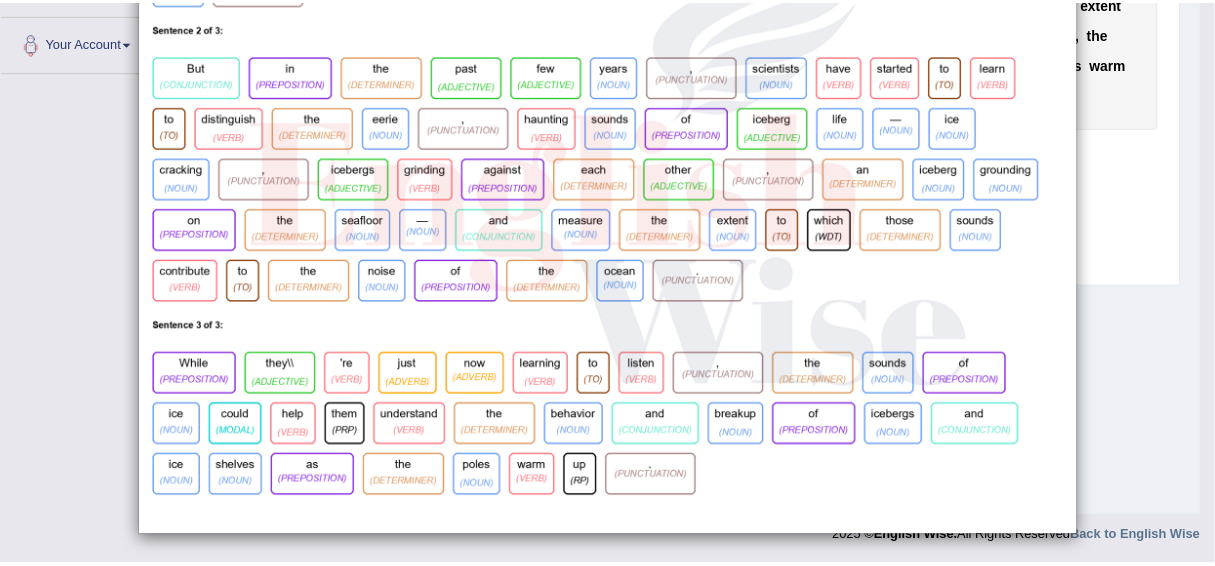 scroll, scrollTop: 0, scrollLeft: 0, axis: both 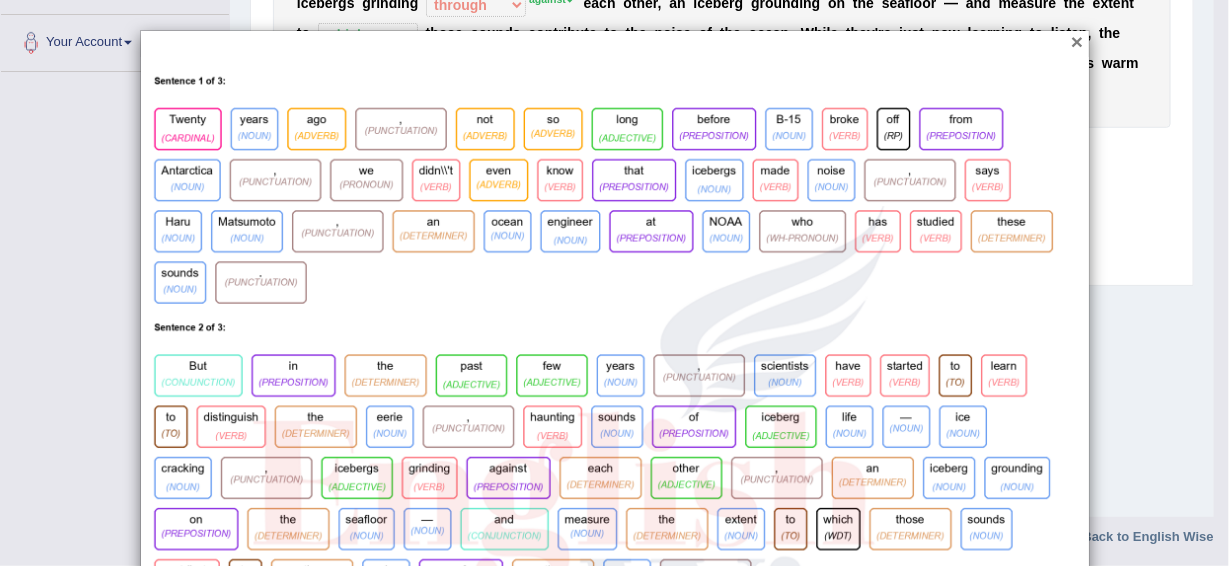 click on "×" at bounding box center (1077, 41) 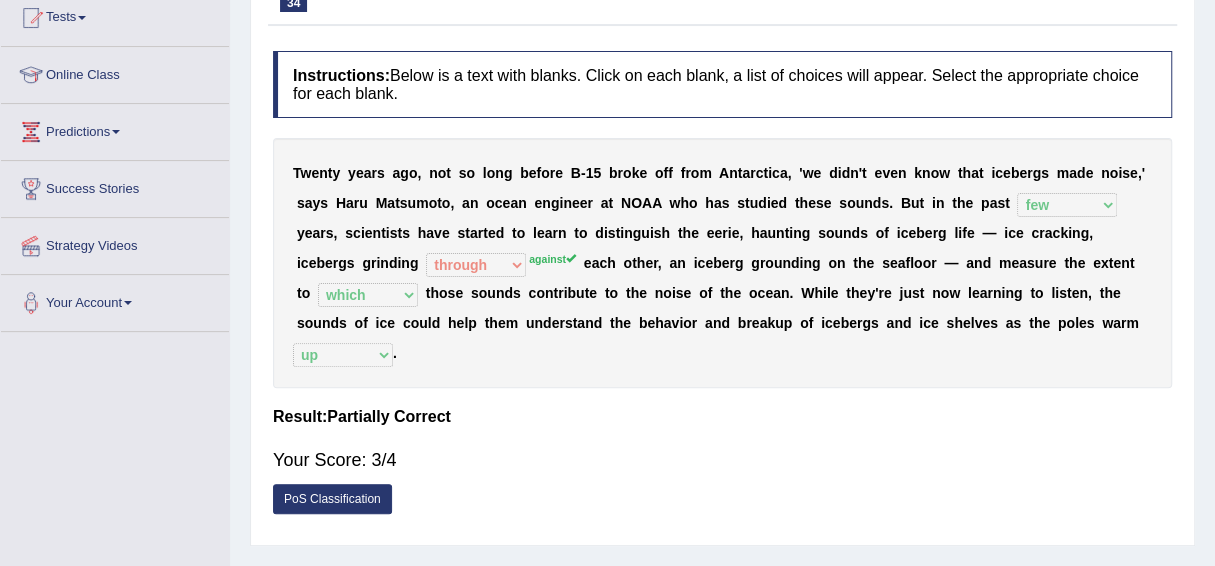 scroll, scrollTop: 0, scrollLeft: 0, axis: both 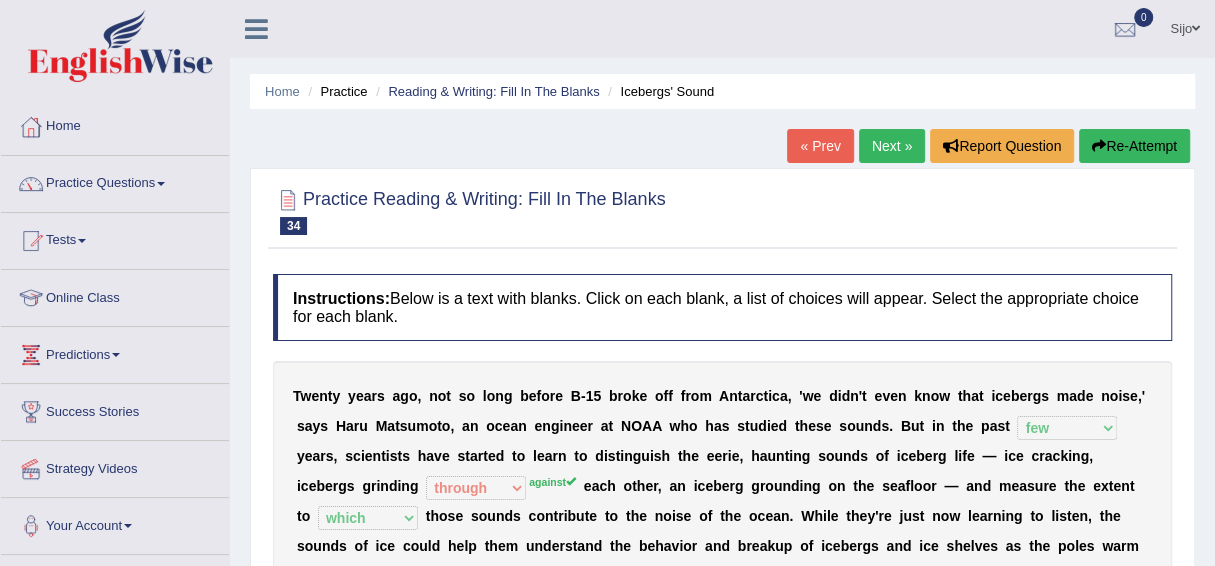 click on "Home
Practice
Reading & Writing: Fill In The Blanks
Icebergs' Sound
« Prev Next »  Report Question  Re-Attempt
Practice Reading & Writing: Fill In The Blanks
34
Icebergs' Sound
Instructions:  Below is a text with blanks. Click on each blank, a list of choices will appear. Select the appropriate choice for each blank.
Timer —  Answering   ( 98 / 180s ) Skip * Select the correct answer into all dropdown fields. You need to answer all questions before clicking verify button. T w e n t y    y e a r s    a g o ,    n o t    s o    l o n g    b e f o r e    B - 1 5    b r o k e    o f f    f r o m    A n t a r c t i c a ,    ' w e    d i d n ' t    e v e n    k n o w    t h a t    i c e b e r g s    m a d e    n o i s e , '    s a y s    H a r u    M a t s u m o t o ,    a n    o c e a n    e n" at bounding box center [722, 500] 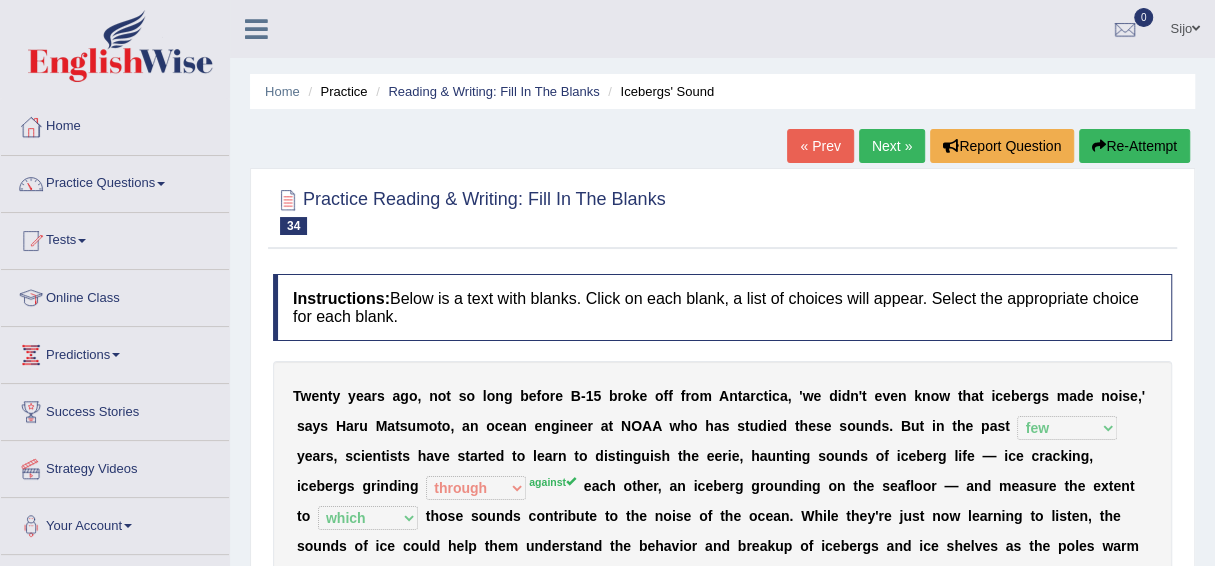 click on "Next »" at bounding box center [892, 146] 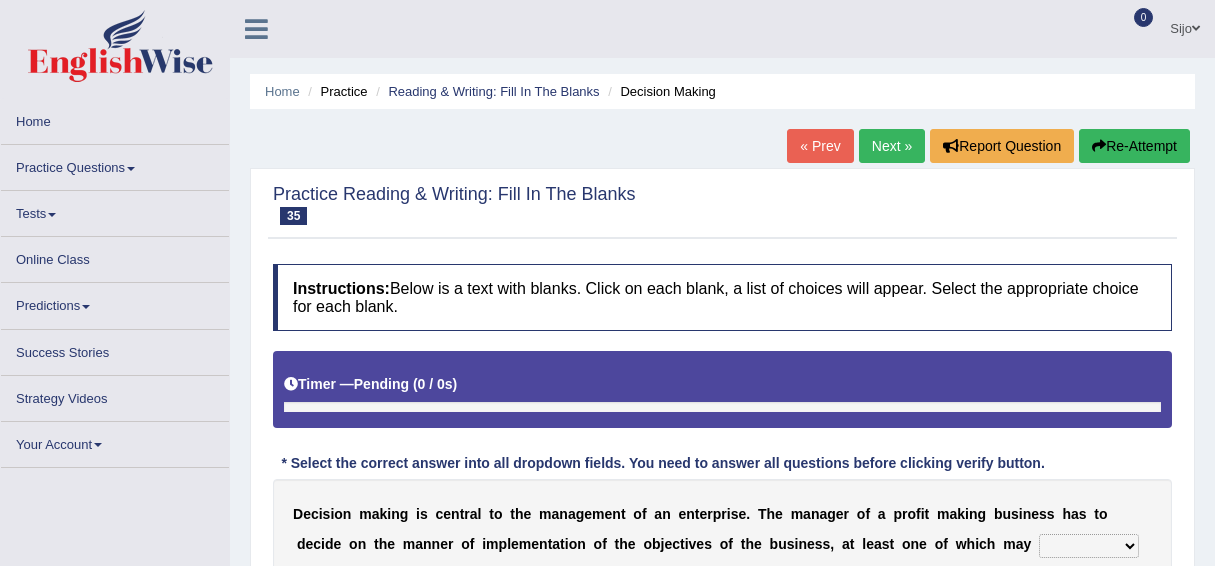 scroll, scrollTop: 0, scrollLeft: 0, axis: both 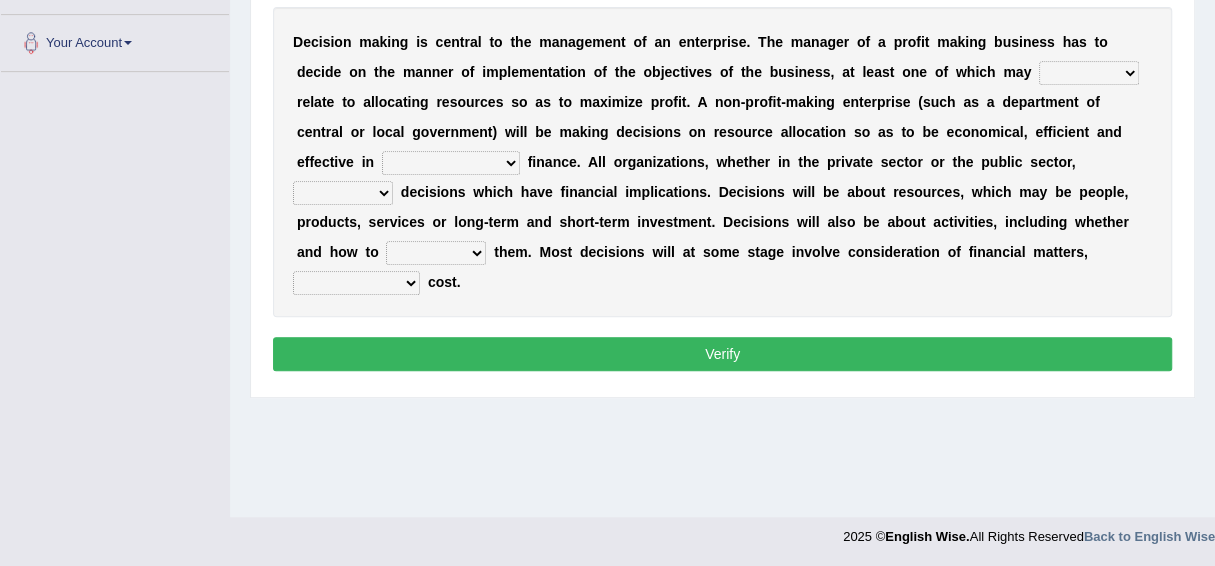 click on "better well best thereby" at bounding box center [1089, 73] 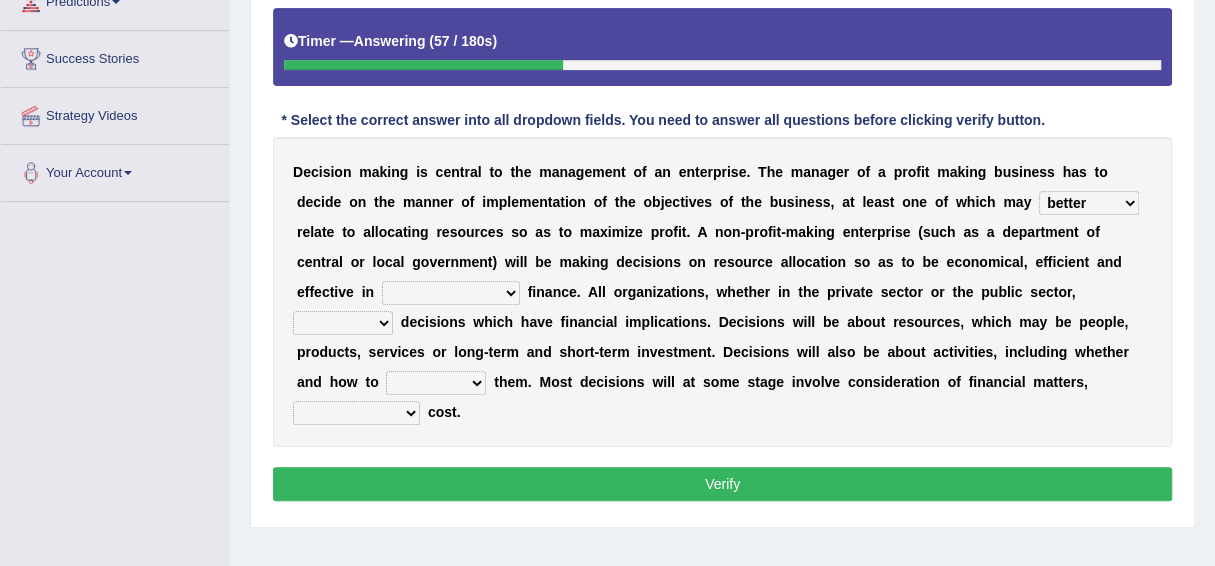 scroll, scrollTop: 384, scrollLeft: 0, axis: vertical 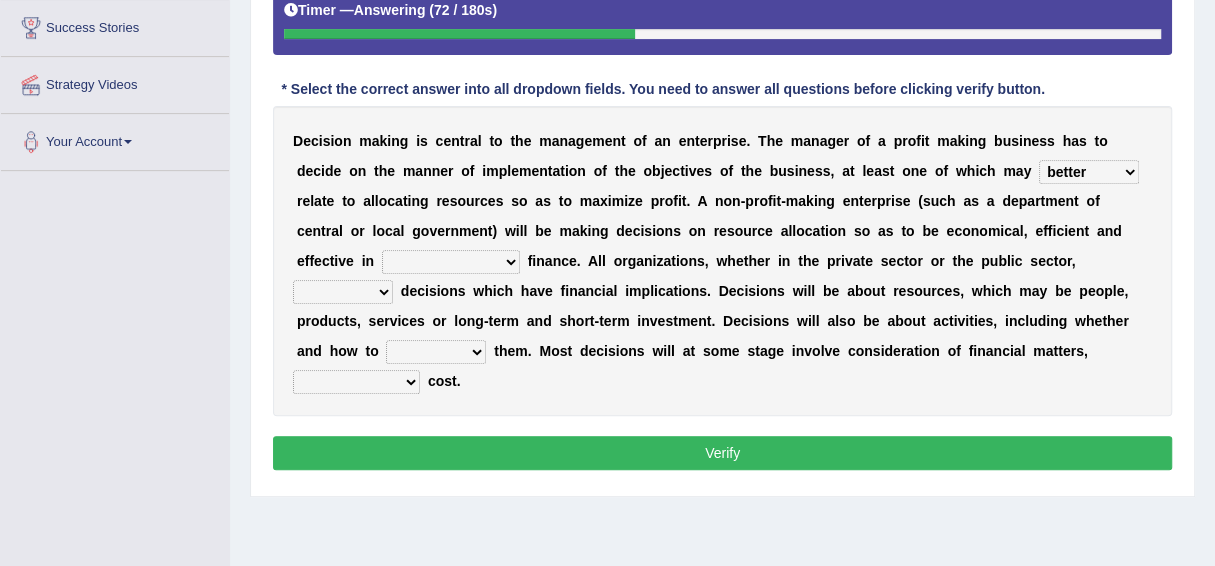 click on "its use of its using of using of accordance with" at bounding box center (451, 262) 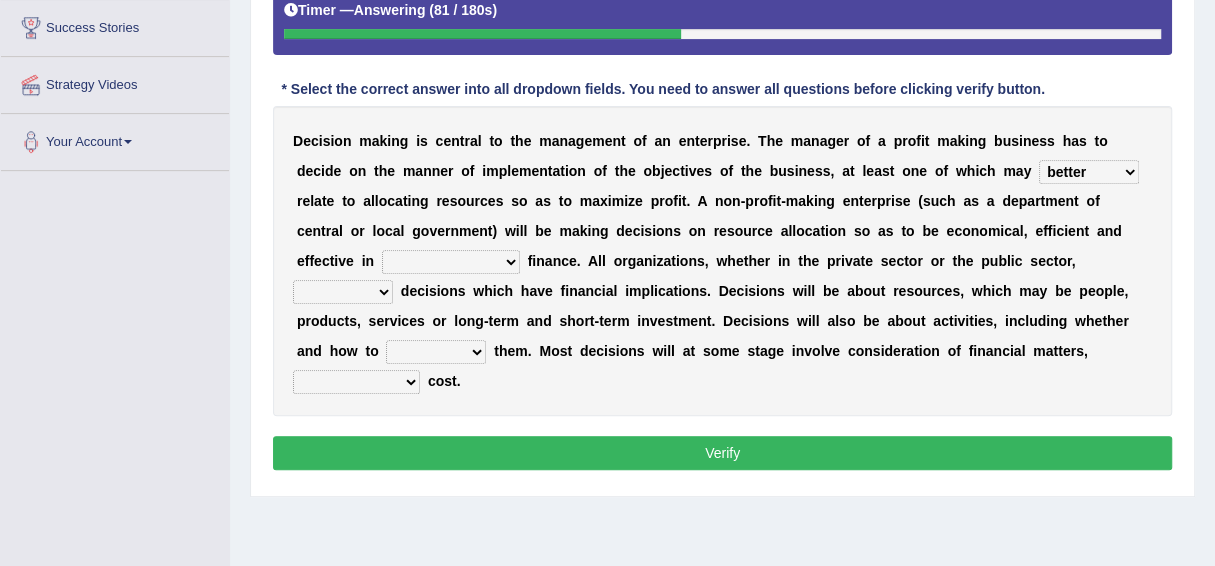 select on "accordance with" 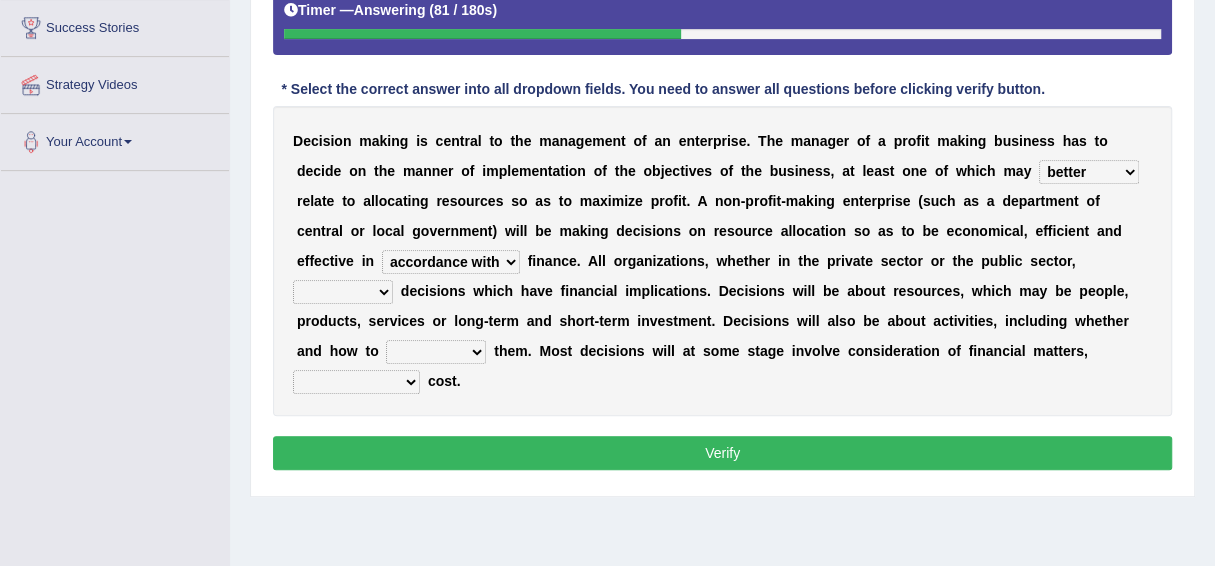click on "its use of its using of using of accordance with" at bounding box center (451, 262) 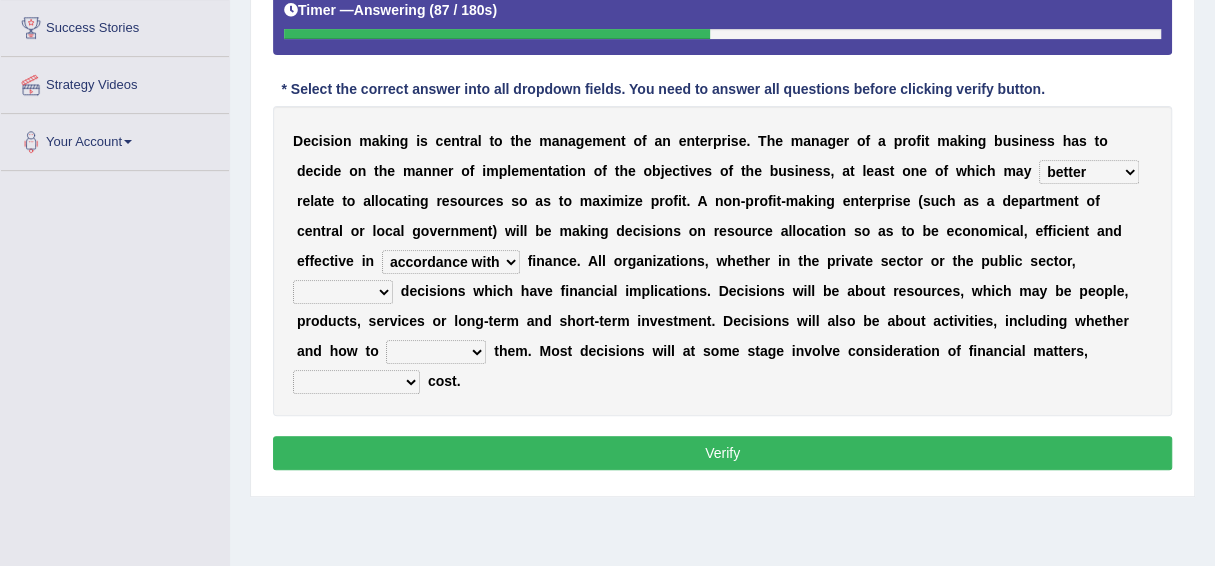 click on "do adapt take beget" at bounding box center [343, 292] 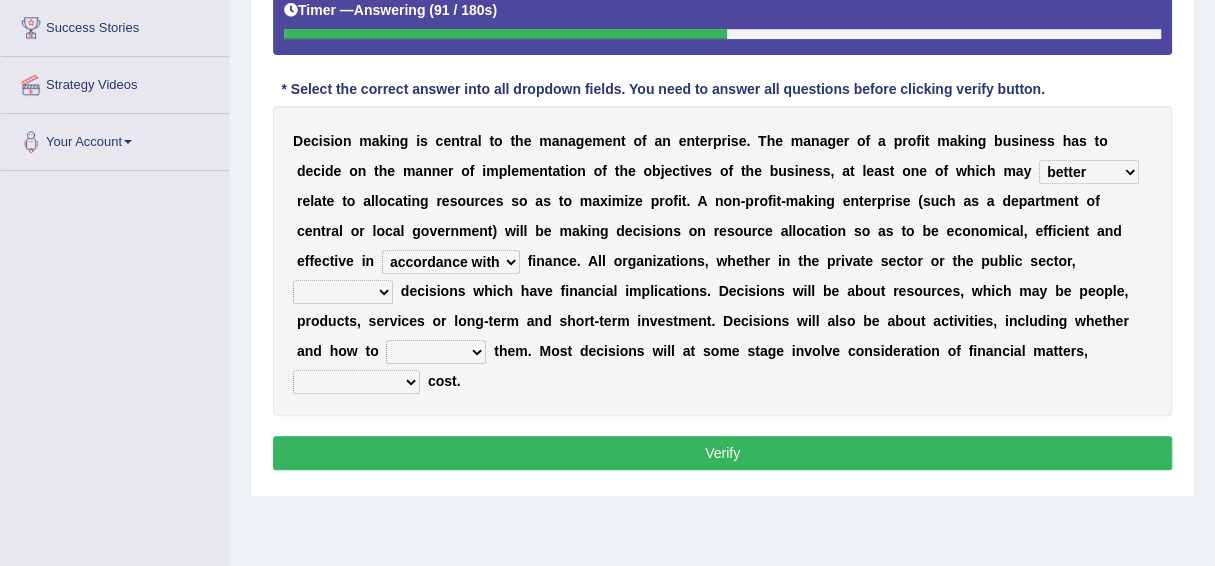 select on "take" 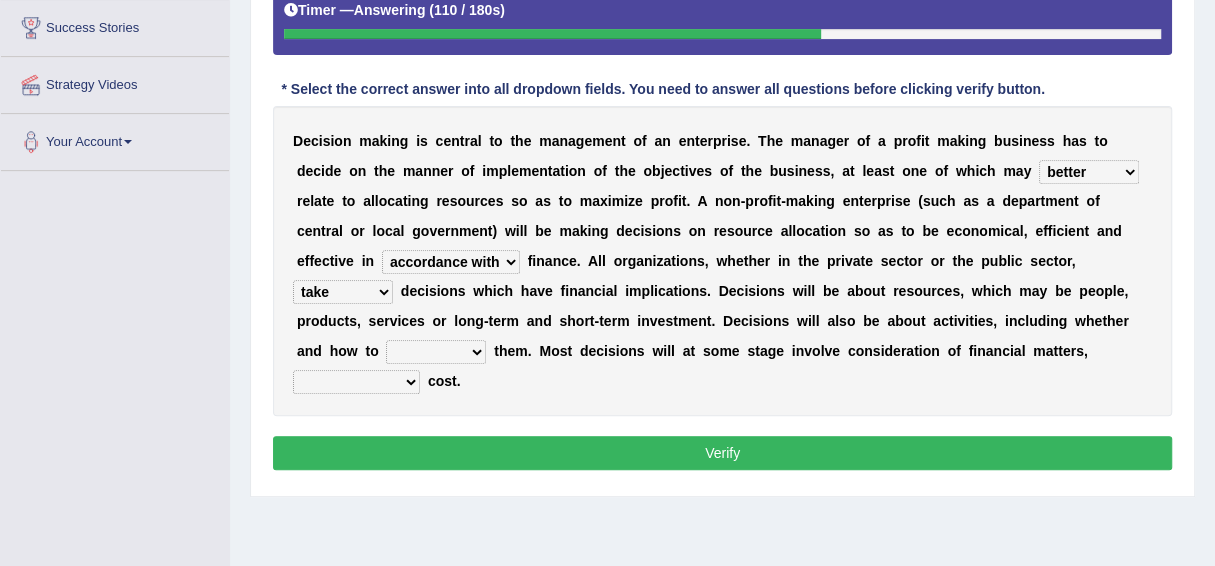 click on "overload overlook undertake underpin" at bounding box center (436, 352) 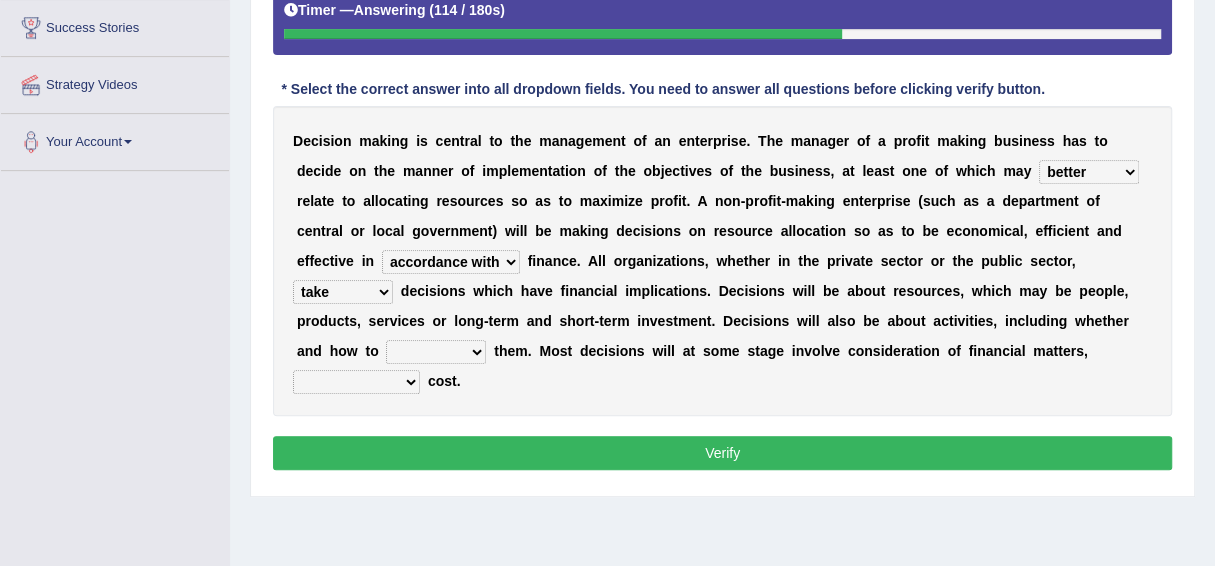 select on "undertake" 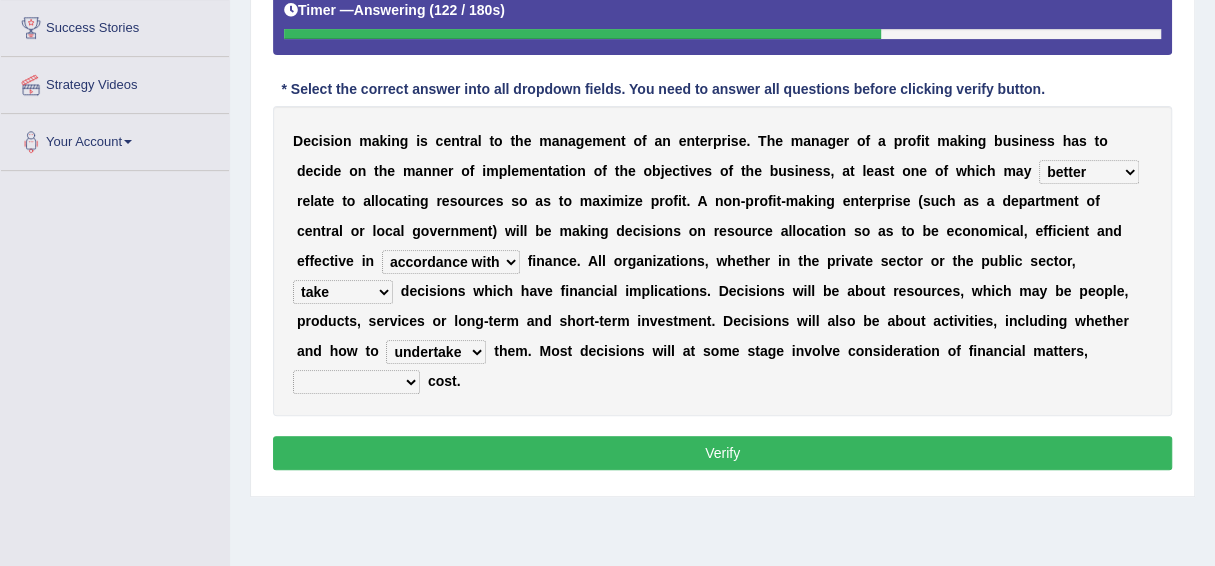 click on "eventually consequently particularly spontaneously" at bounding box center (356, 382) 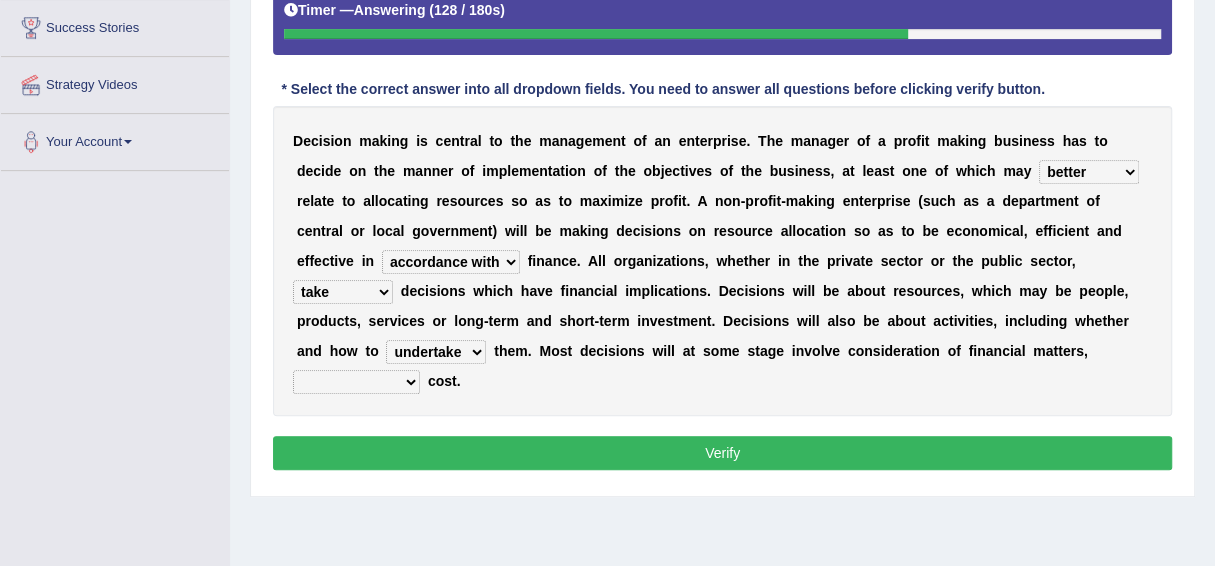 select on "particularly" 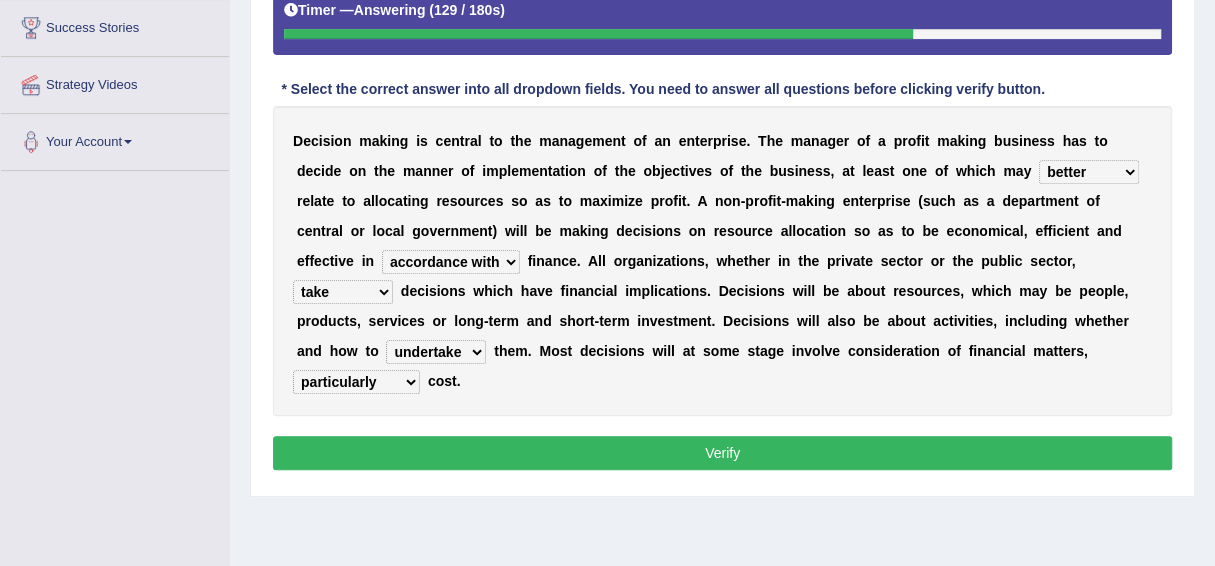 click on "Verify" at bounding box center [722, 453] 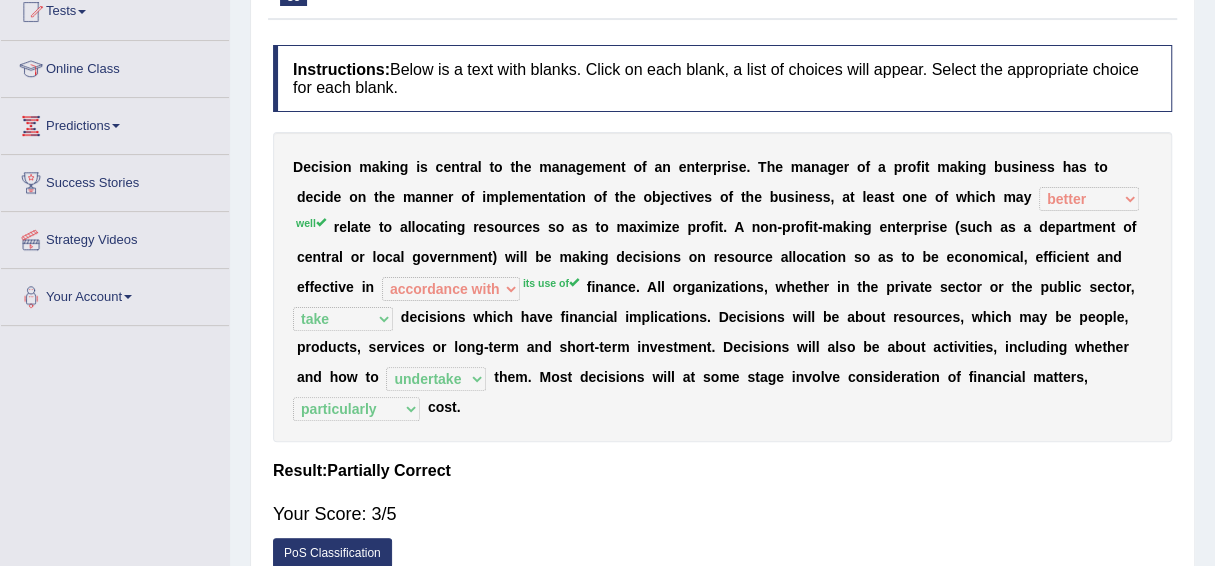 scroll, scrollTop: 0, scrollLeft: 0, axis: both 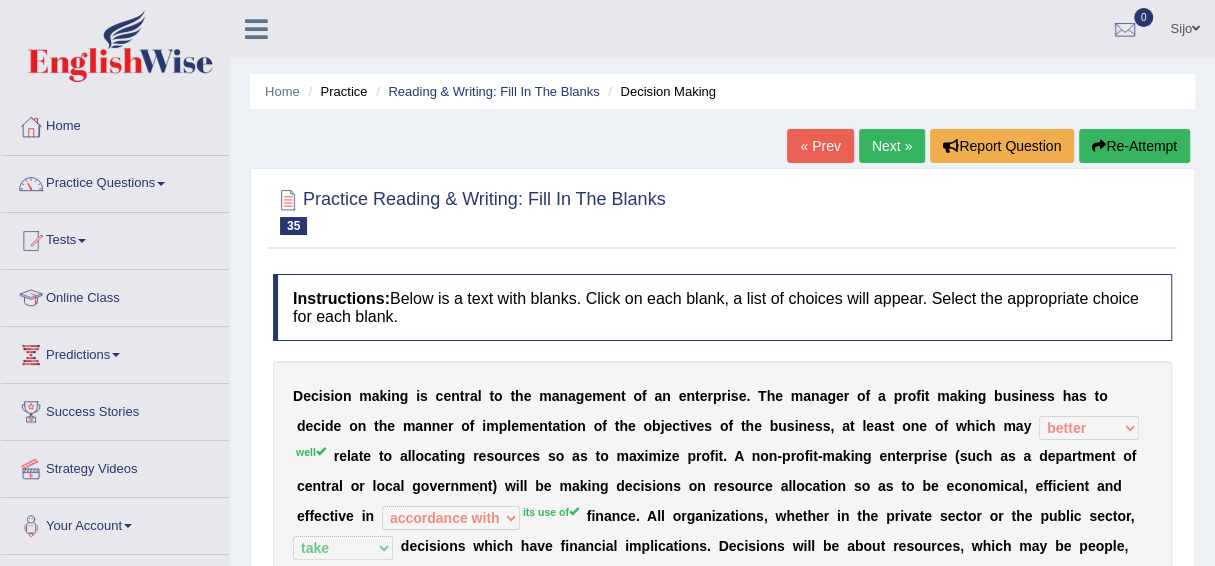 click on "Next »" at bounding box center [892, 146] 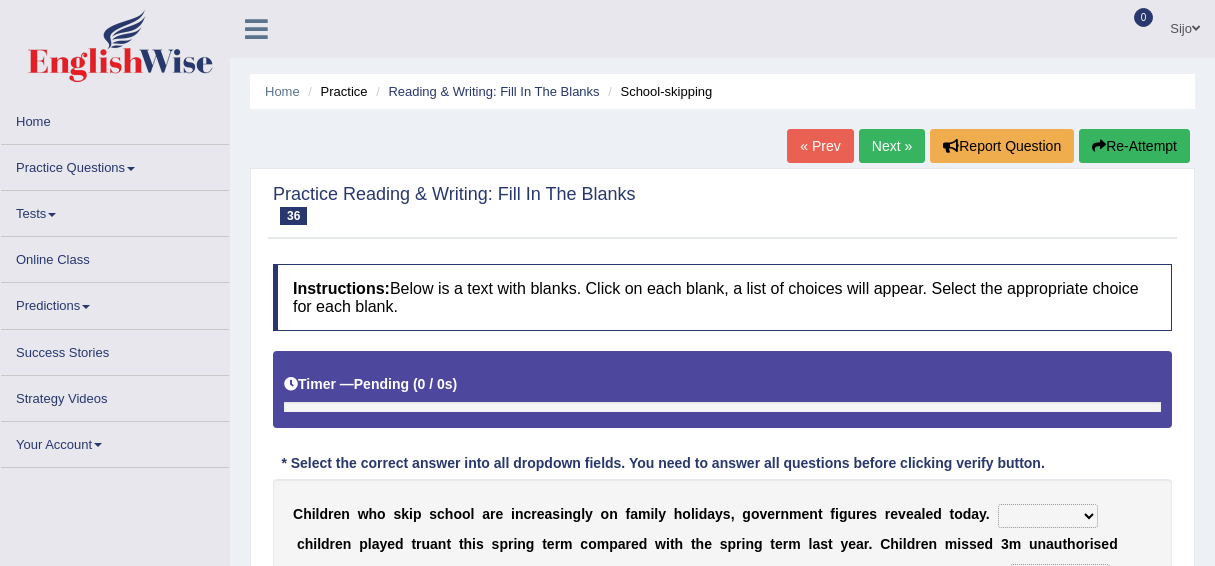 scroll, scrollTop: 0, scrollLeft: 0, axis: both 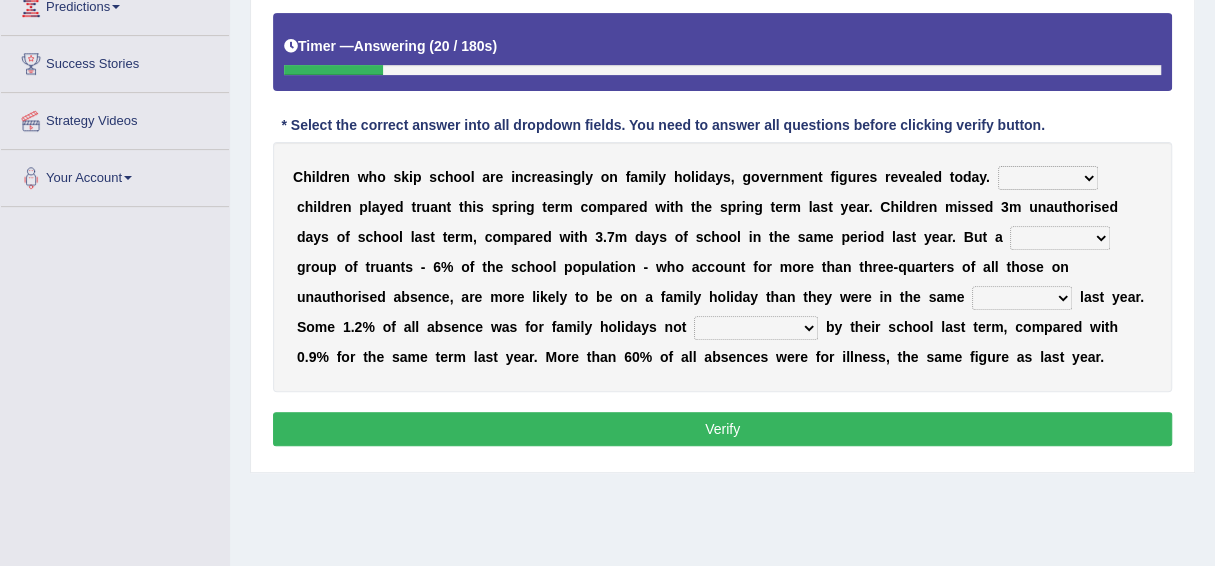 click on "Same More Fewer Less" at bounding box center [1048, 178] 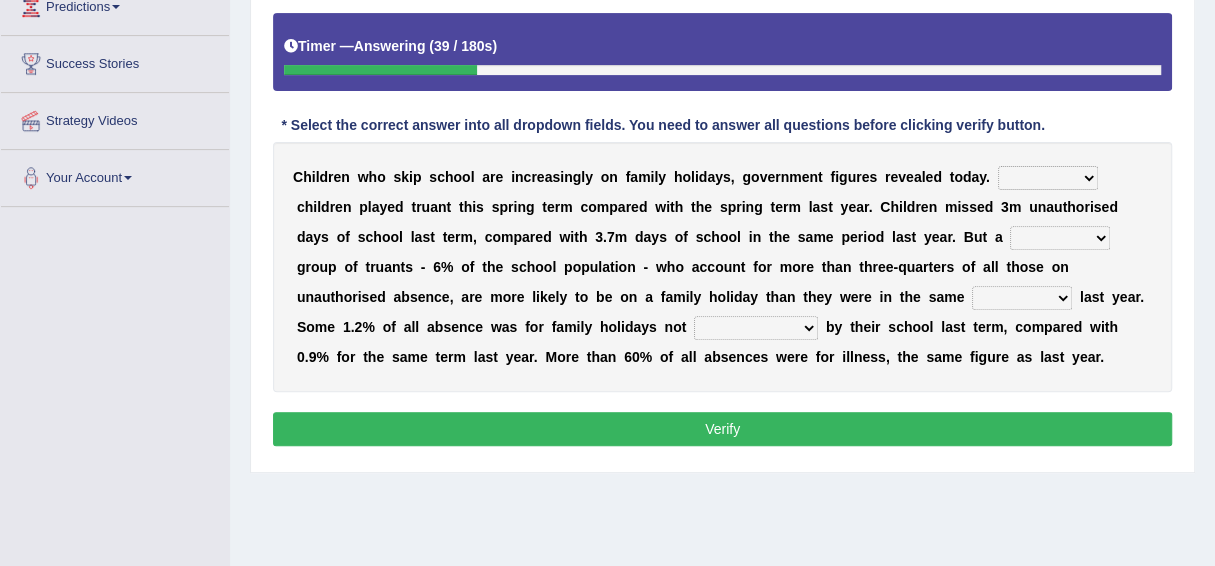 select on "Less" 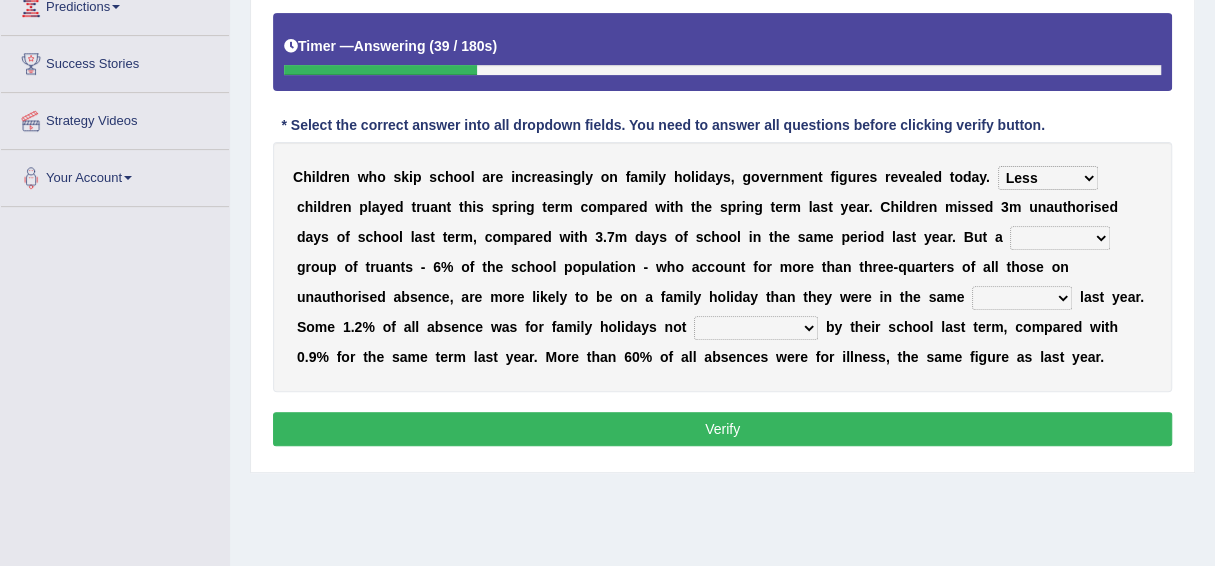 click on "Same More Fewer Less" at bounding box center [1048, 178] 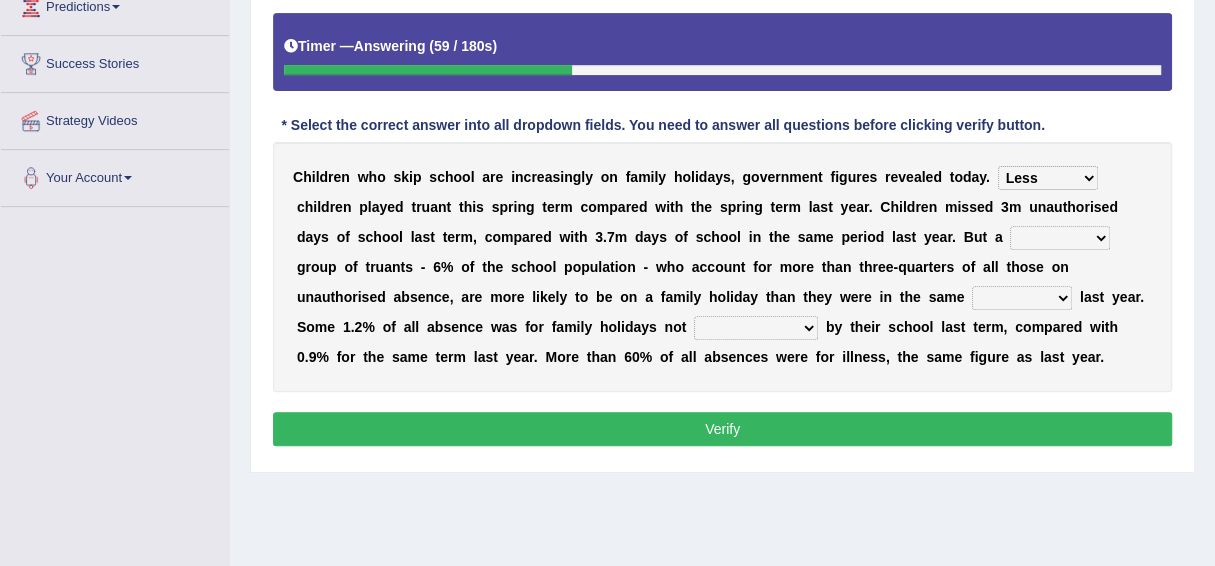 click on "C h i l d r e n    w h o    s k i p    s c h o o l    a r e    i n c r e a s i n g l y    o n    f a m i l y    h o l i d a y s ,    g o v e r n m e n t    f i g u r e s    r e v e a l e d    t o d a y .    Same More Fewer Less    c h i l d r e n    p l a y e d    t r u a n t    t h i s    s p r i n g    t e r m    c o m p a r e d    w i t h    t h e    s p r i n g    t e r m    l a s t    y e a r .    C h i l d r e n    m i s s e d    3m    u n a u t h o r i s e d    d a y s    o f    s c h o o l    l a s t    t e r m ,    c o m p a r e d    w i t h    3.7m    d a y s    o f    s c h o o l    i n    t h e    s a m e    p e r i o d    l a s t    y e a r .    B u t    a    mere hardcore residual flimsy    g r o u p    o f    t r u a n t s    -    6 %    o f    t h e    s c h o o l    p o p u l a t i o n    -    w h o    a c c o u n t    f o r    m o r e    t h a n    t h r e e - q u a r t e r s    o f    a l l    t h o s e    o n    u n" at bounding box center (722, 267) 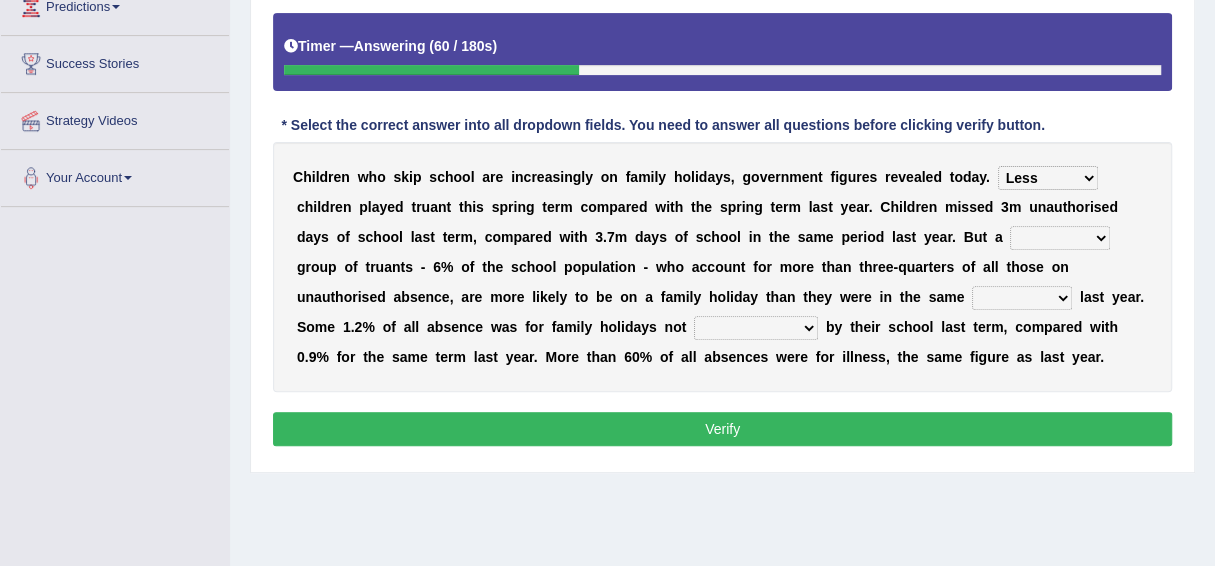 click on "mere hardcore residual flimsy" at bounding box center (1060, 238) 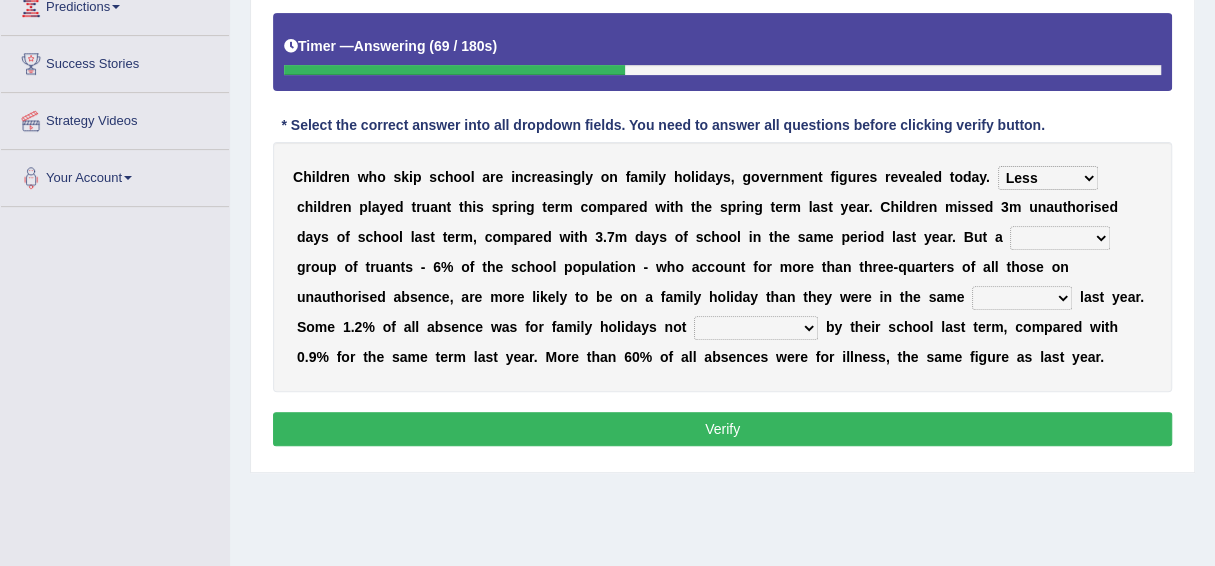 select on "mere" 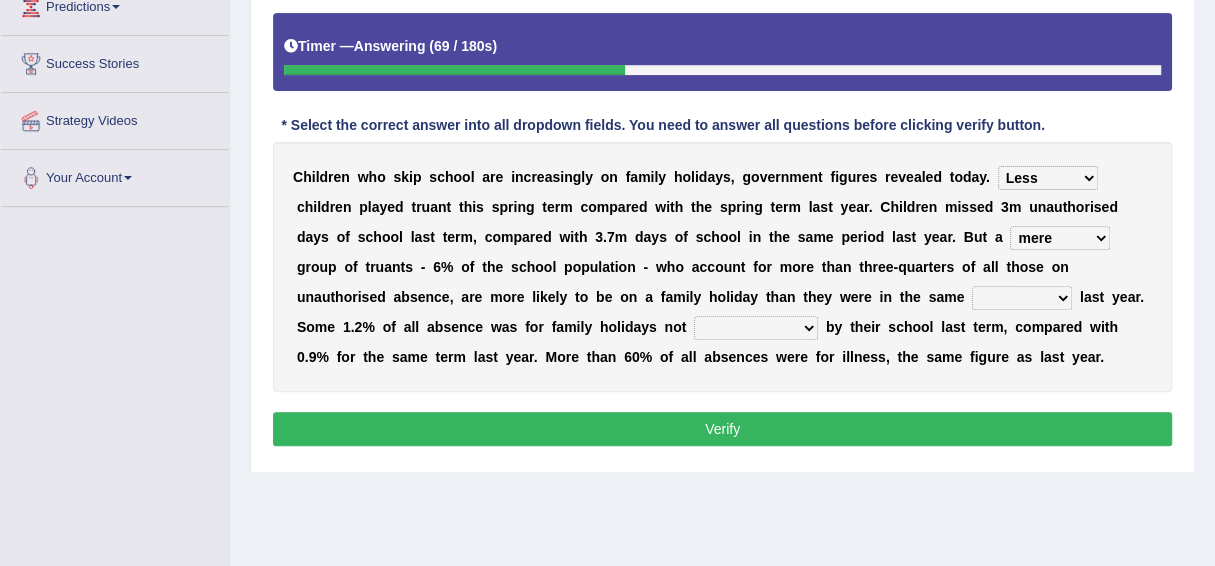 click on "mere hardcore residual flimsy" at bounding box center (1060, 238) 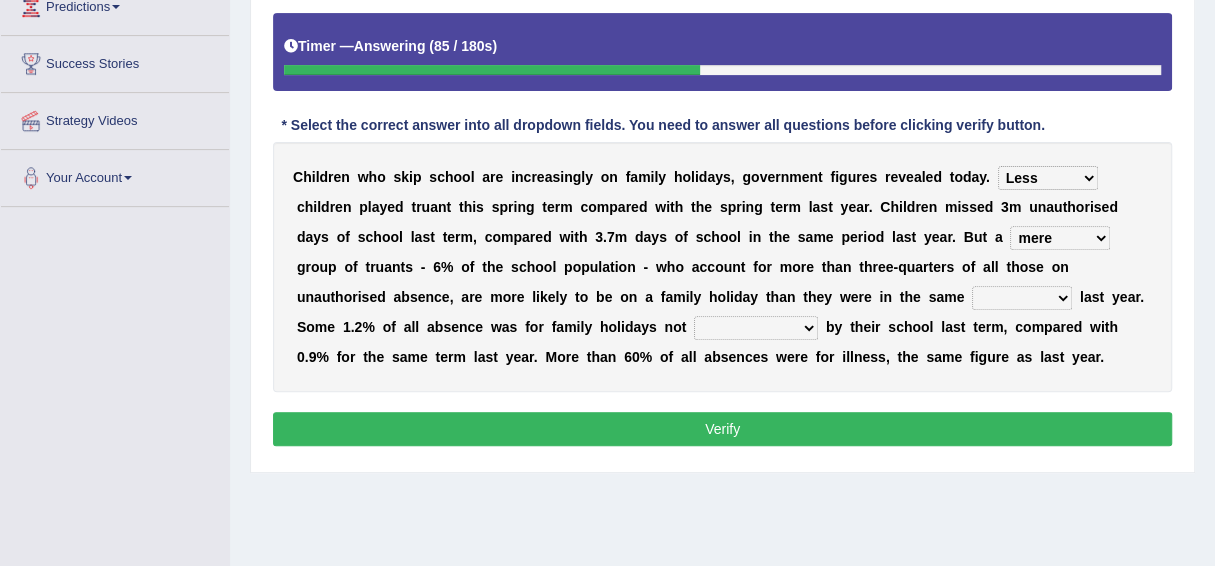 click on "[TIME] [TIME] [TIME]" at bounding box center [1022, 298] 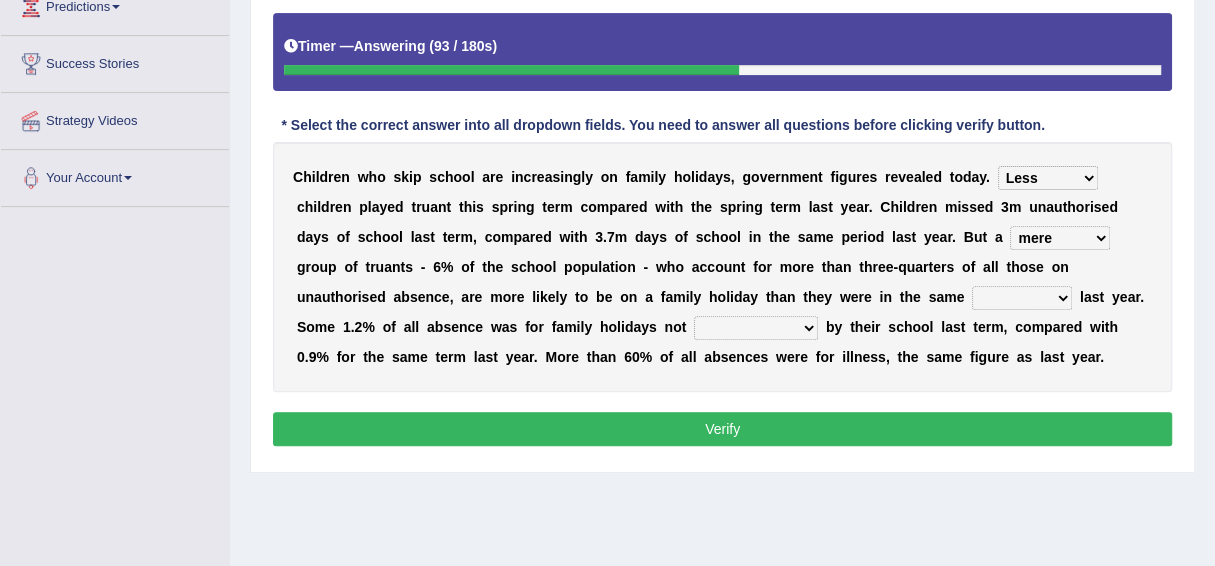 select on "period" 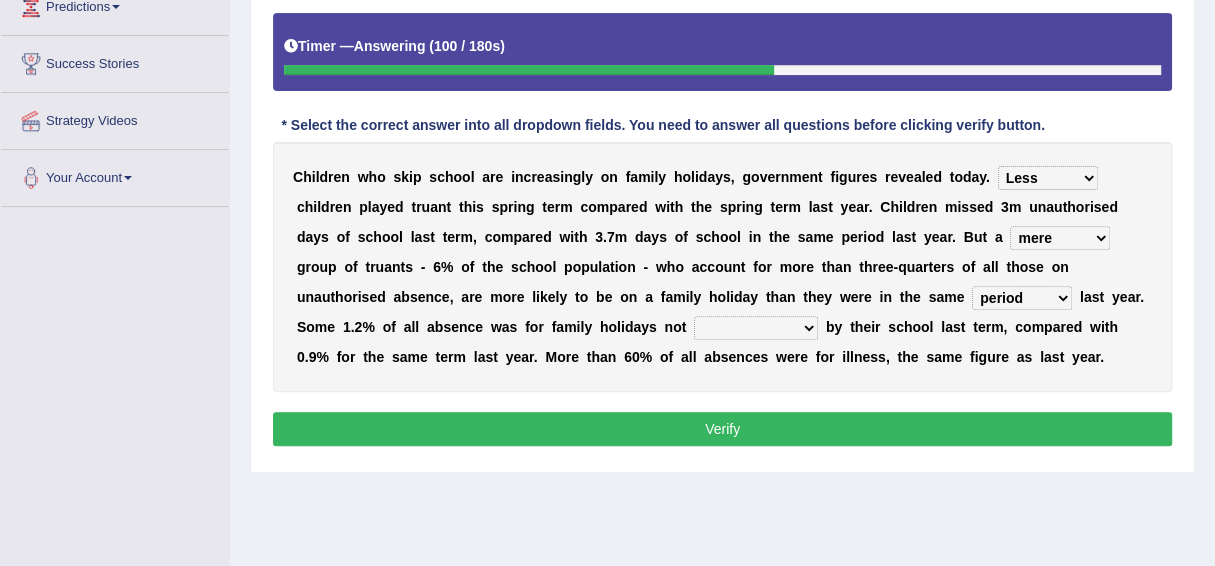 click on "[CONSENT] [RECOMMENDED] [AGREED] [CONTRADICTED]" at bounding box center [756, 328] 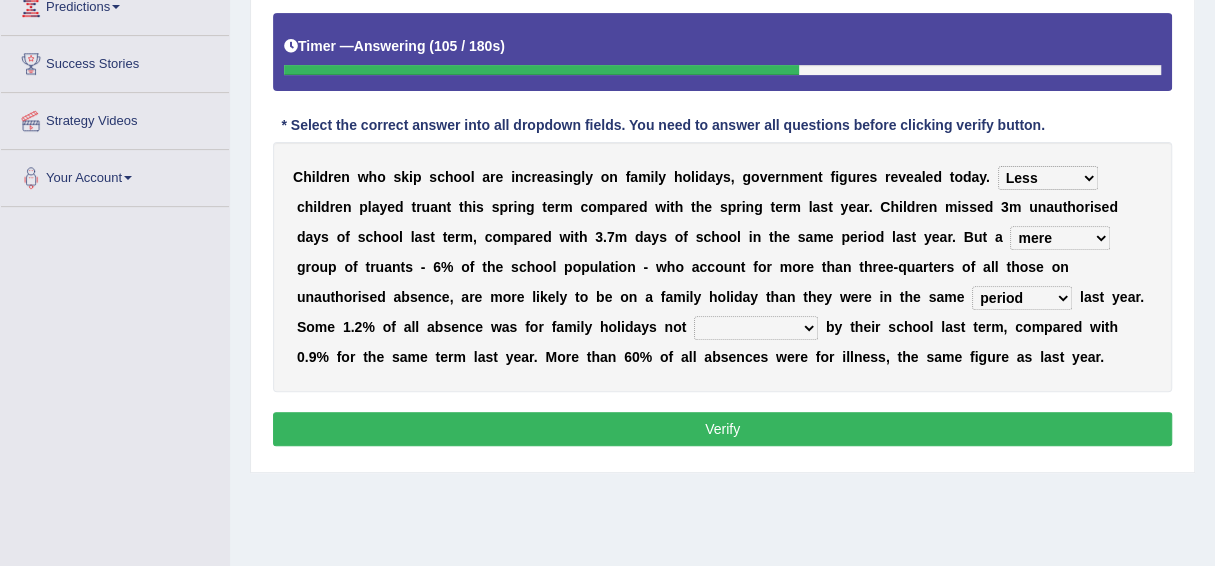 select on "recommended" 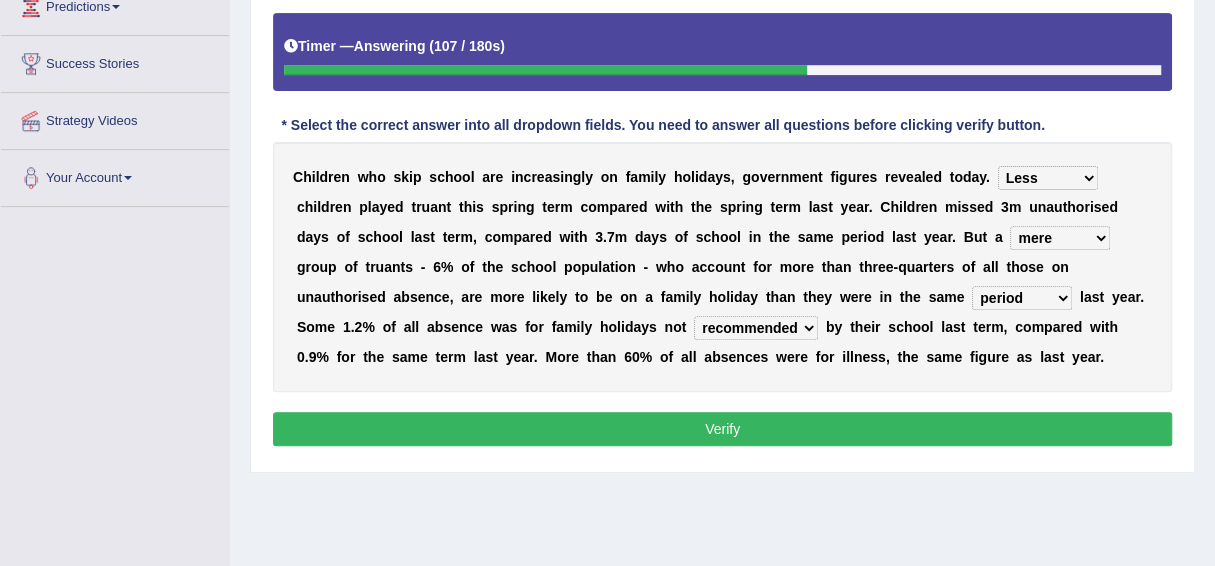click on "Verify" at bounding box center [722, 429] 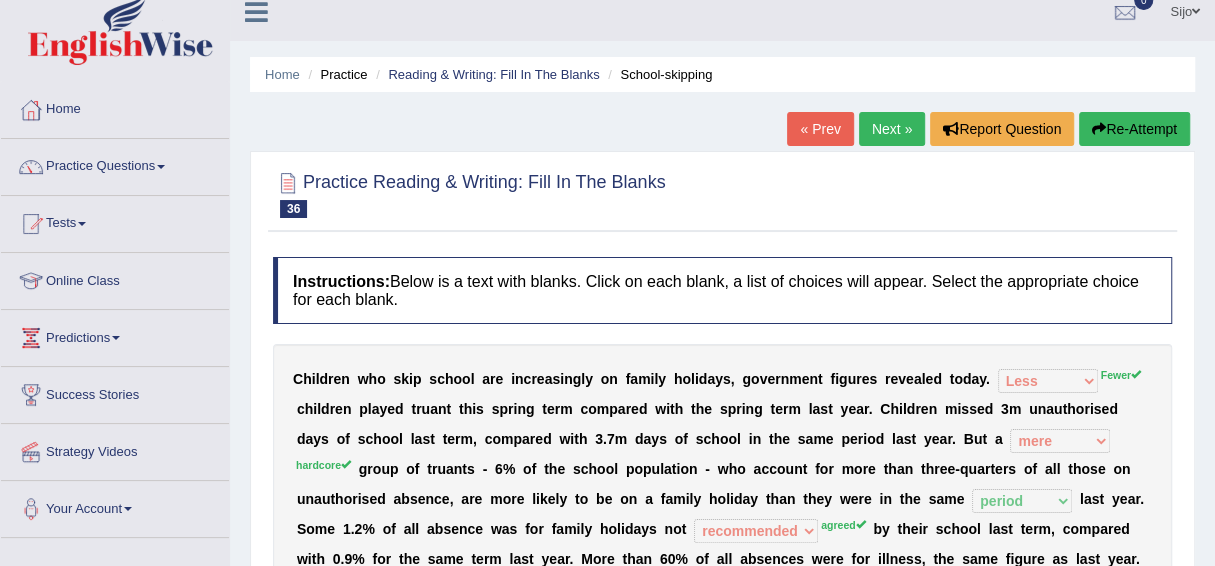 scroll, scrollTop: 0, scrollLeft: 0, axis: both 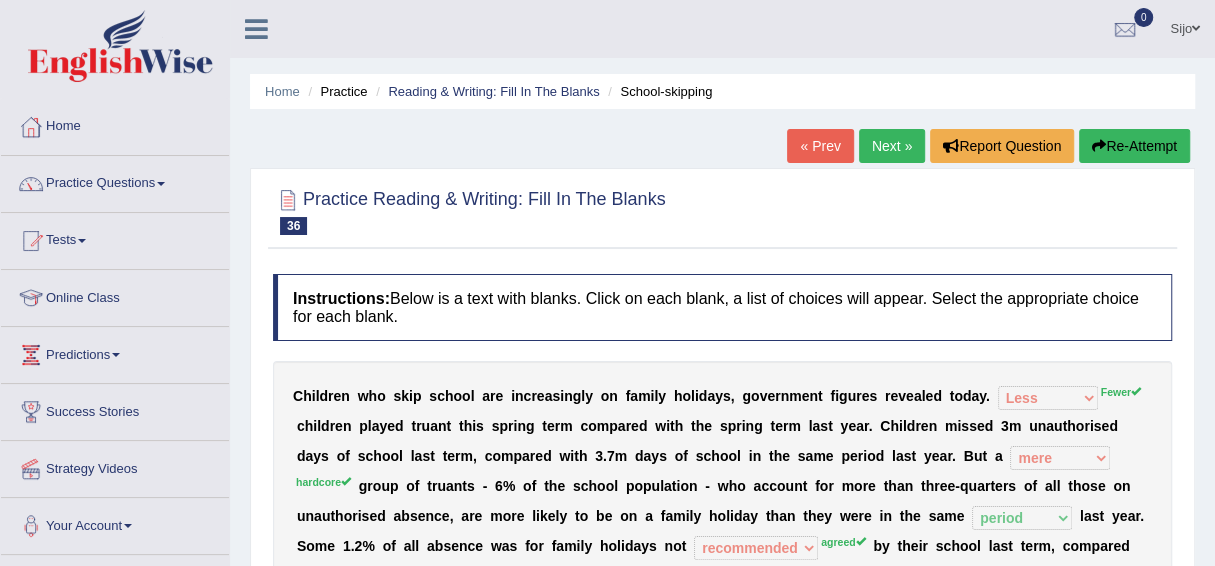 click on "Next »" at bounding box center (892, 146) 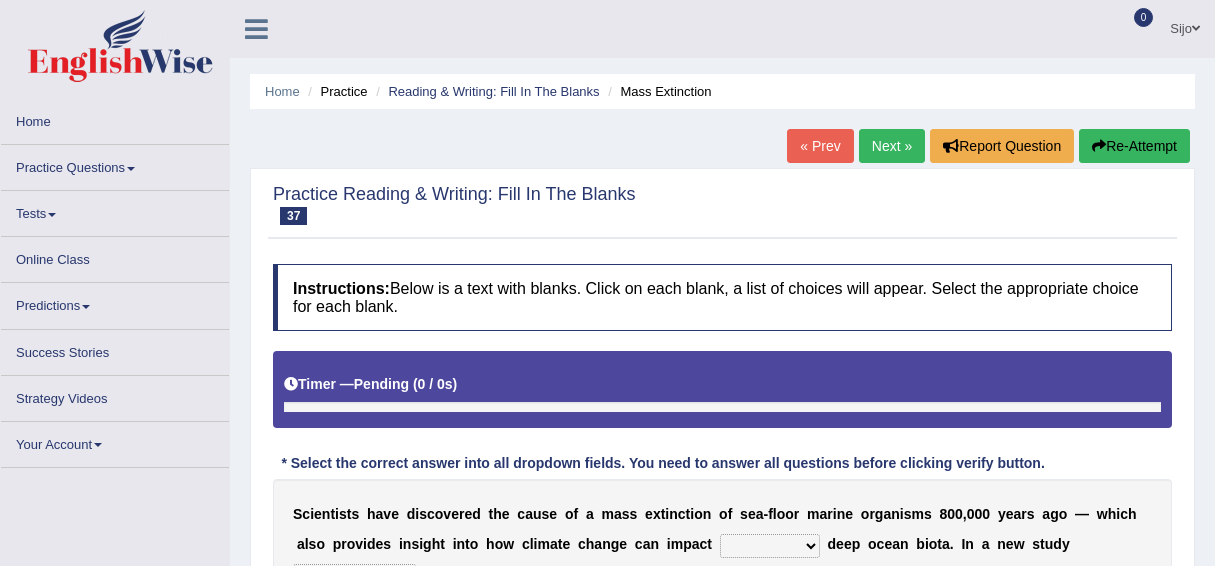 scroll, scrollTop: 400, scrollLeft: 0, axis: vertical 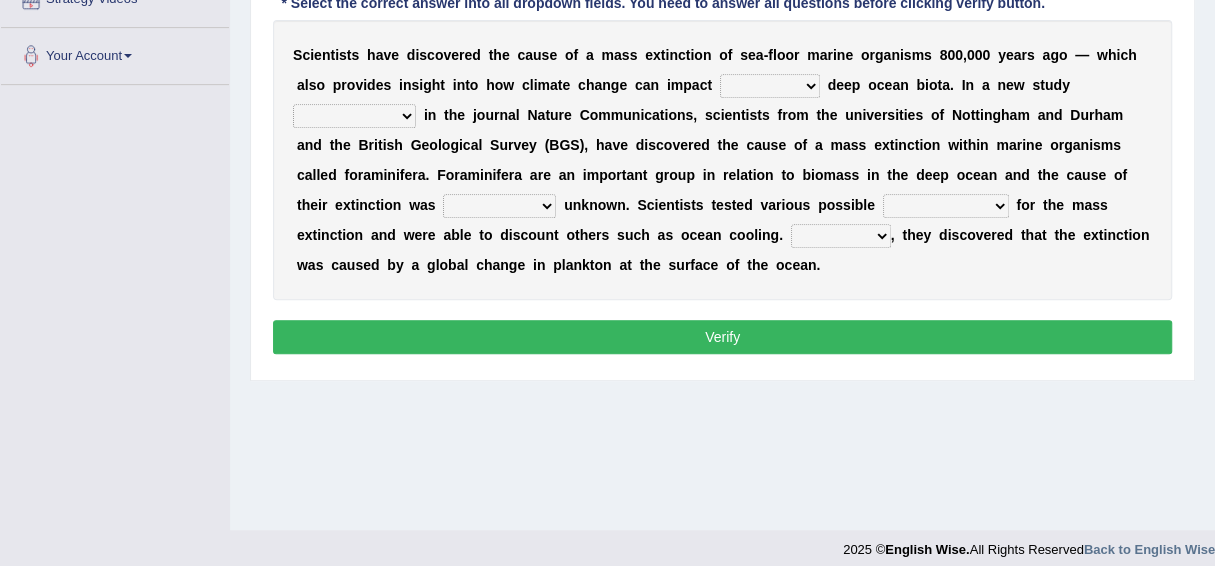 click on "in of on off" at bounding box center [770, 86] 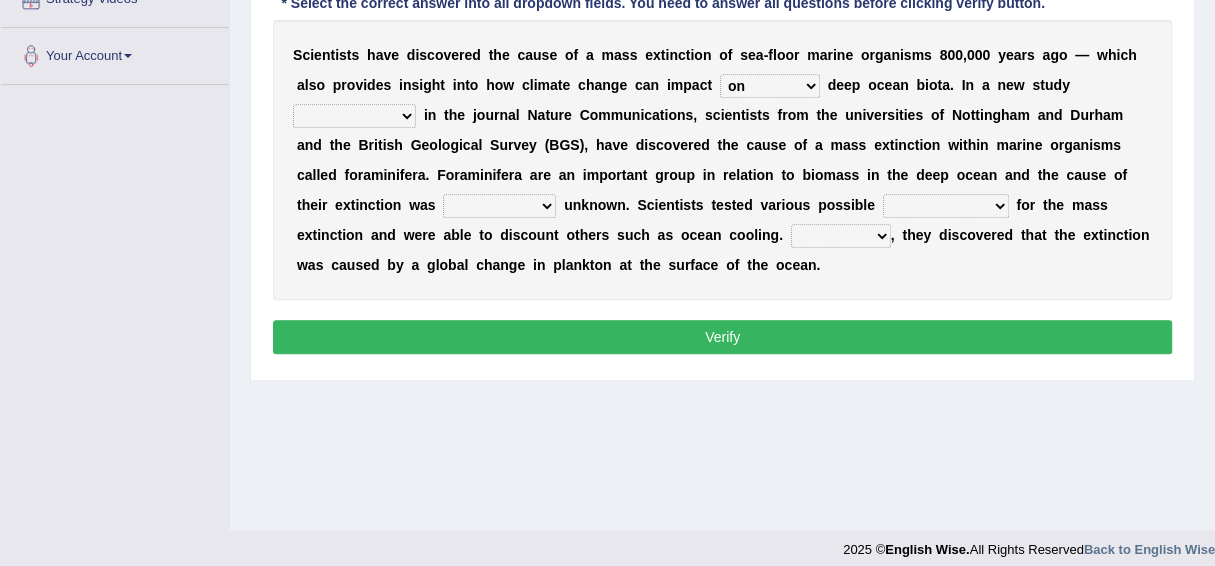 click on "in of on off" at bounding box center (770, 86) 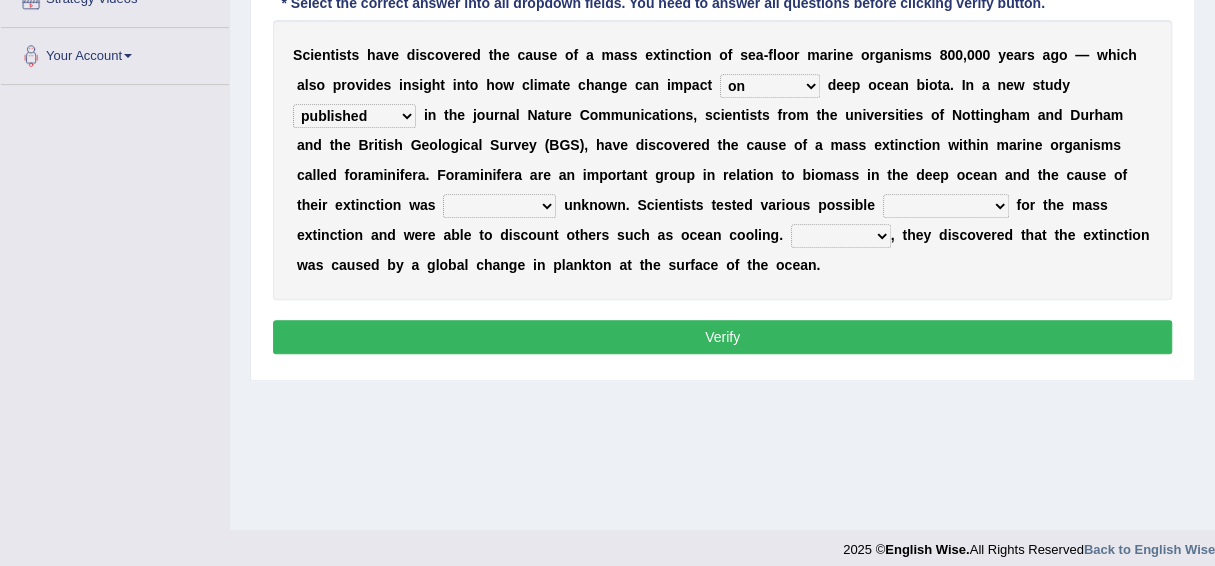 click on "publishing has published published be publishing" at bounding box center [354, 116] 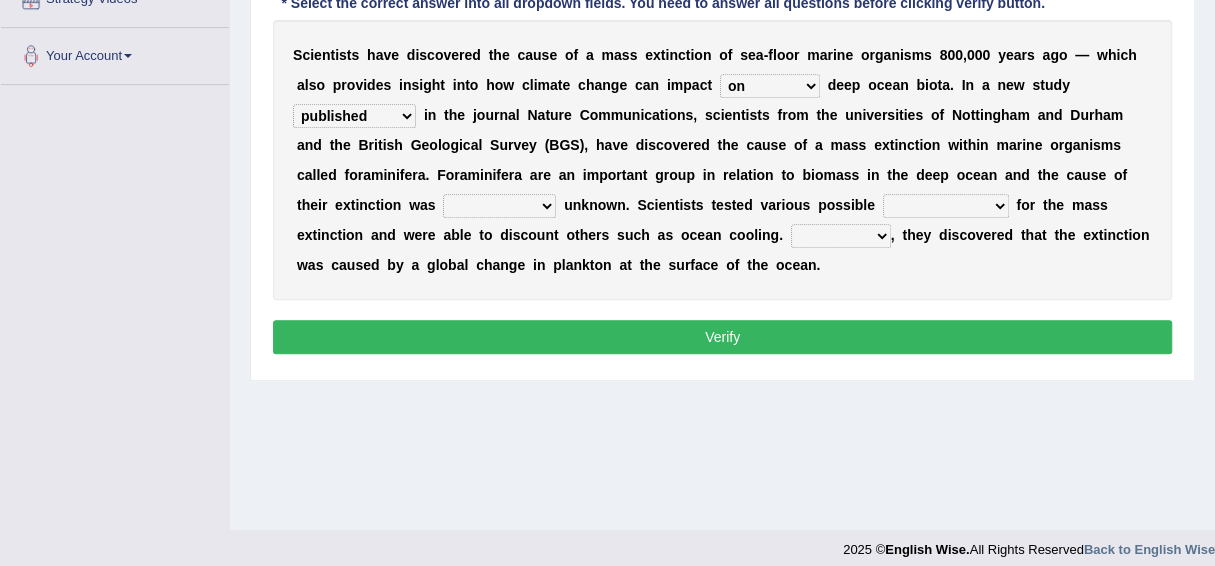 click on "occasionally necessarily previously currently" at bounding box center (499, 206) 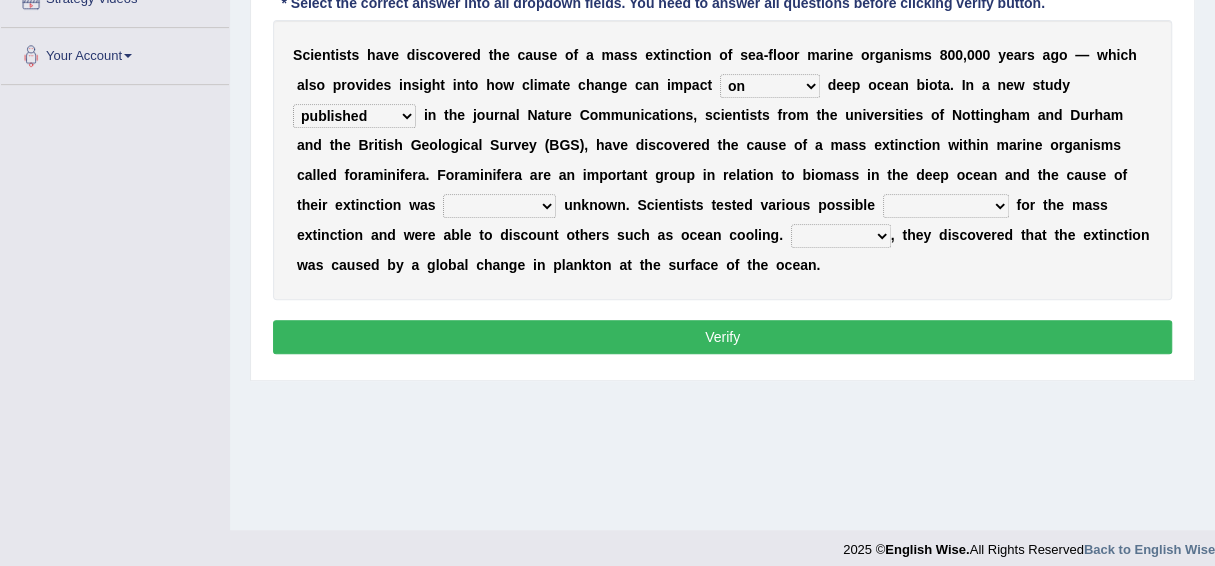 select on "currently" 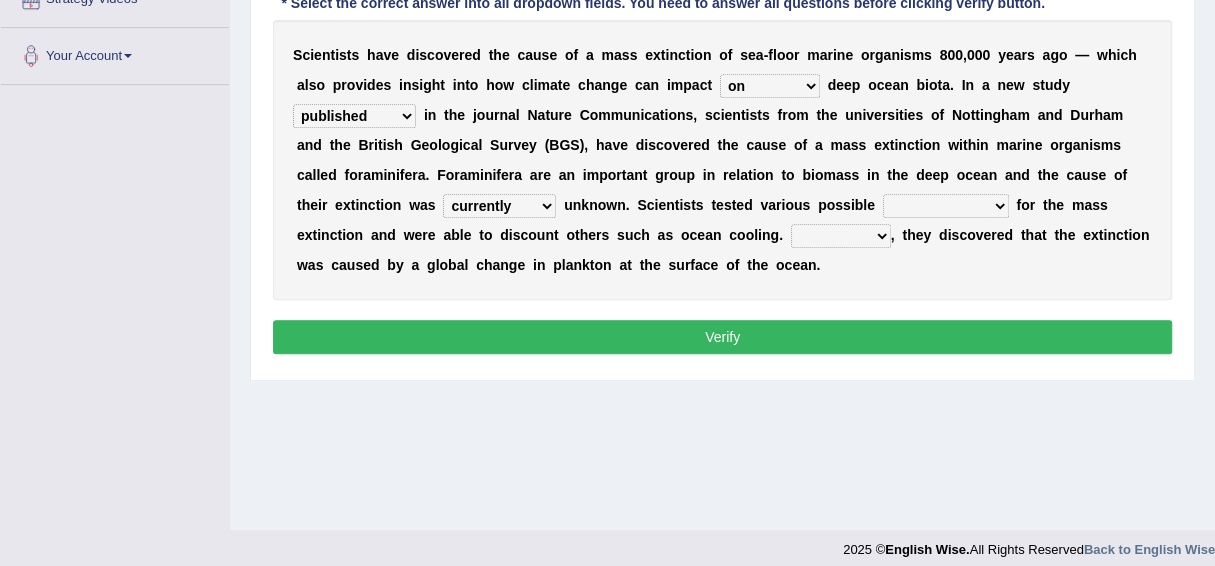 click on "causes consequences elements factors" at bounding box center [946, 206] 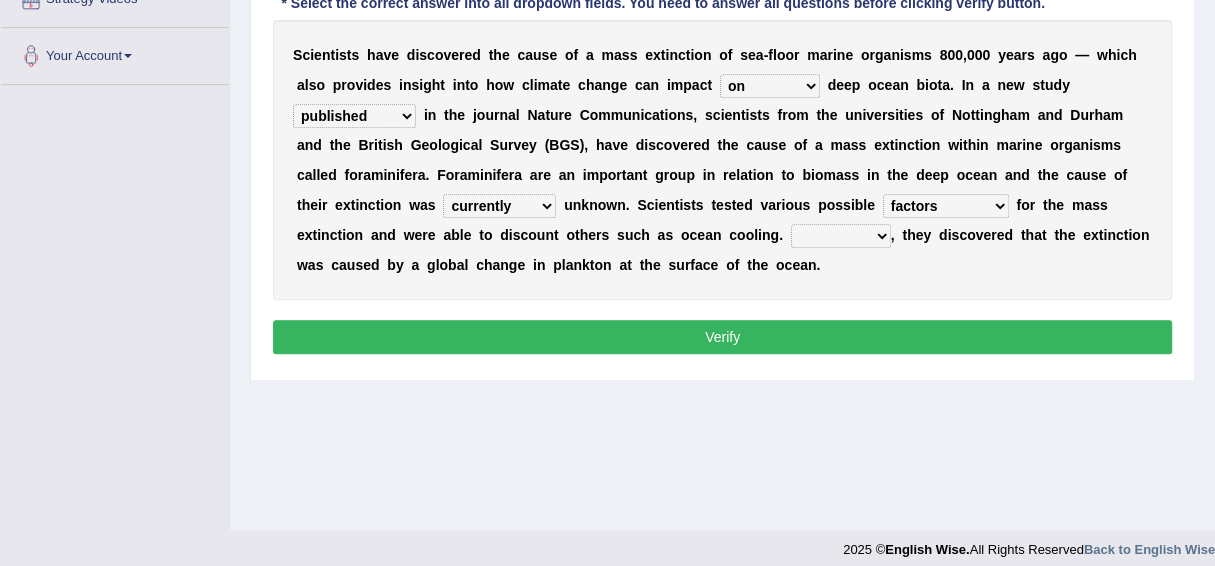 click on "However Thus So Instead" at bounding box center [841, 236] 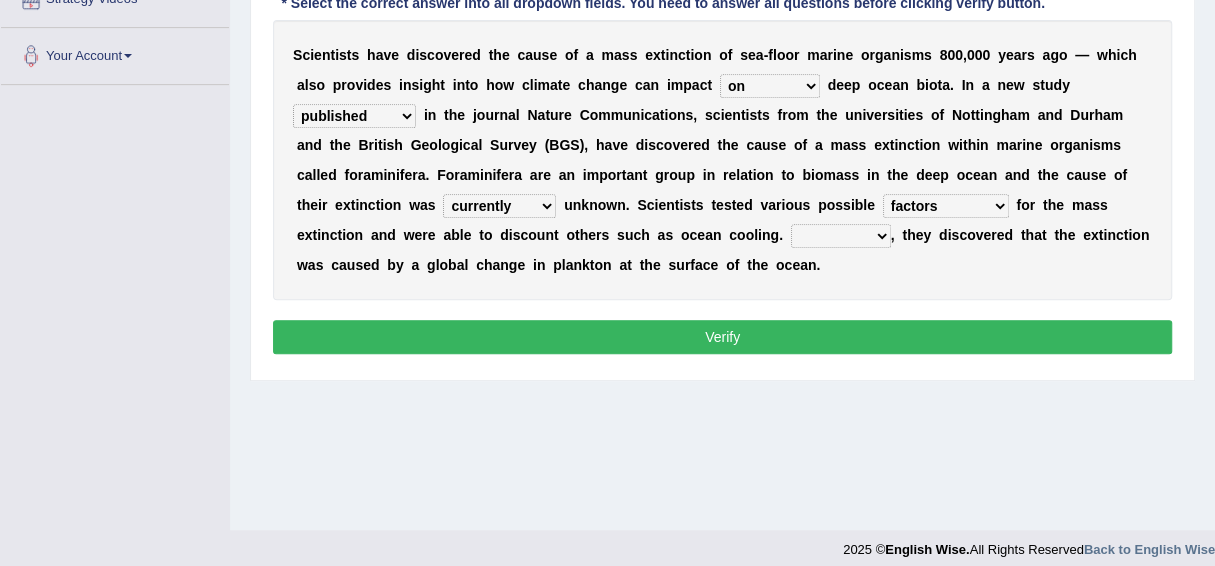 select on "So" 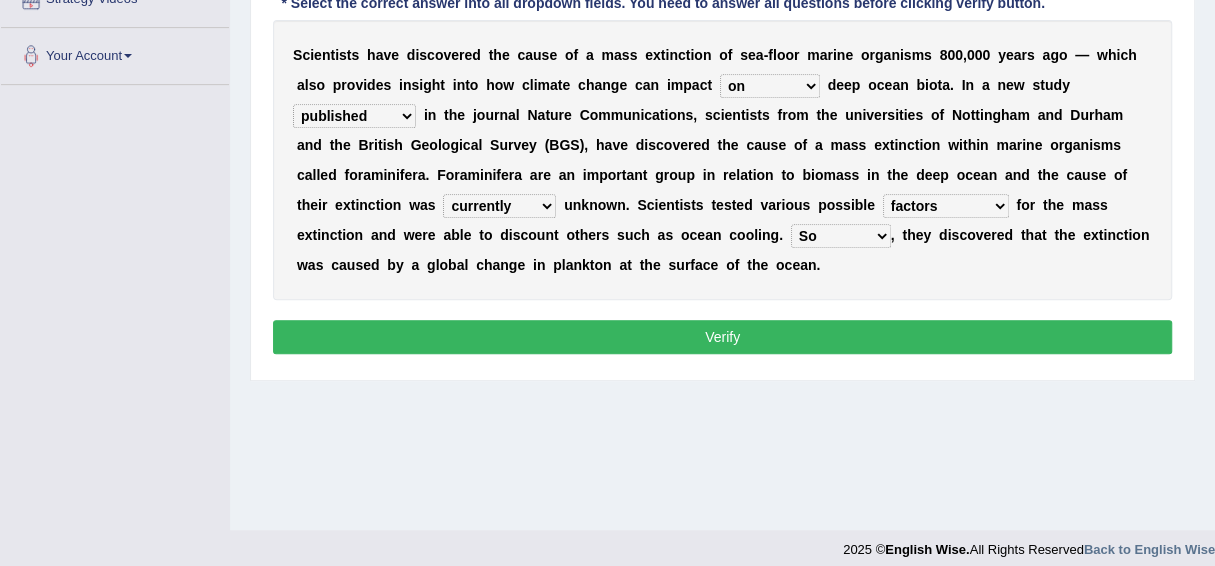 click on "Verify" at bounding box center (722, 337) 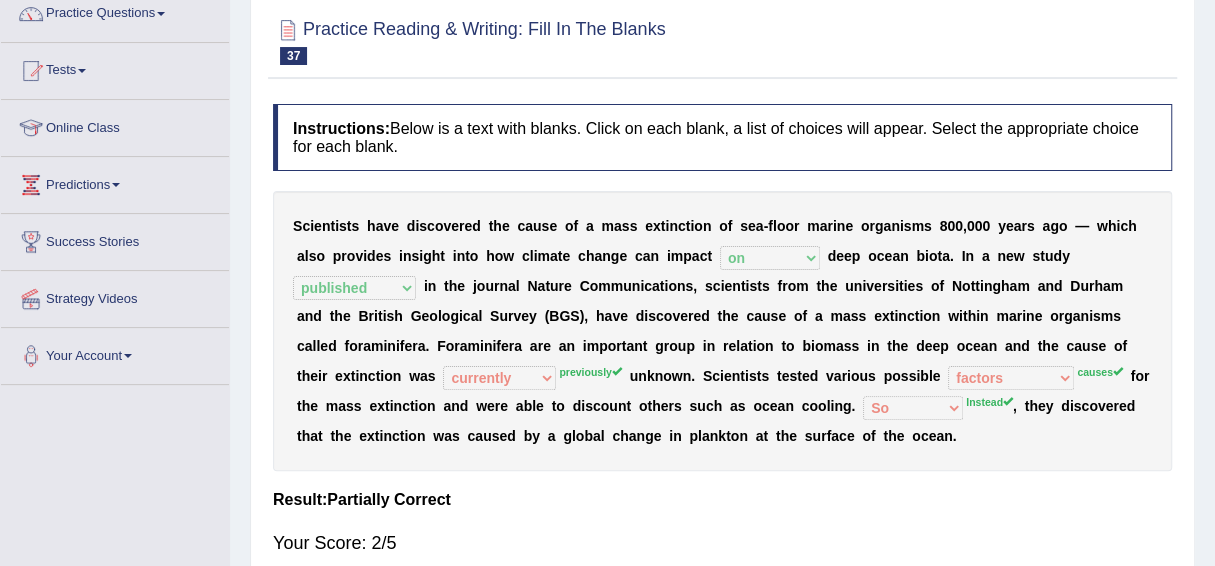 scroll, scrollTop: 0, scrollLeft: 0, axis: both 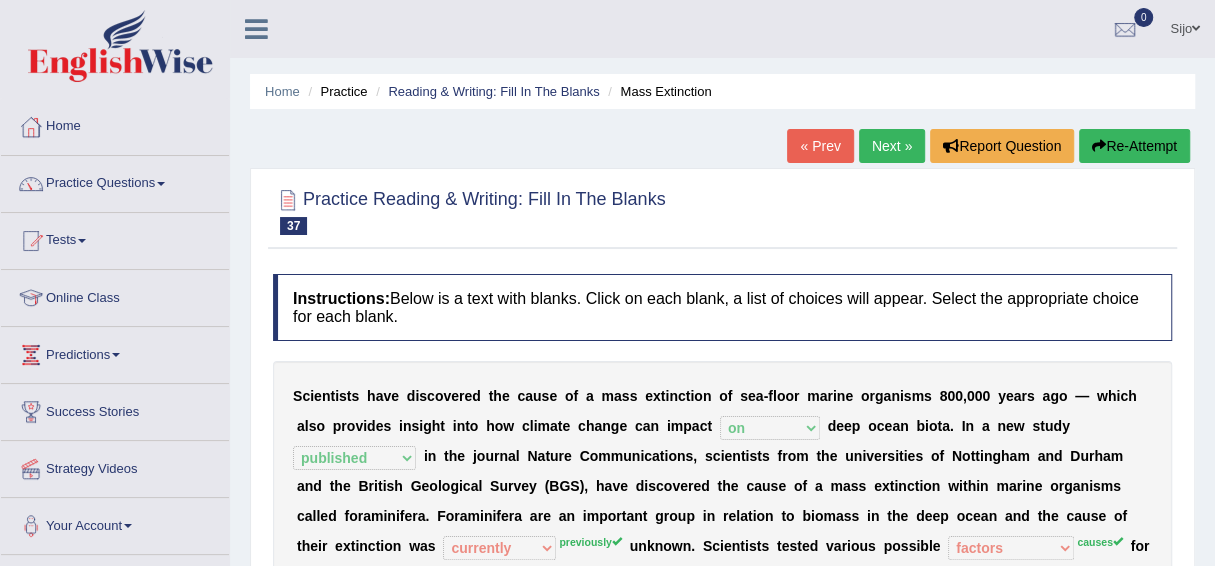click on "Next »" at bounding box center (892, 146) 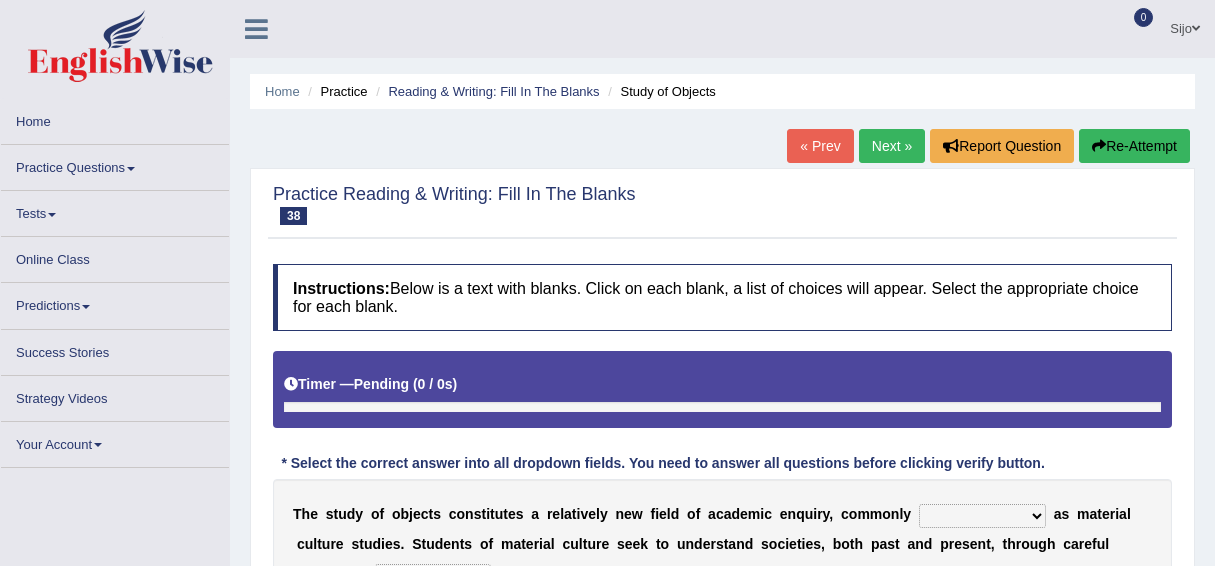 scroll, scrollTop: 347, scrollLeft: 0, axis: vertical 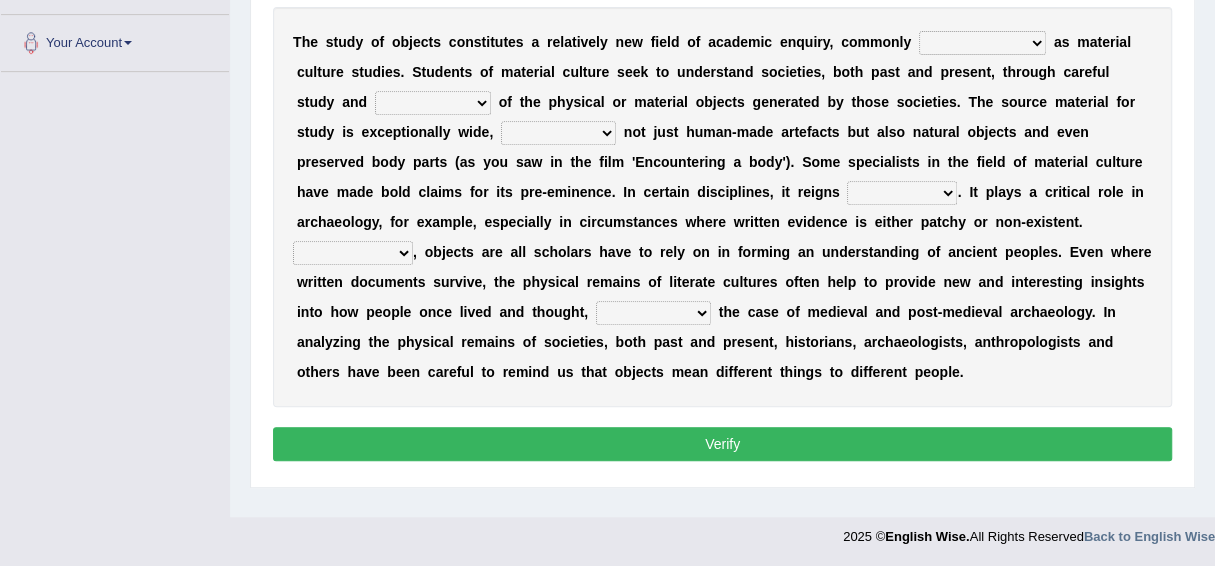 click on "subject to compared with across from referred to" at bounding box center (982, 43) 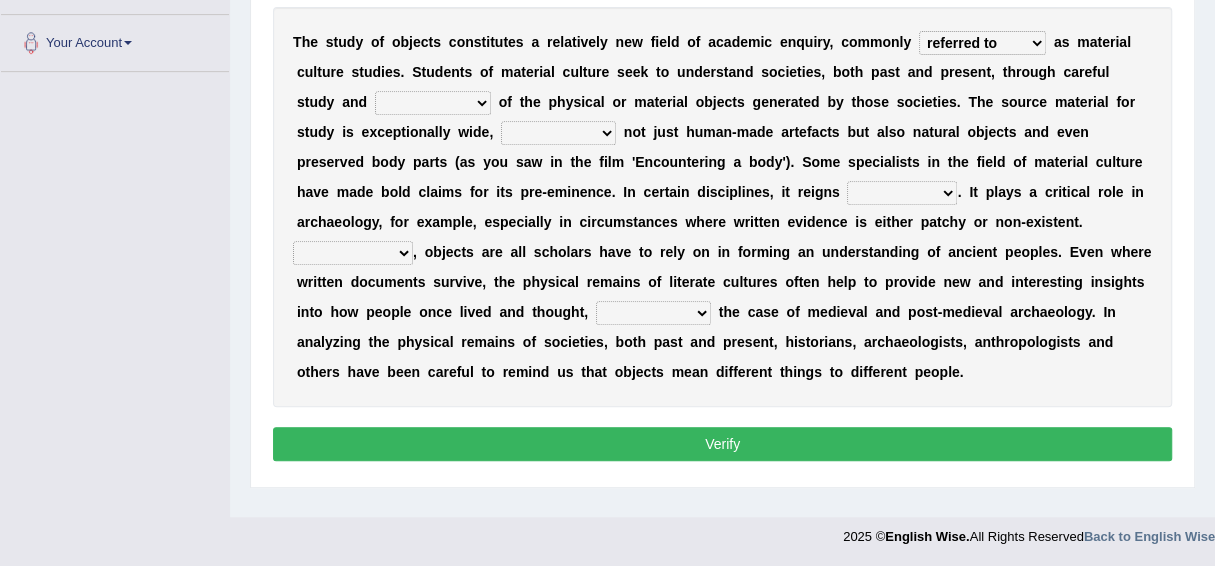 click on "subject to compared with across from referred to" at bounding box center (982, 43) 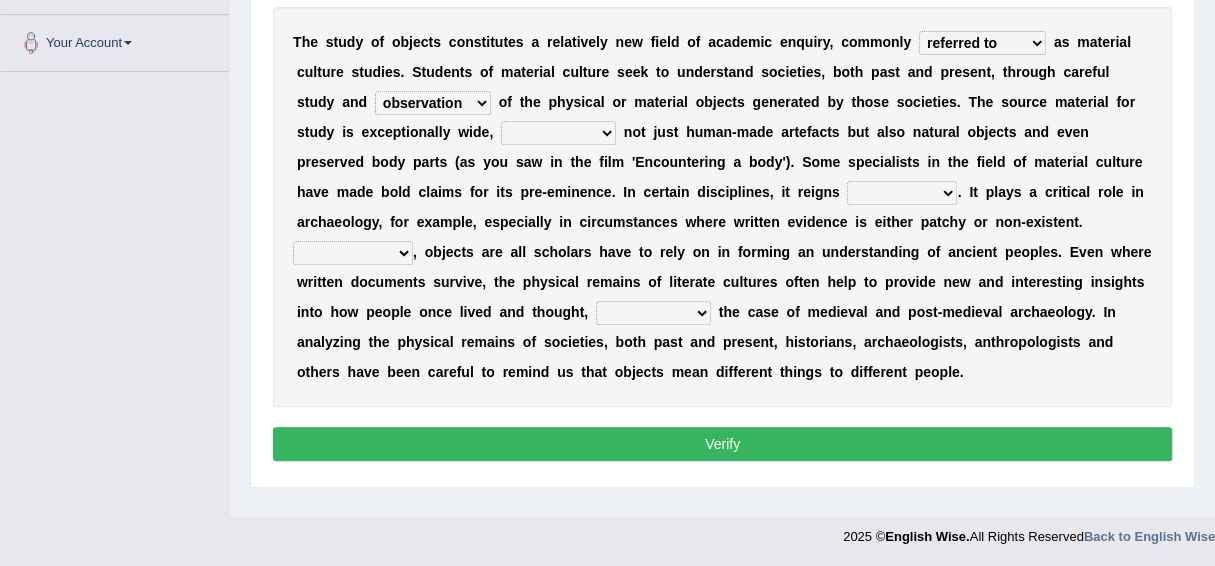 click on "experiment modification consumption observation" at bounding box center [433, 103] 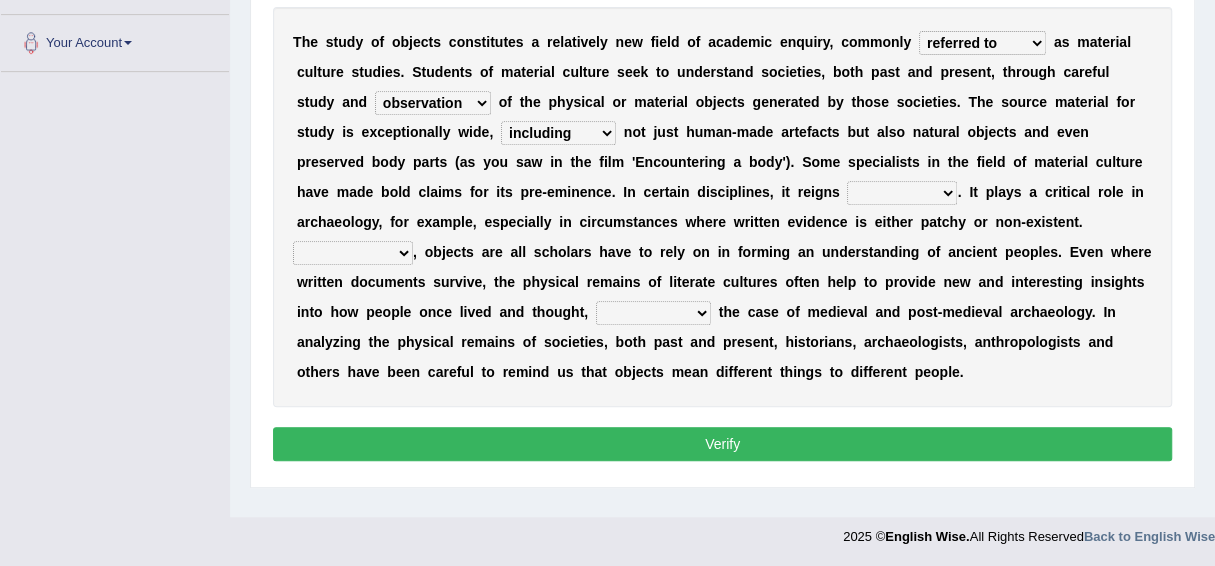 click on "includes including included had included" at bounding box center (558, 133) 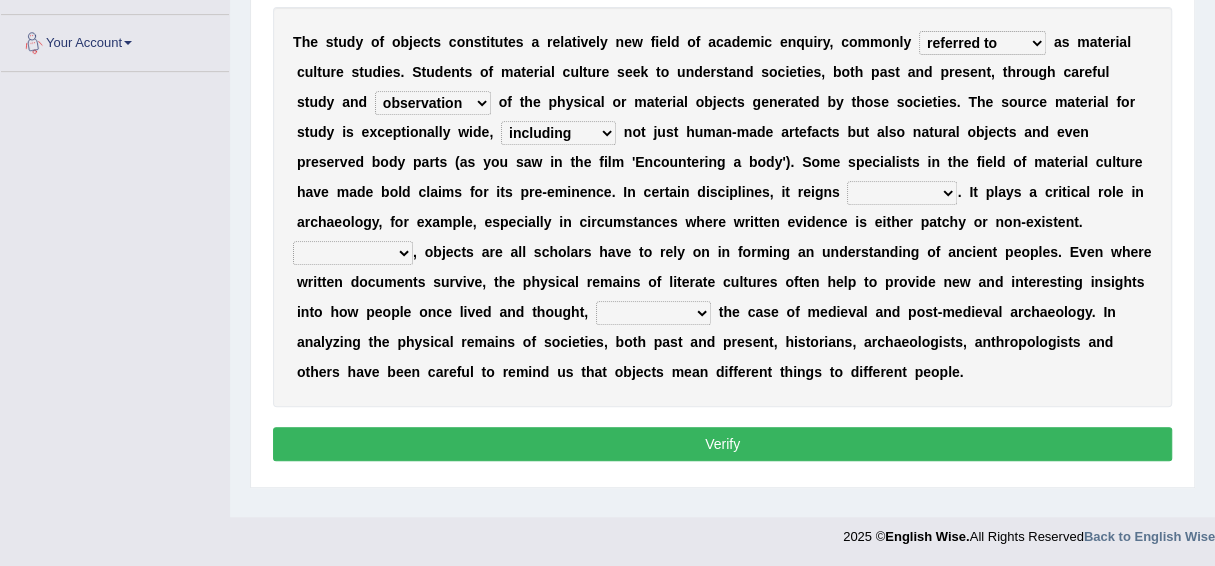 click on "at all supreme everywhere far and wide" at bounding box center (902, 193) 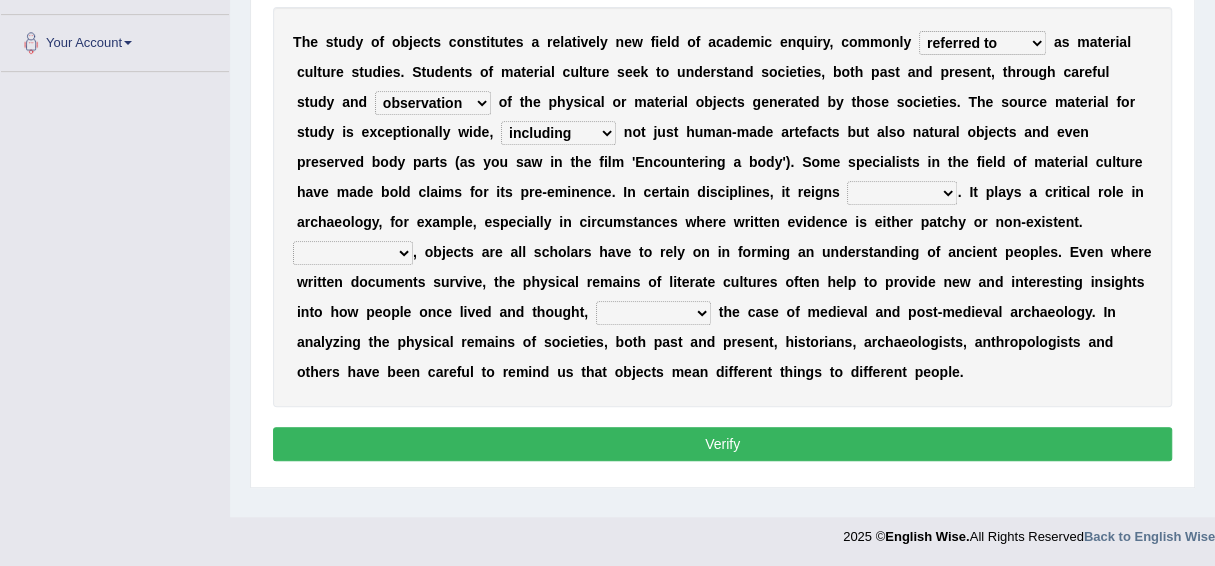 select on "supreme" 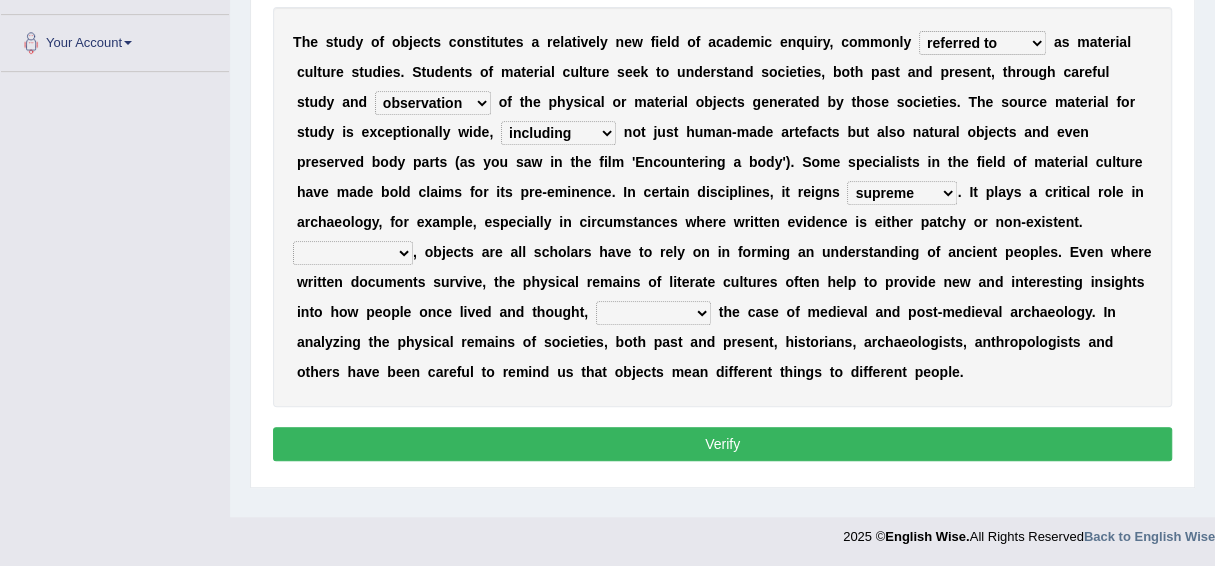 click on "at all supreme everywhere far and wide" at bounding box center (902, 193) 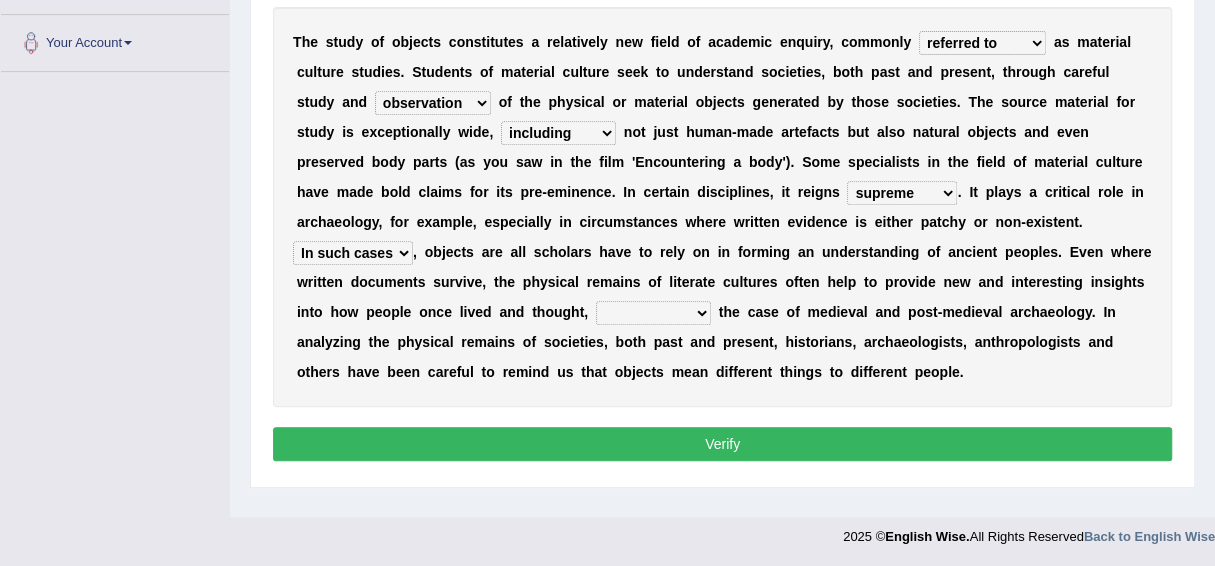 click on "T h e   s t u d y   o f   o b j e c t s   c o n s t i t u t e s   a   r e l a t i v e l y   n e w   f i e l d   o f   a c a d e m i c   e n q u i r y ,   c o m m o n l y   subject to compared with across from referred to   a s   m a t e r i a l   c u l t u r e   s t u d i e s .   S t u d e n t s   o f   m a t e r i a l   c u l t u r e   s e e k   t o   u n d e r s t a n d   s o c i e t i e s ,   b o t h   p a s t   a n d   p r e s e n t ,   t h r o u g h   c a r e f u l   s t u d y   a n d   experiment modification consumption observation   o f   t h e   p h y s i c a l   o r   m a t e r i a l   o b j e c t s   g e n e r a t e d   b y   t h o s e   s o c i e t i e s .   T h e   s o u r c e   m a t e r i a l   f o r   s t u d y   i s   e x c e p t i o n a l l y   w i d e ,   includes including included had included   n o t   j u s t   h u m a n - m a d e   a r t e f a c t s   b u t   a l s o n" at bounding box center [722, 207] 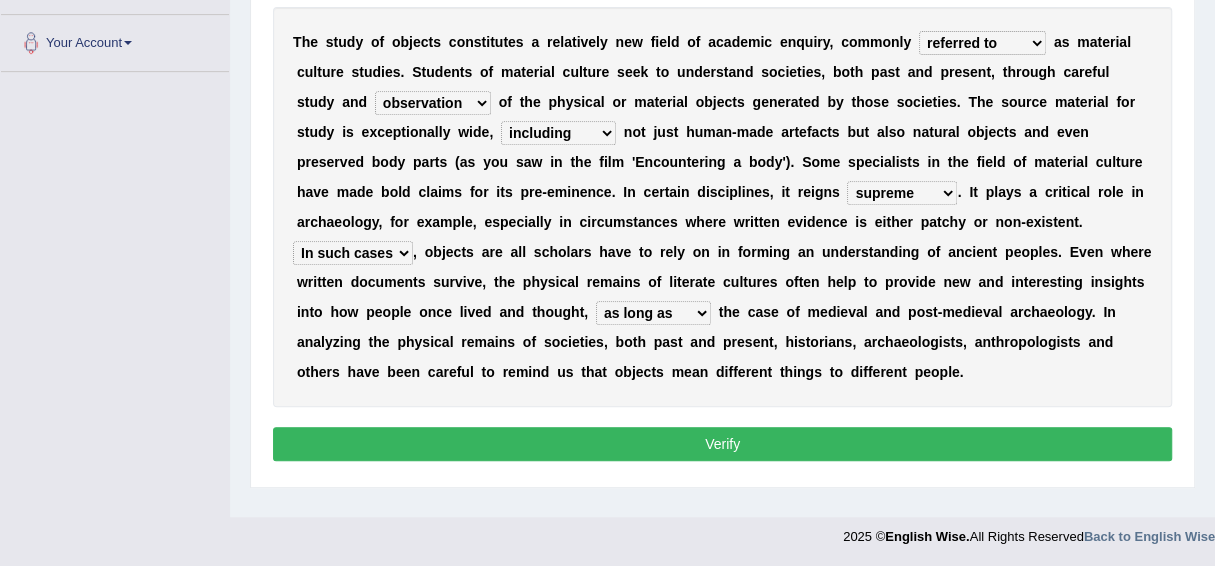 click on "Verify" at bounding box center (722, 444) 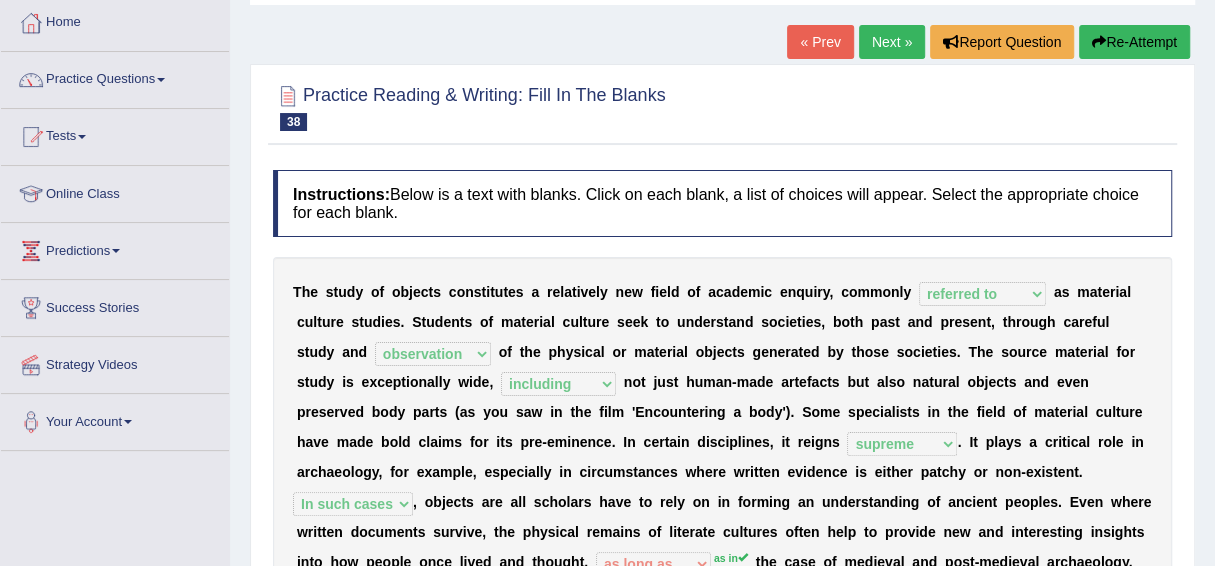 scroll, scrollTop: 0, scrollLeft: 0, axis: both 